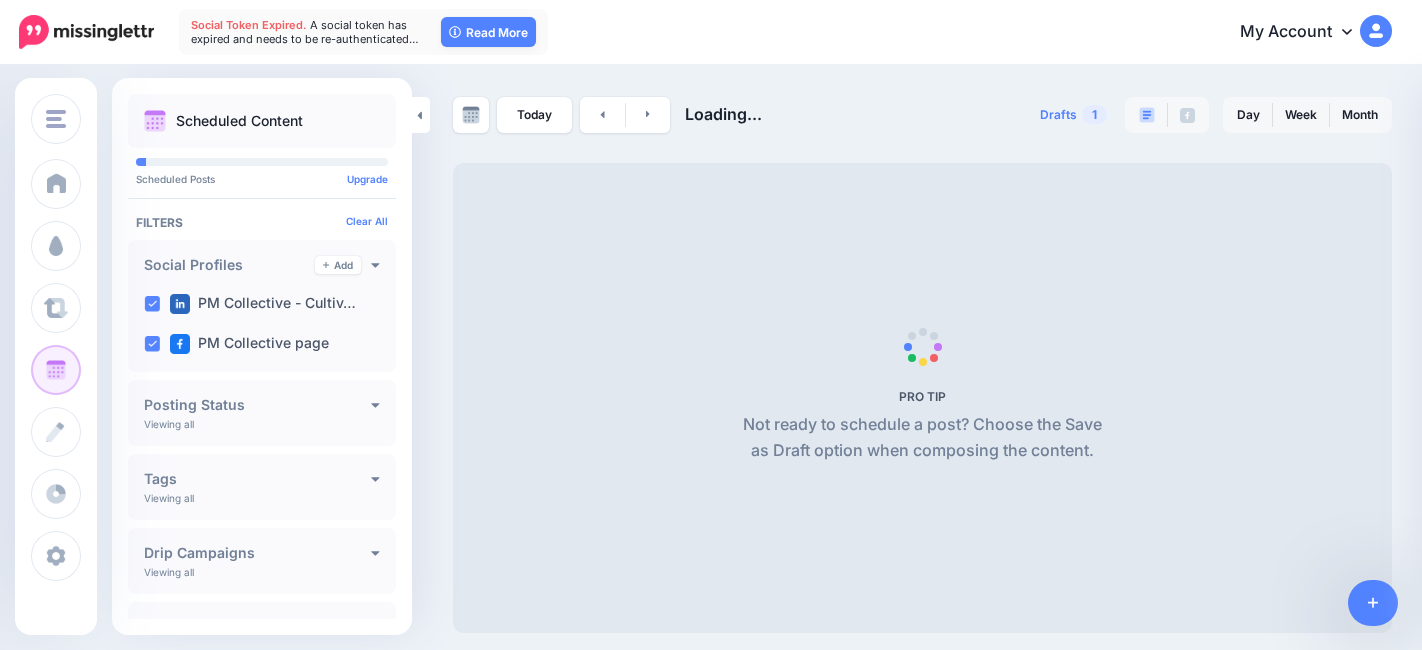 scroll, scrollTop: 0, scrollLeft: 0, axis: both 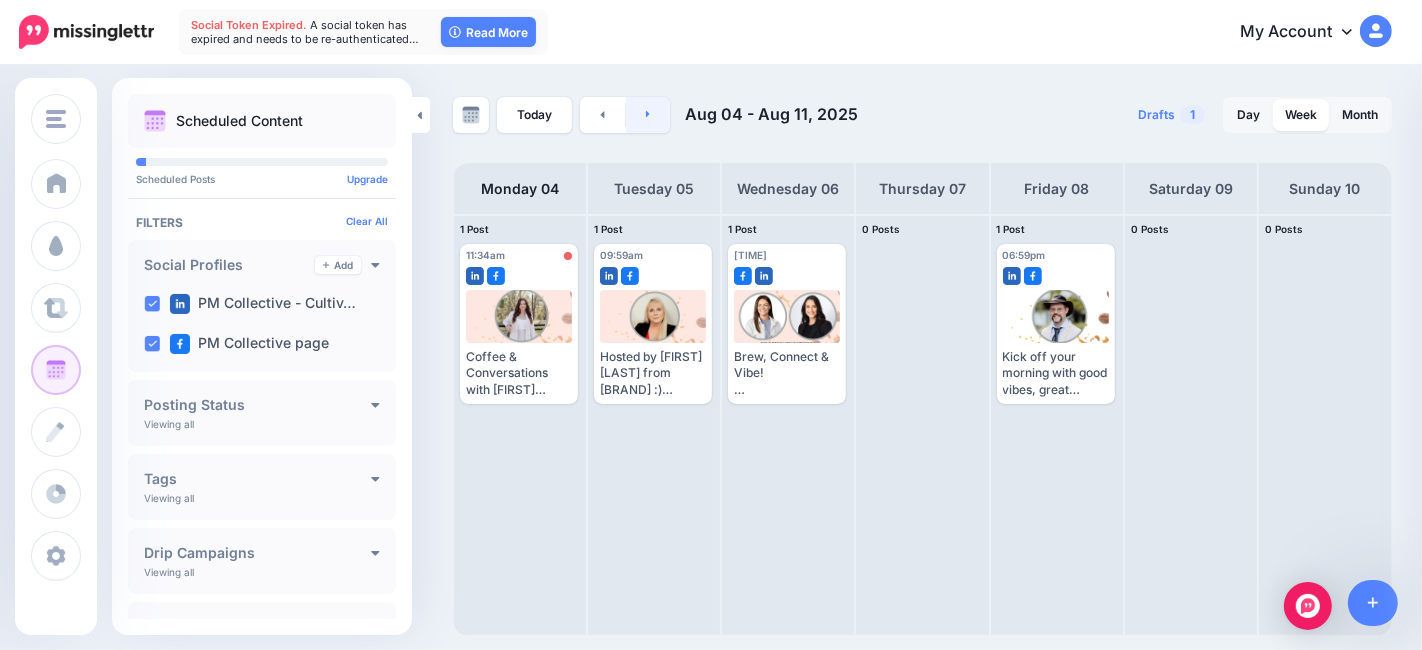 click 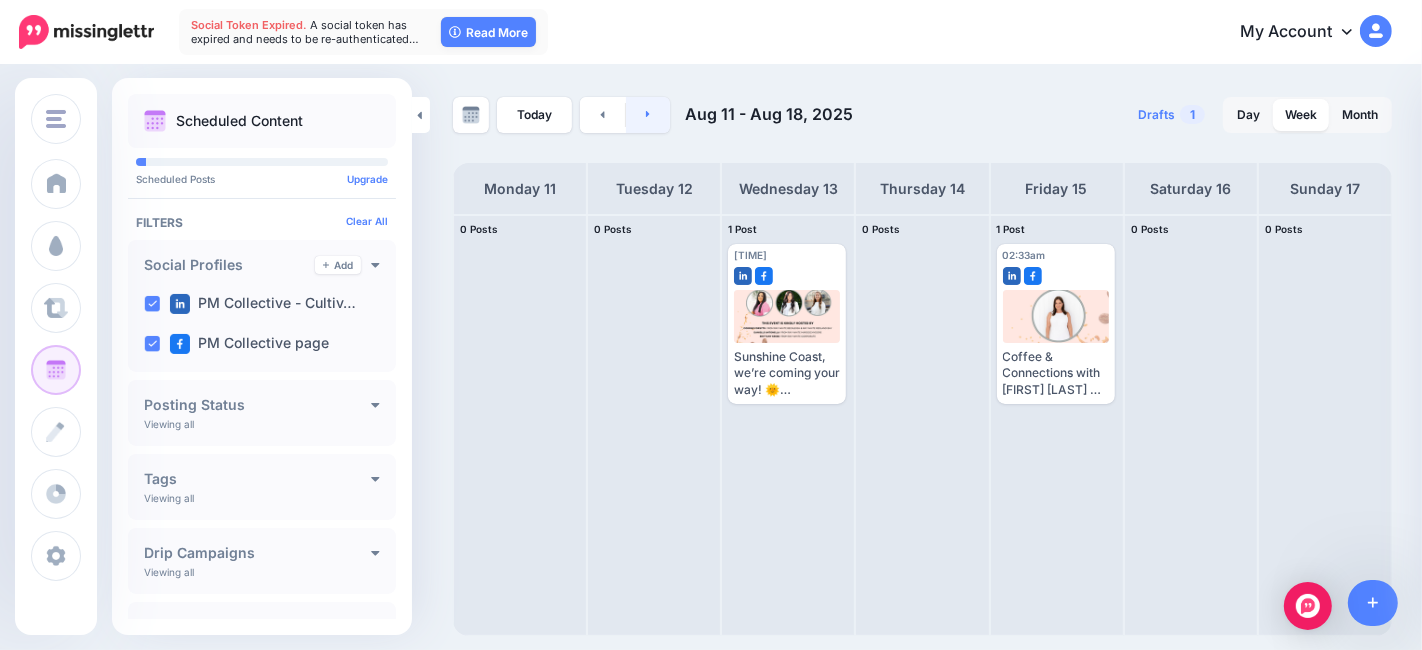 click 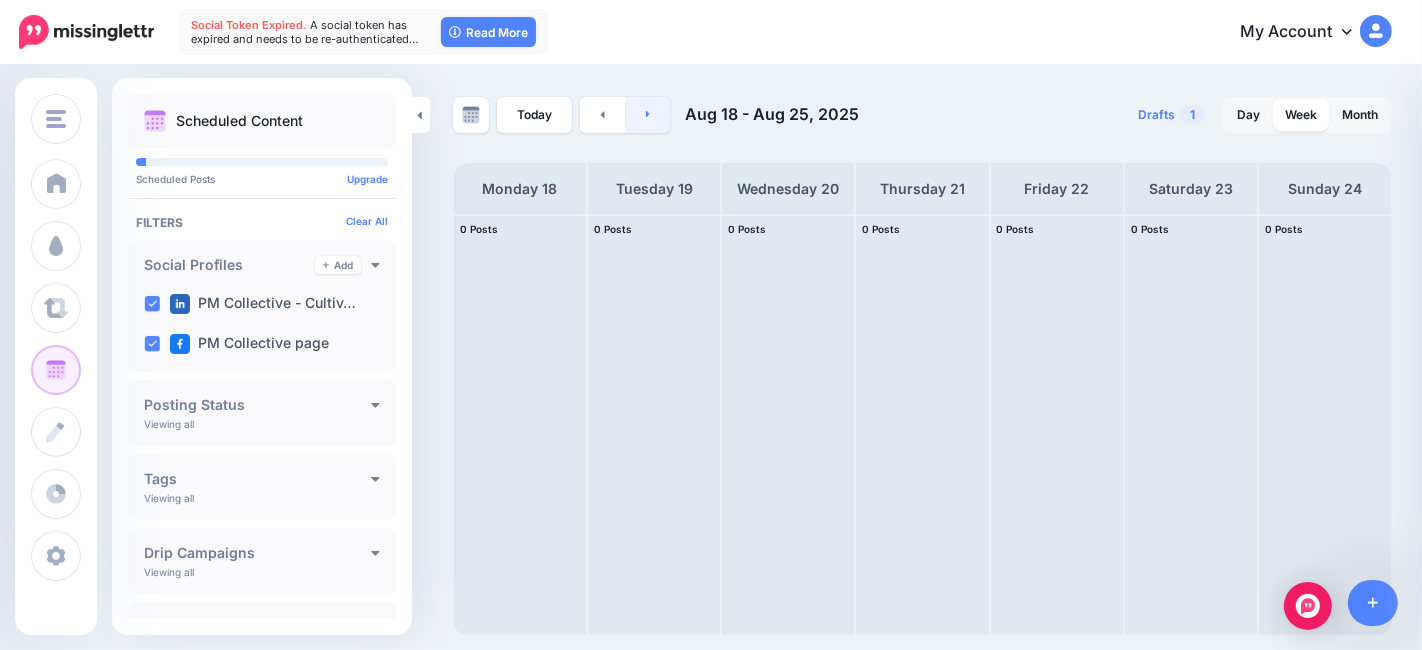 click 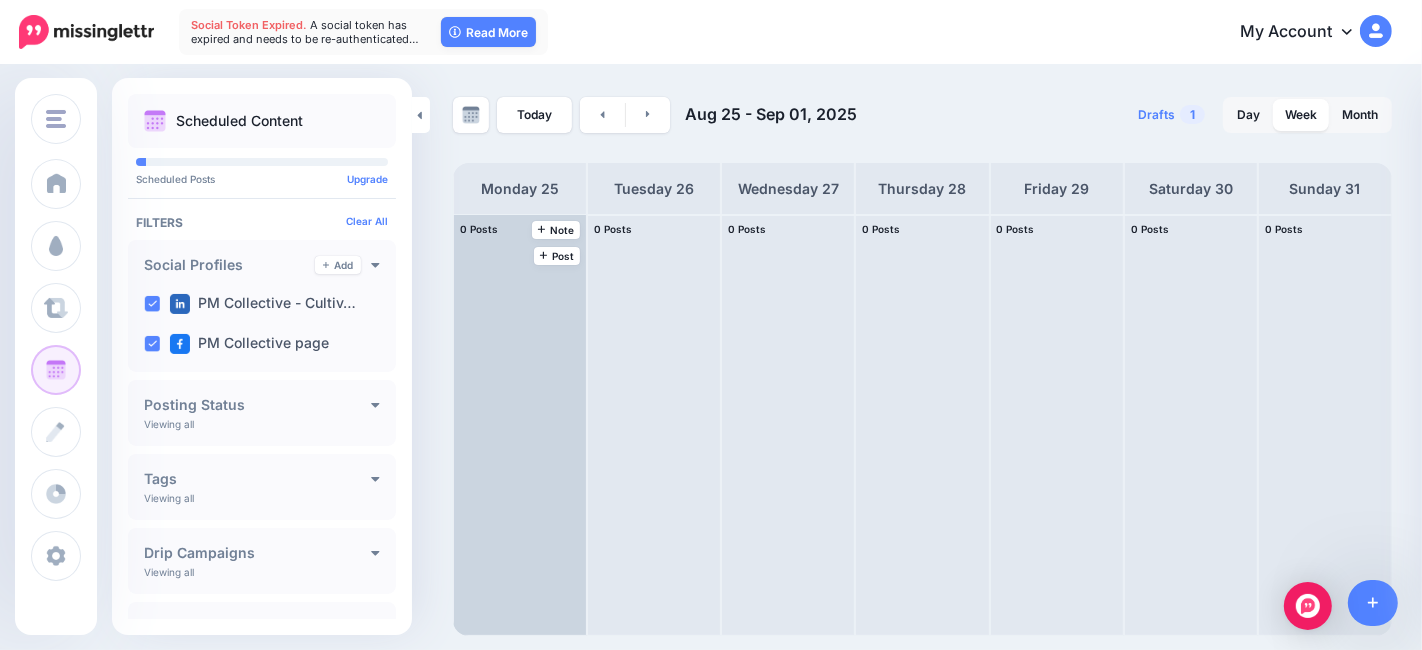 click at bounding box center (520, 425) 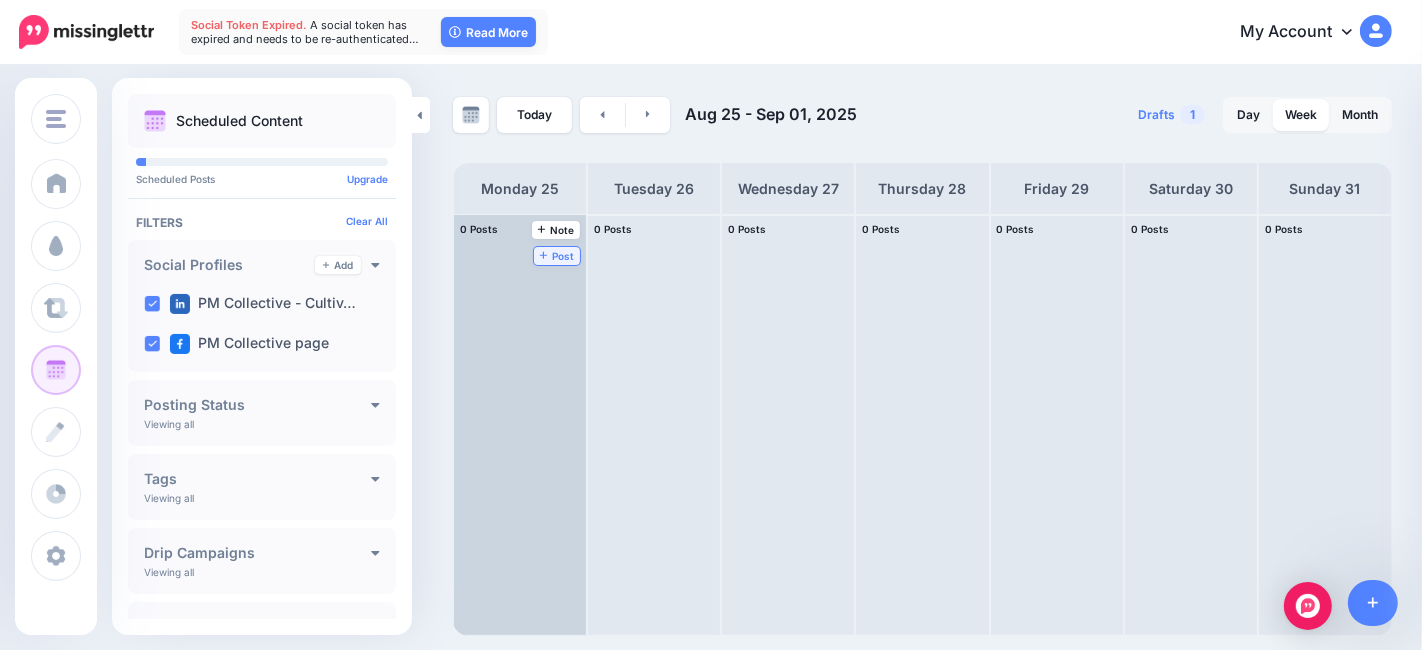 click on "Post" at bounding box center [557, 256] 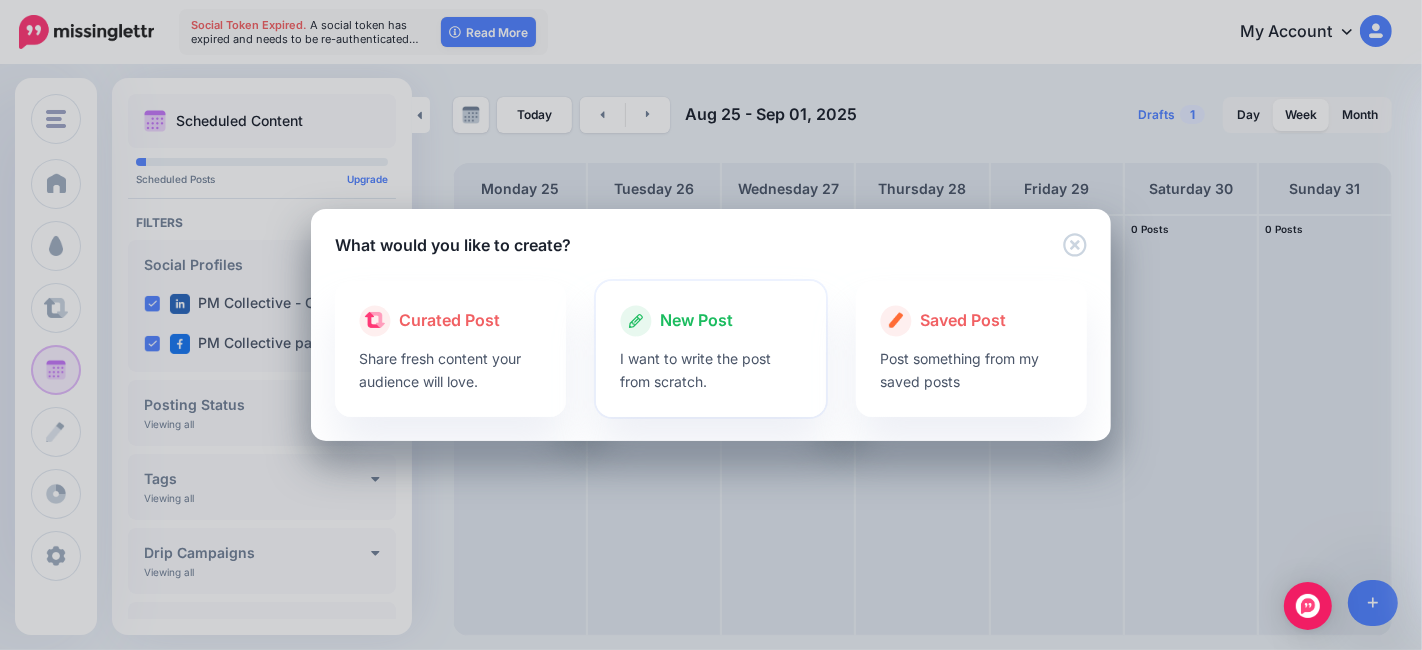 click on "I want to write the post from scratch." at bounding box center (711, 370) 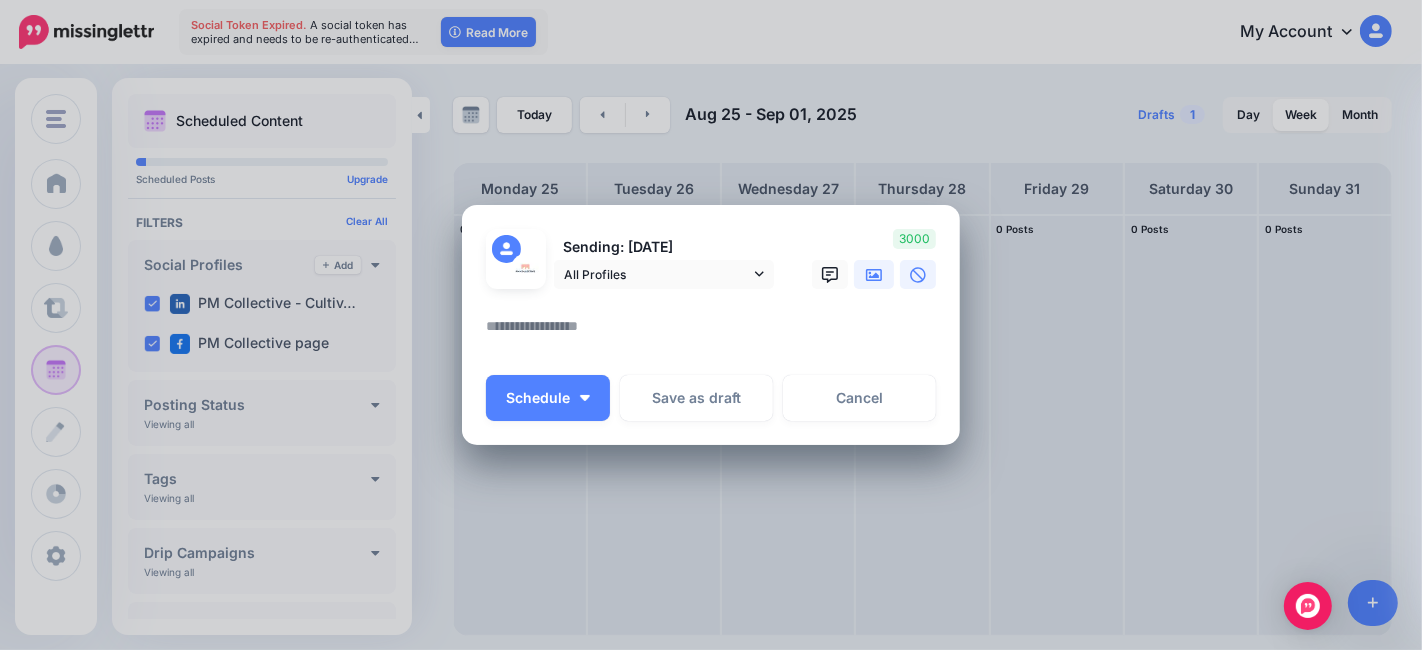 click 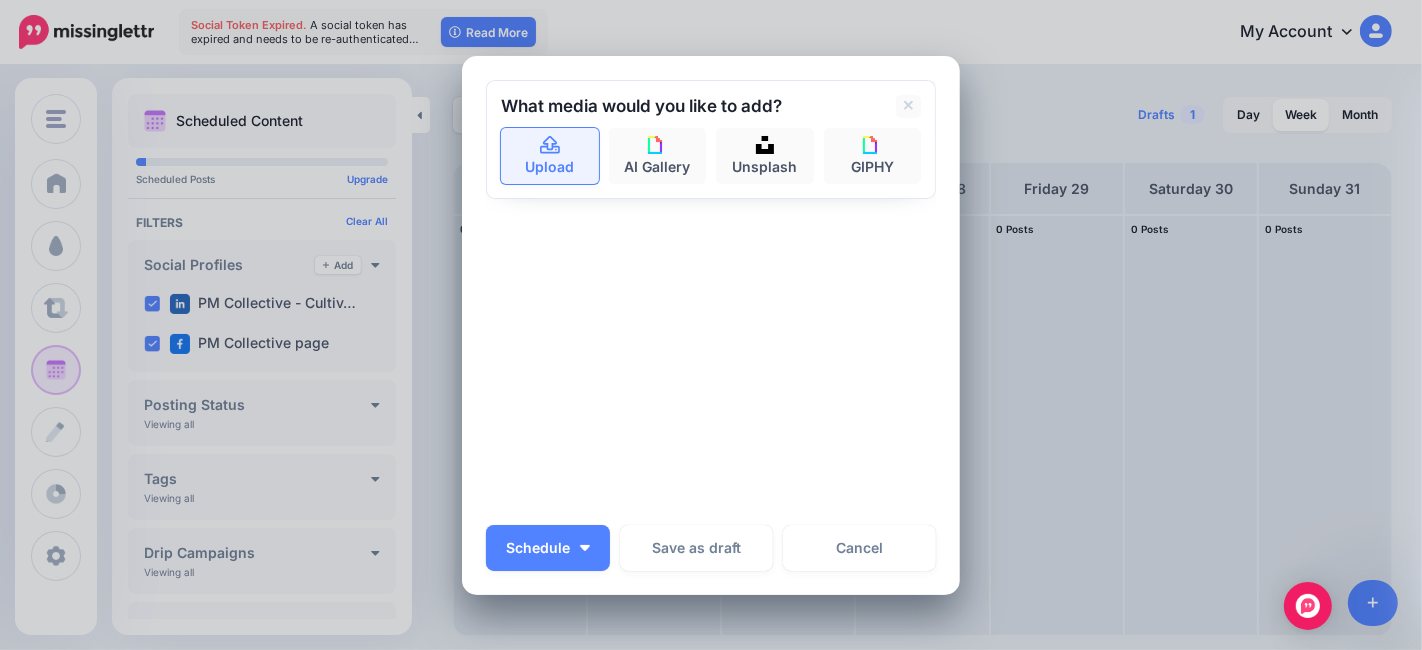 click on "Upload" at bounding box center (550, 156) 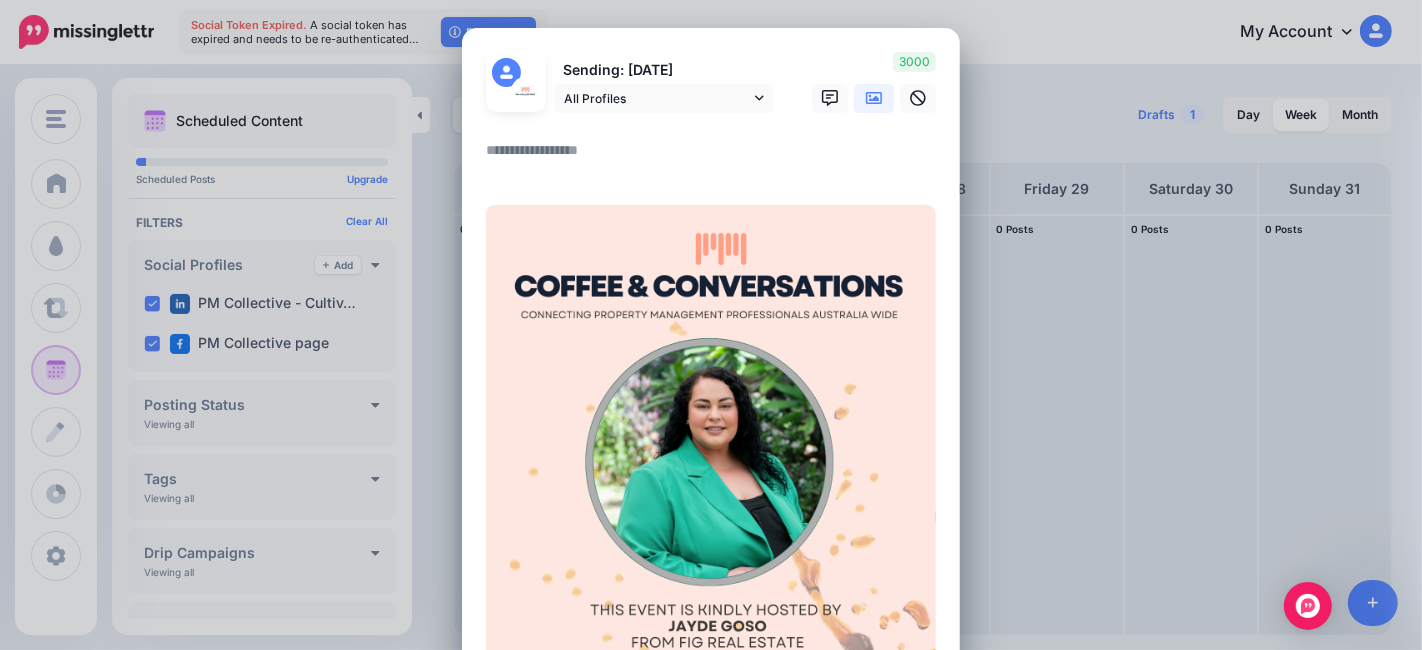 paste on "**********" 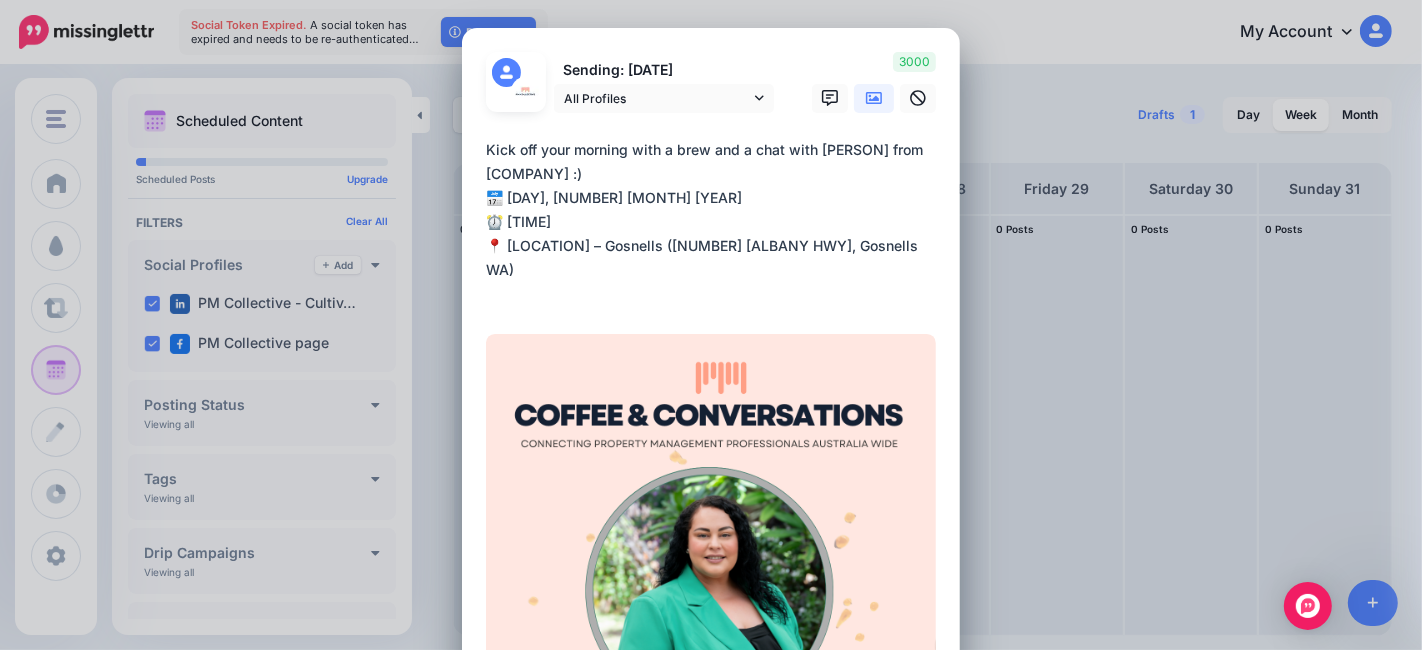 click on "**********" at bounding box center (716, 222) 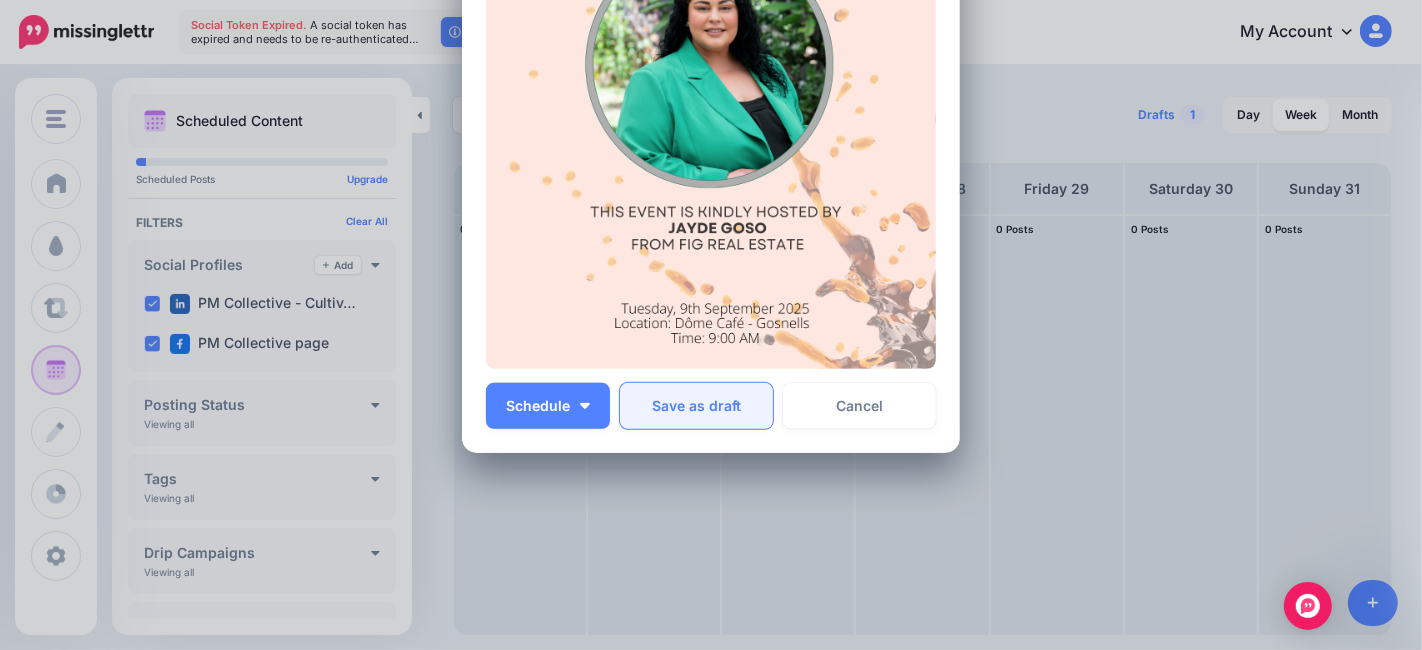 scroll, scrollTop: 555, scrollLeft: 0, axis: vertical 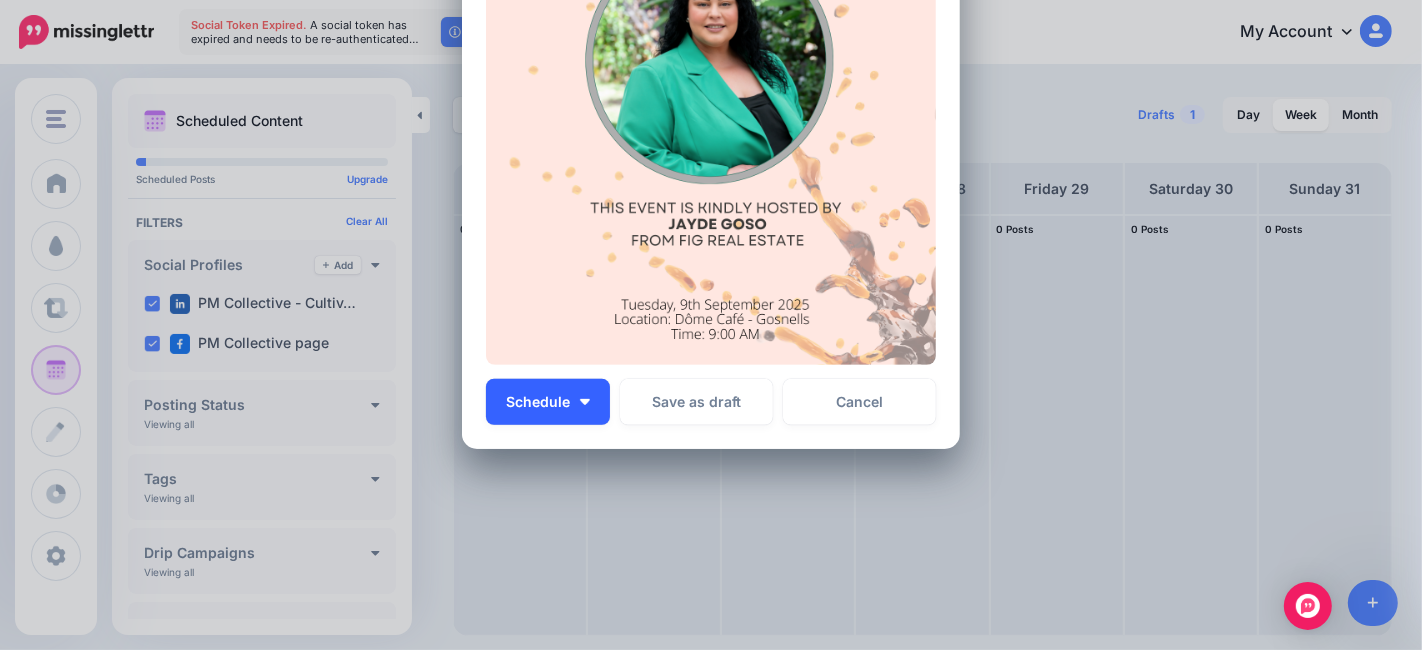 type on "**********" 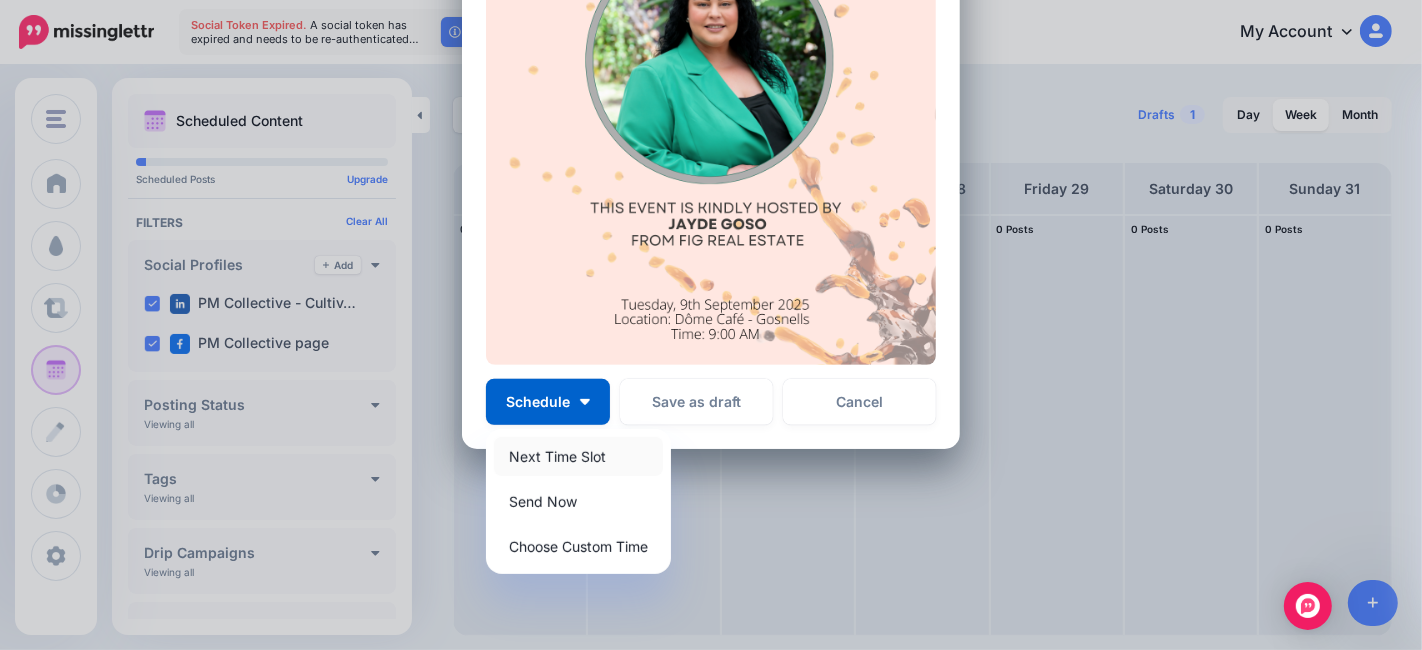 click on "Next Time Slot" at bounding box center (578, 456) 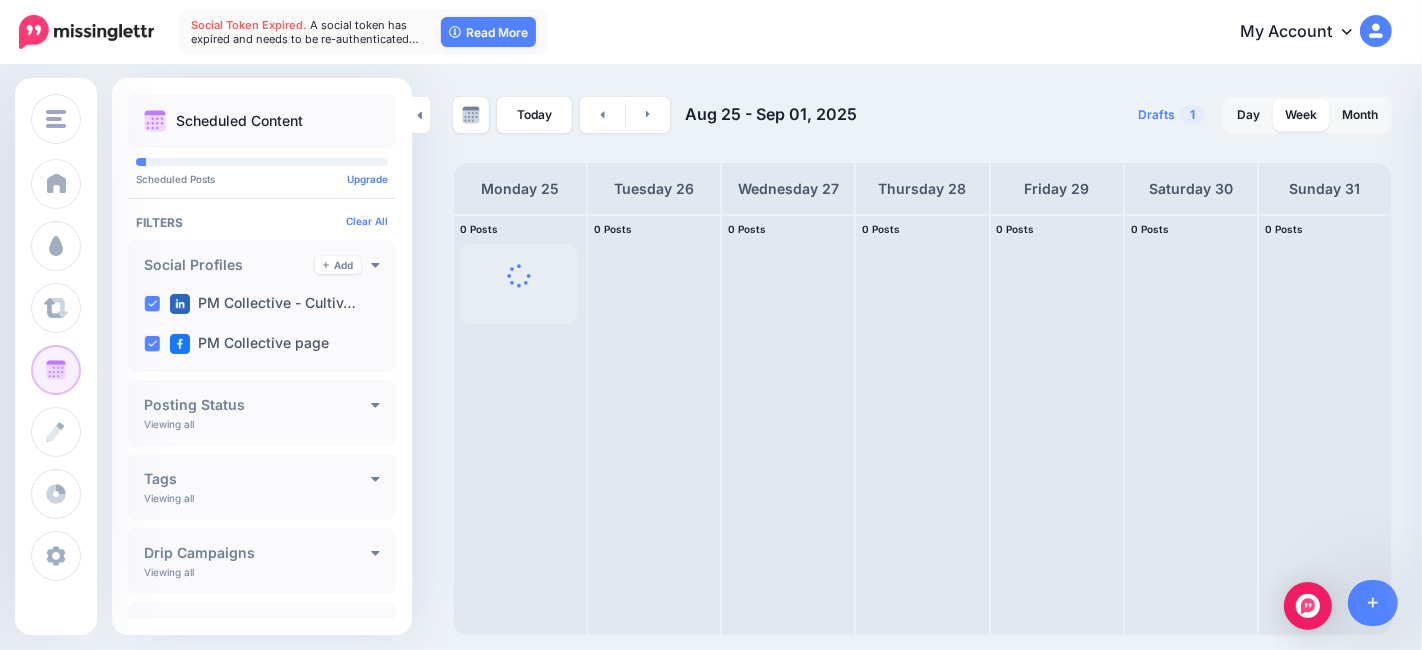 scroll, scrollTop: 0, scrollLeft: 0, axis: both 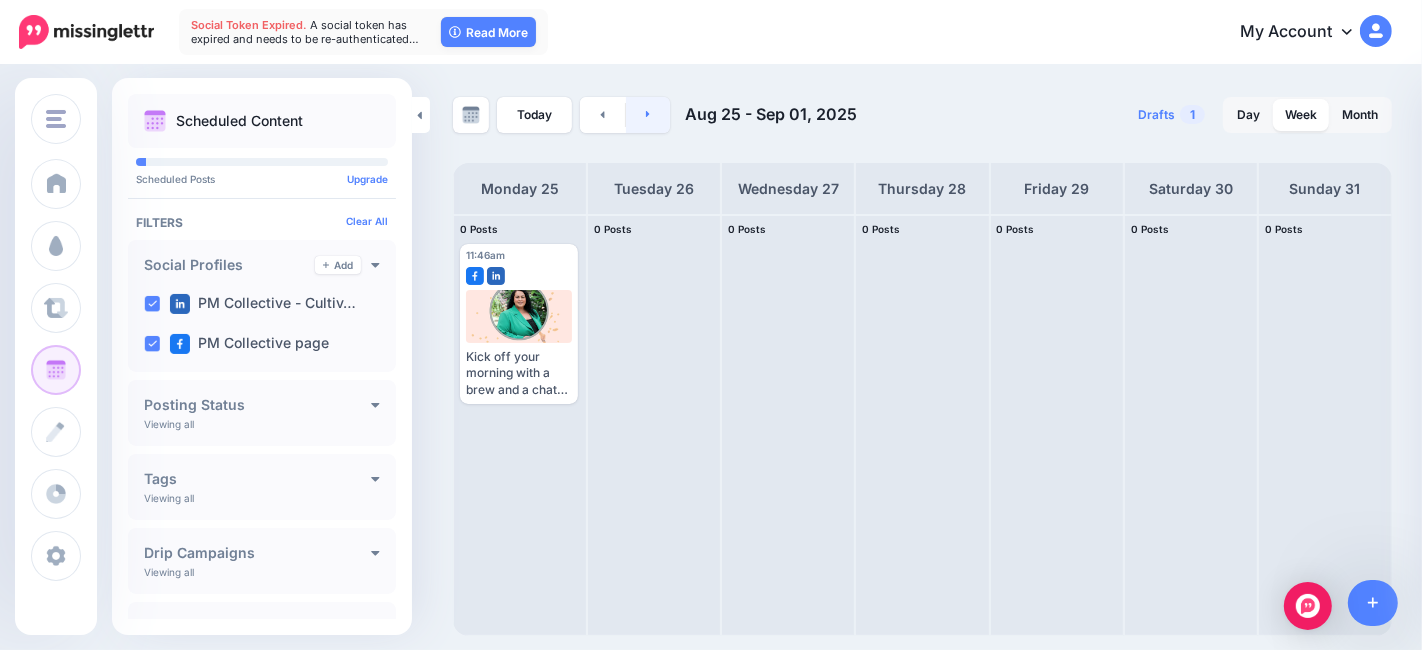 click at bounding box center [648, 115] 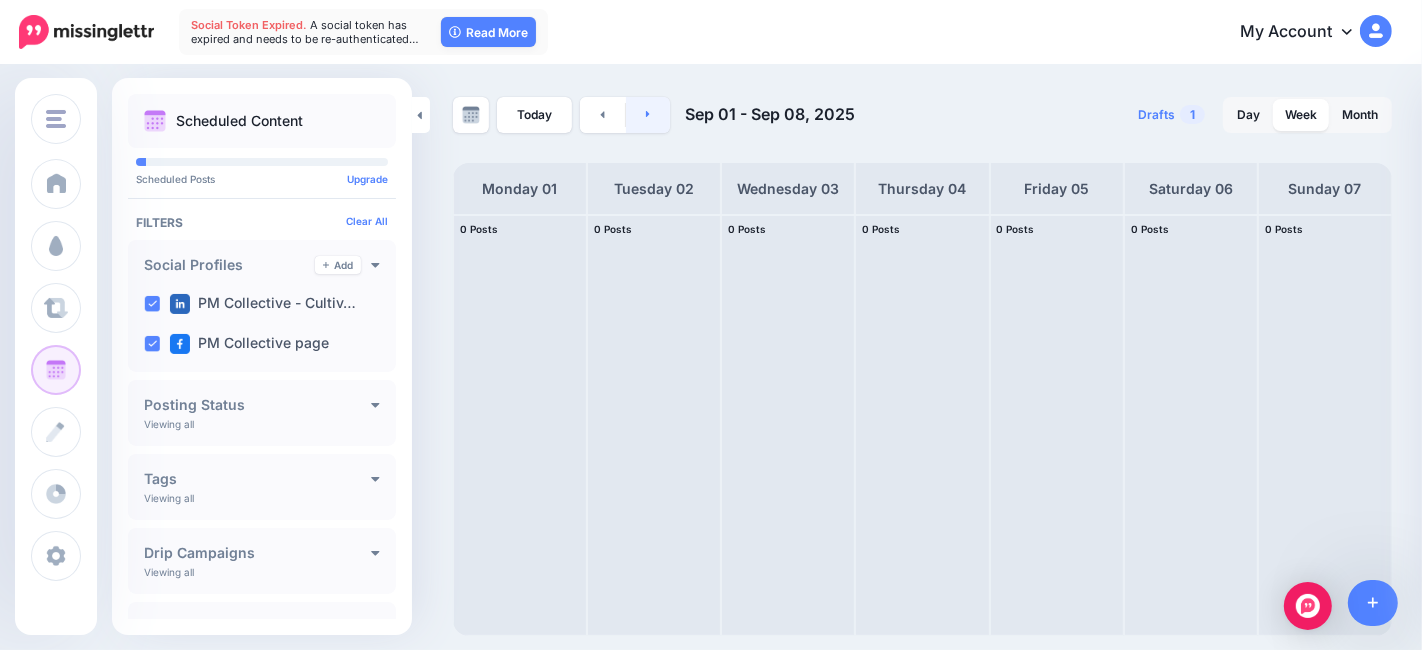 click 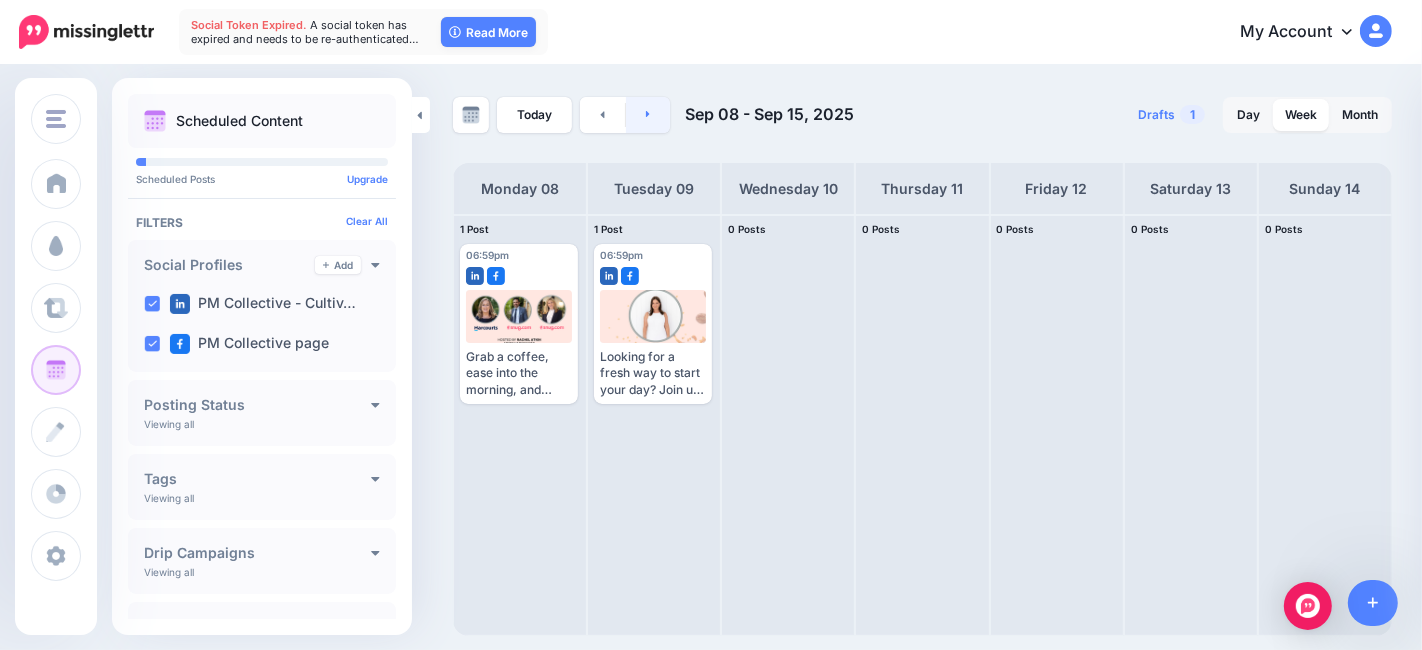 click 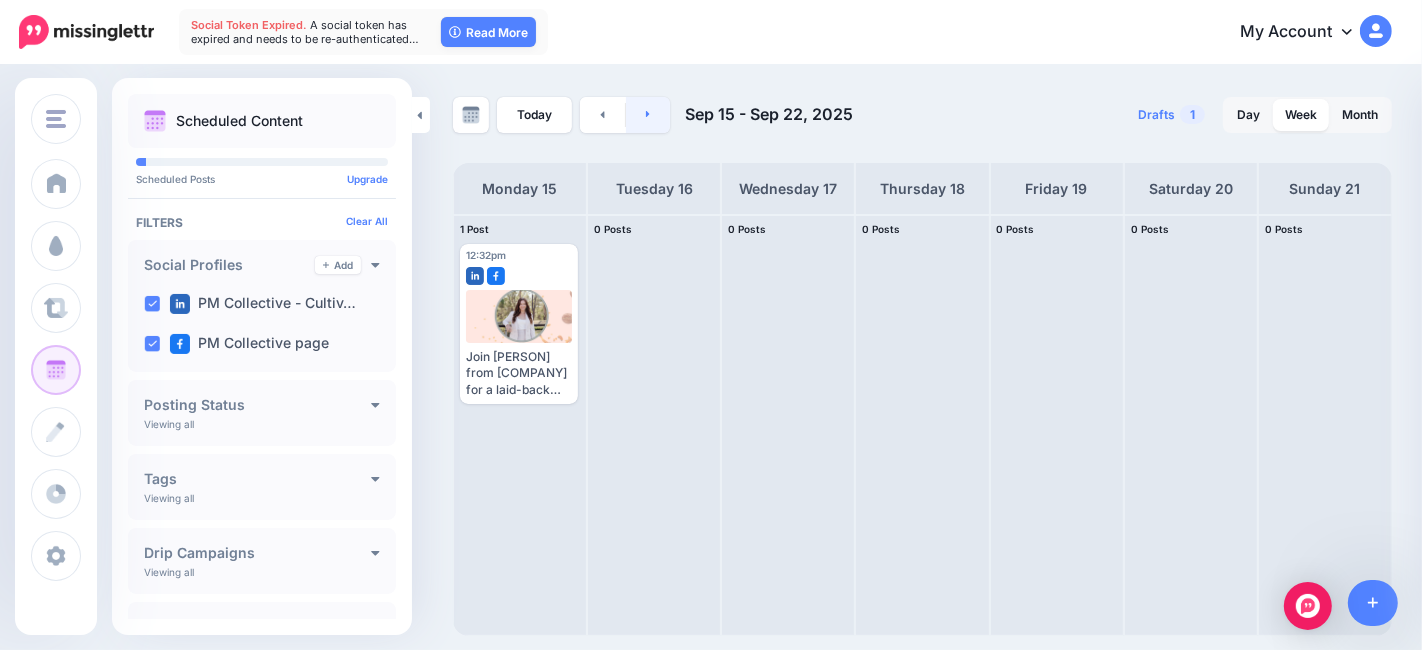 click at bounding box center (648, 115) 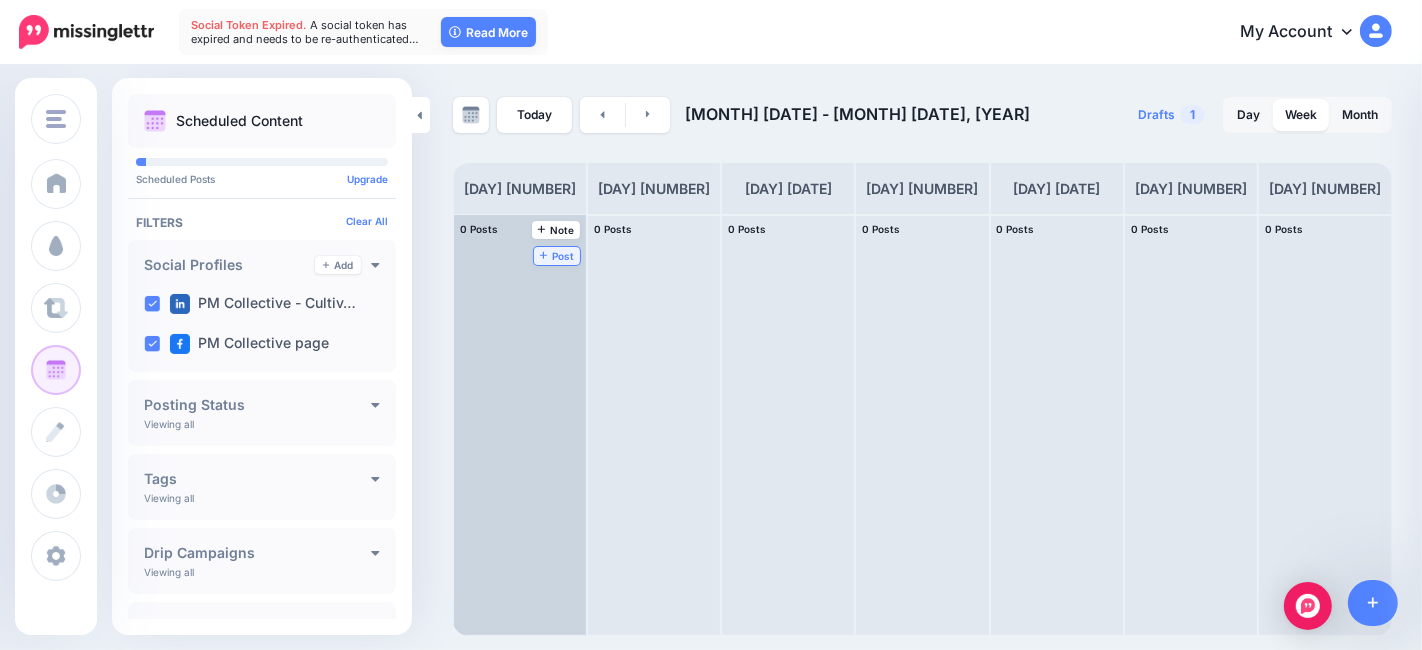 click on "Post" at bounding box center (557, 256) 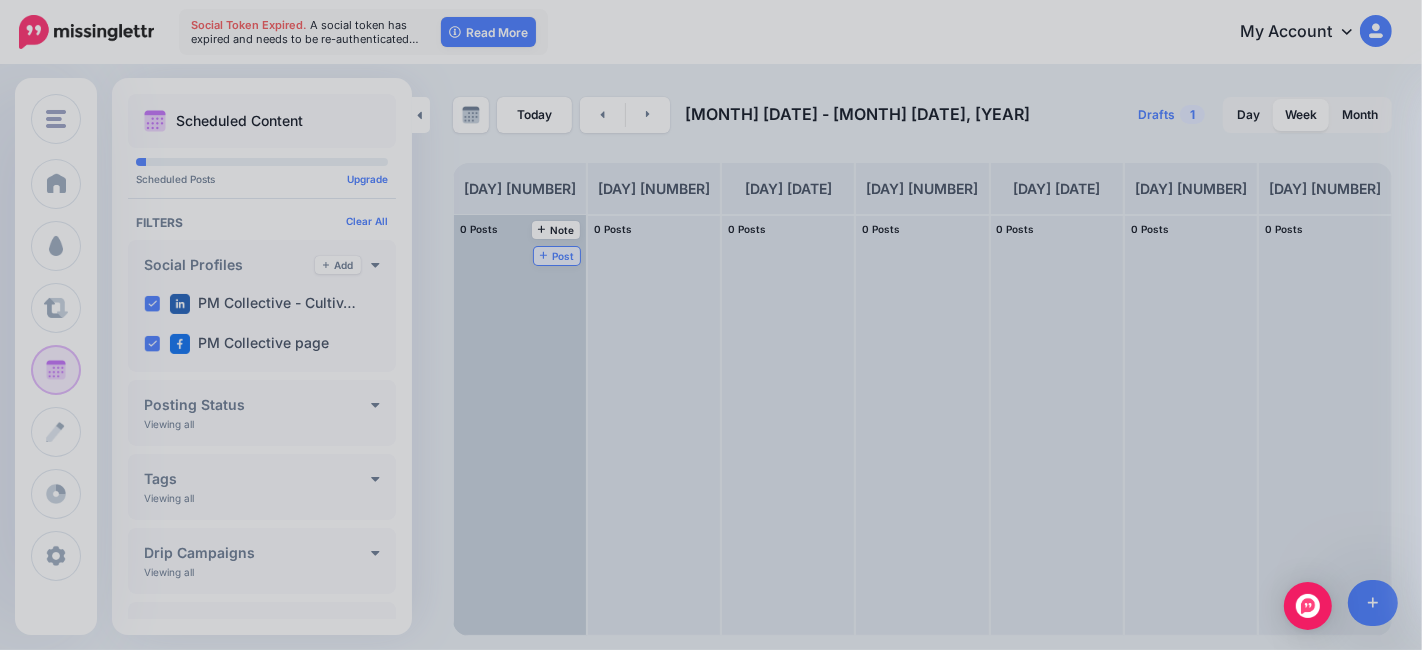 scroll, scrollTop: 0, scrollLeft: 0, axis: both 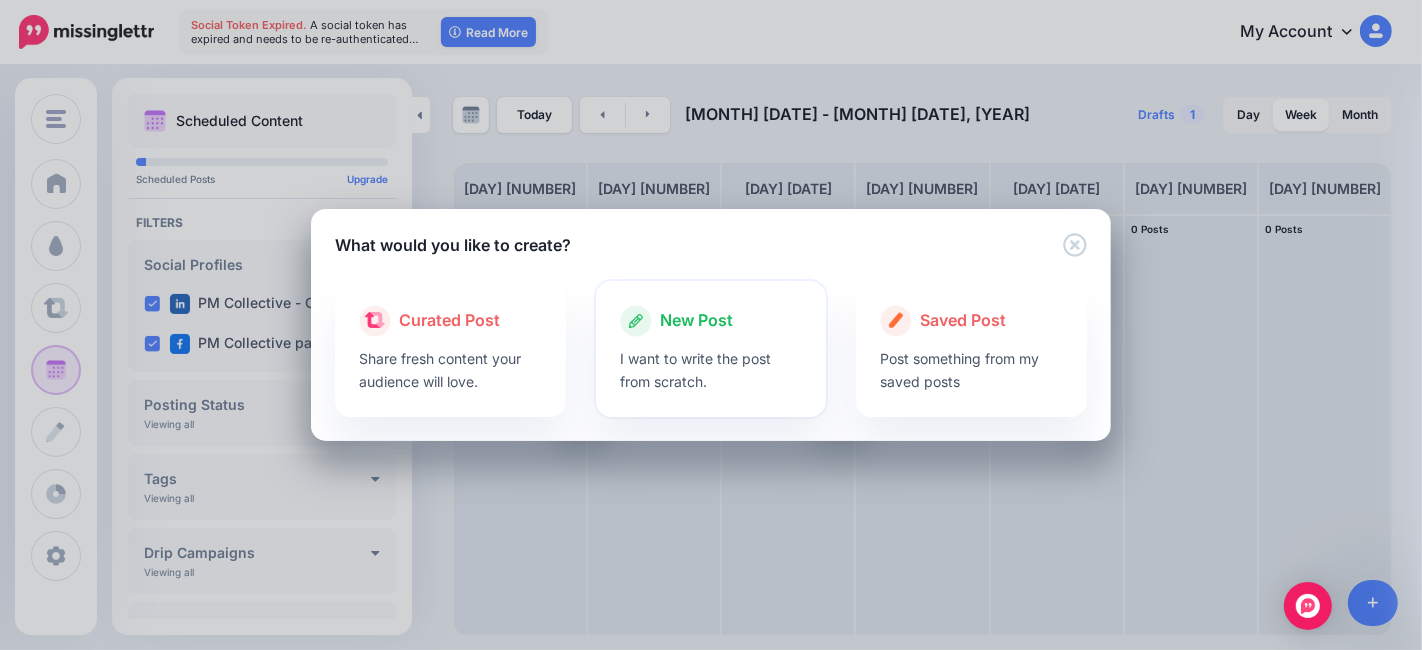 click on "New Post" at bounding box center [696, 321] 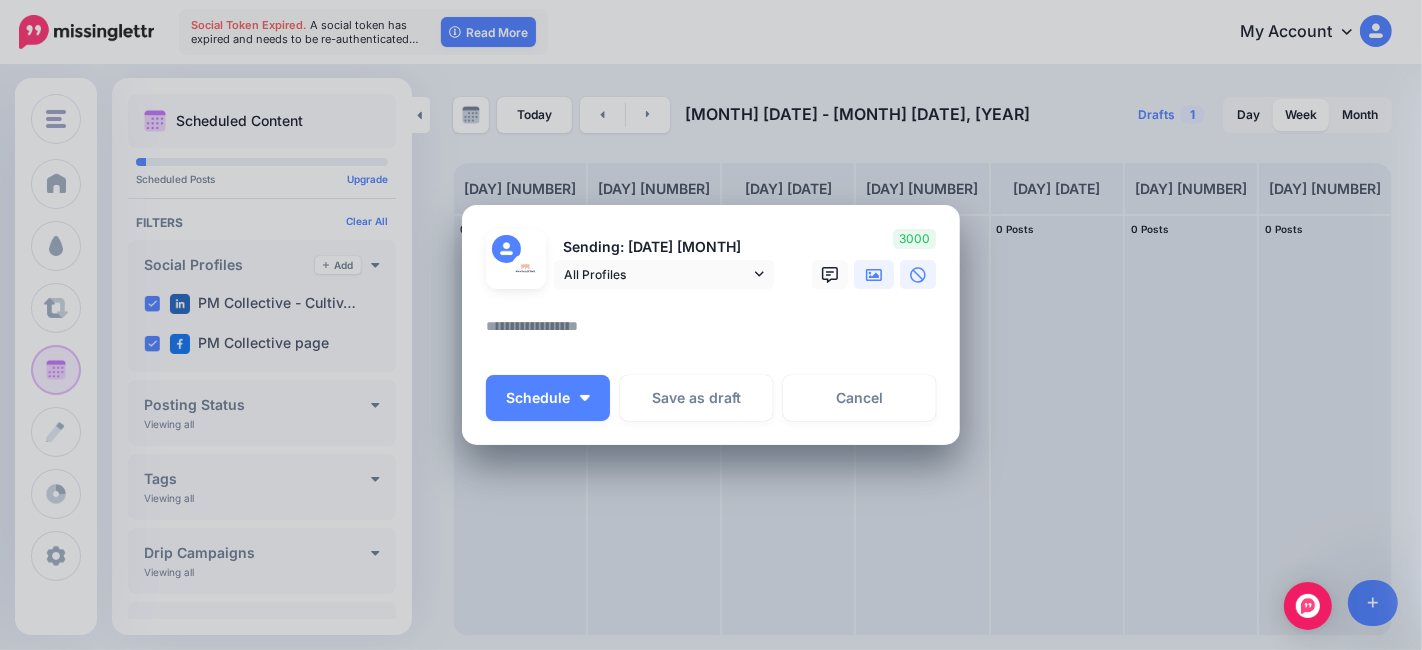 click 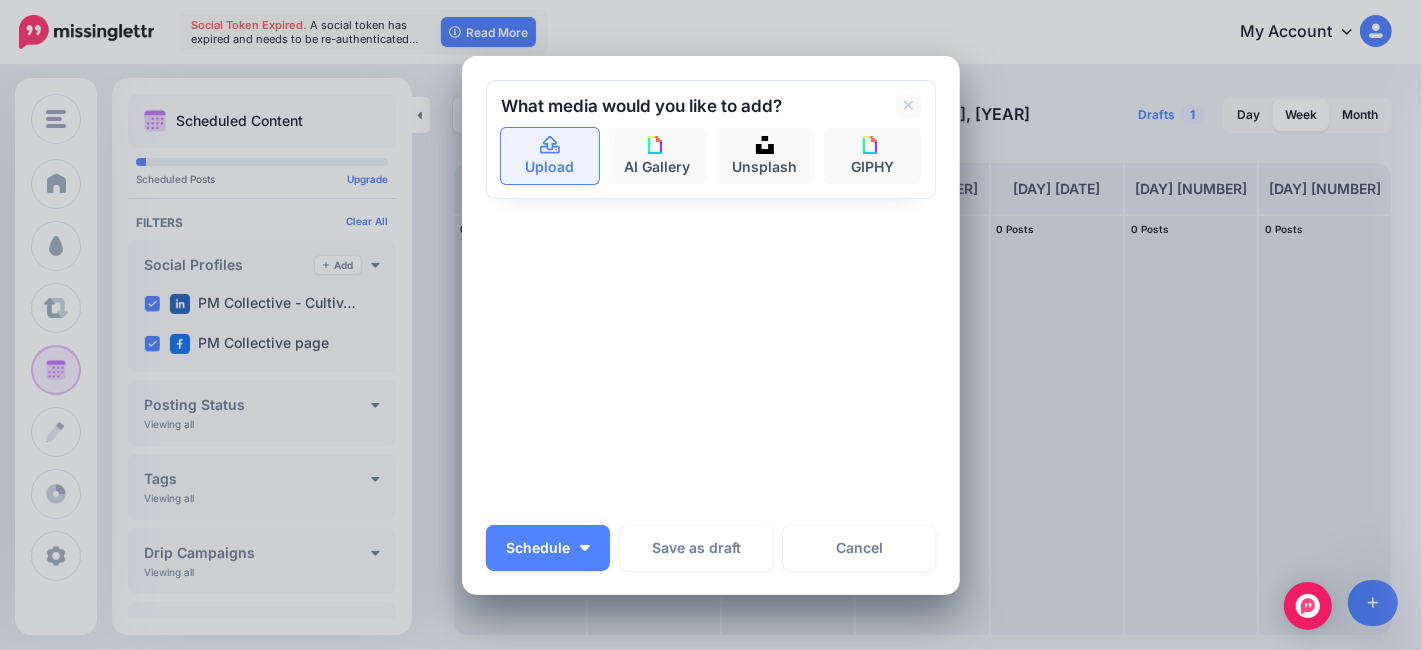 click on "Upload" at bounding box center (550, 156) 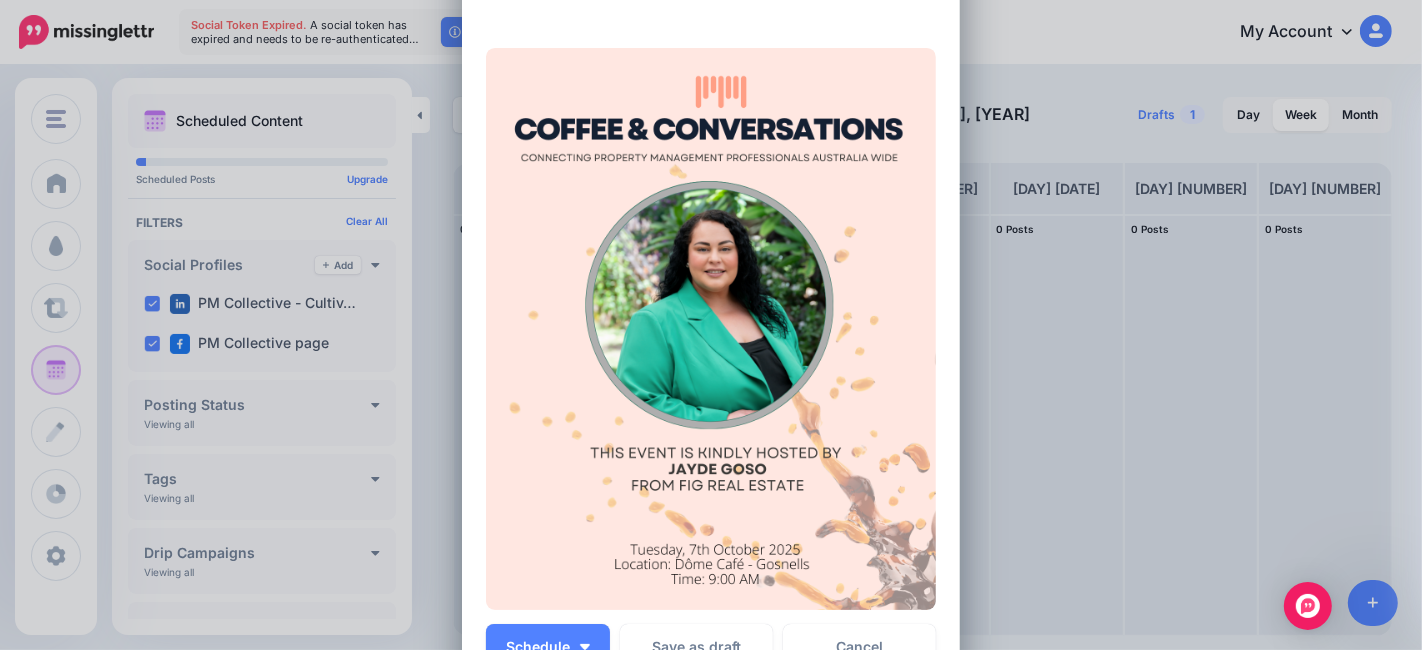 scroll, scrollTop: 111, scrollLeft: 0, axis: vertical 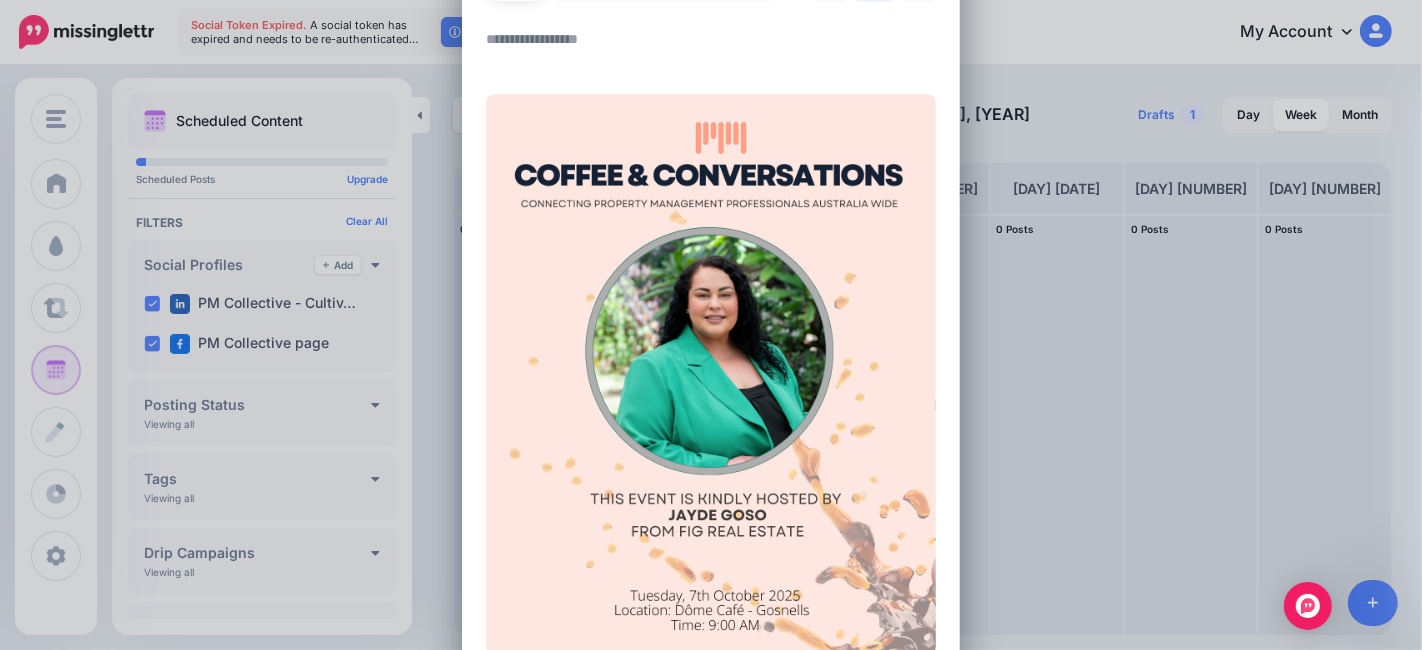 paste on "**********" 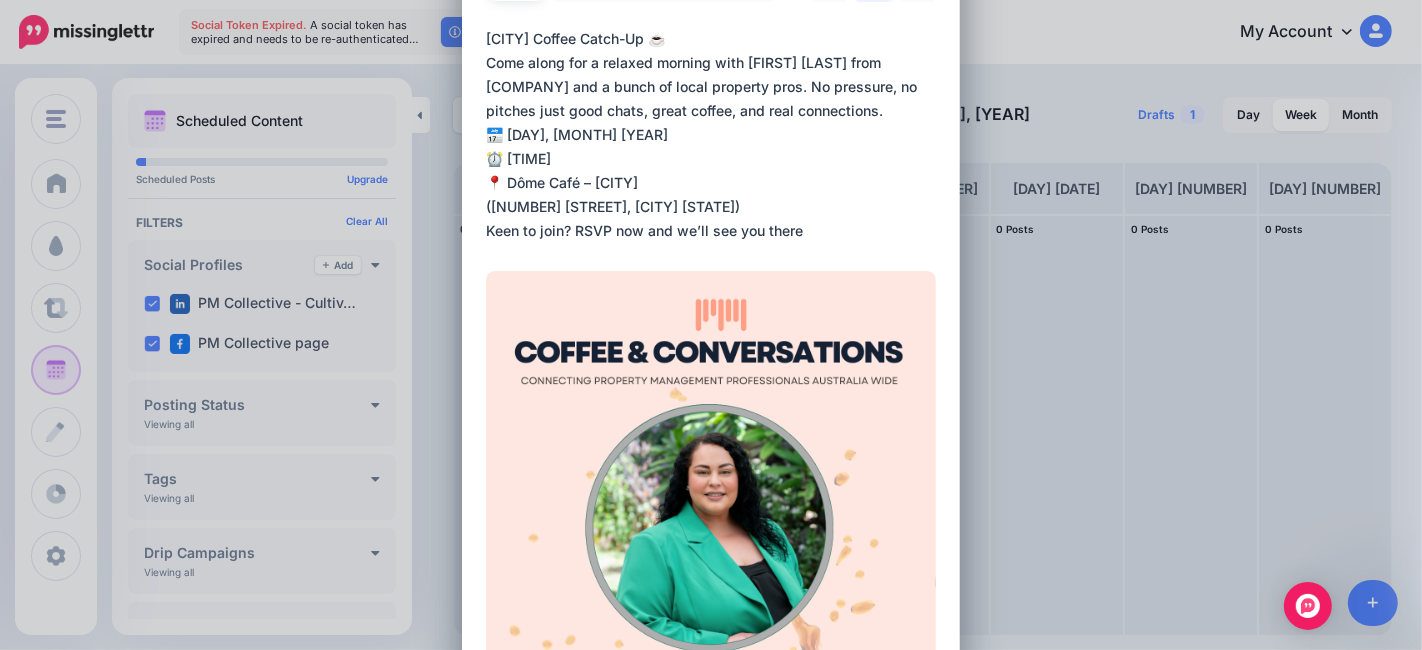 scroll, scrollTop: 0, scrollLeft: 0, axis: both 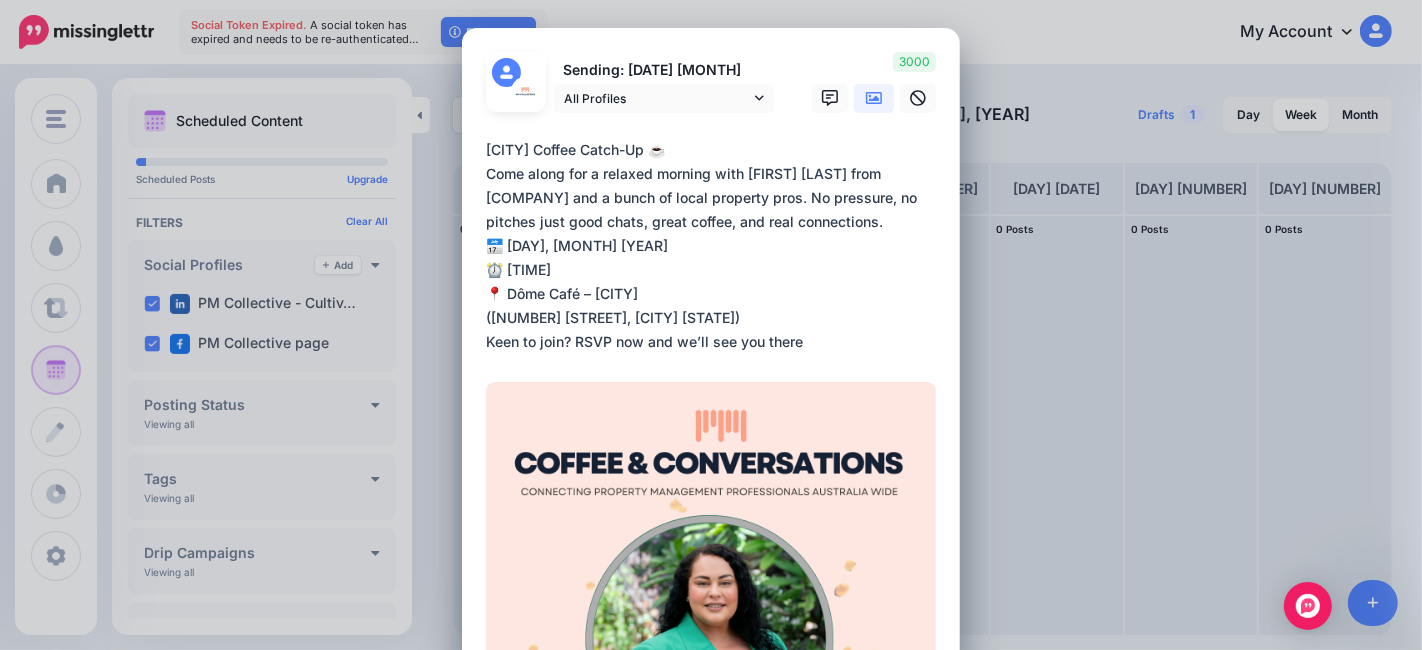drag, startPoint x: 705, startPoint y: 167, endPoint x: 661, endPoint y: 147, distance: 48.332184 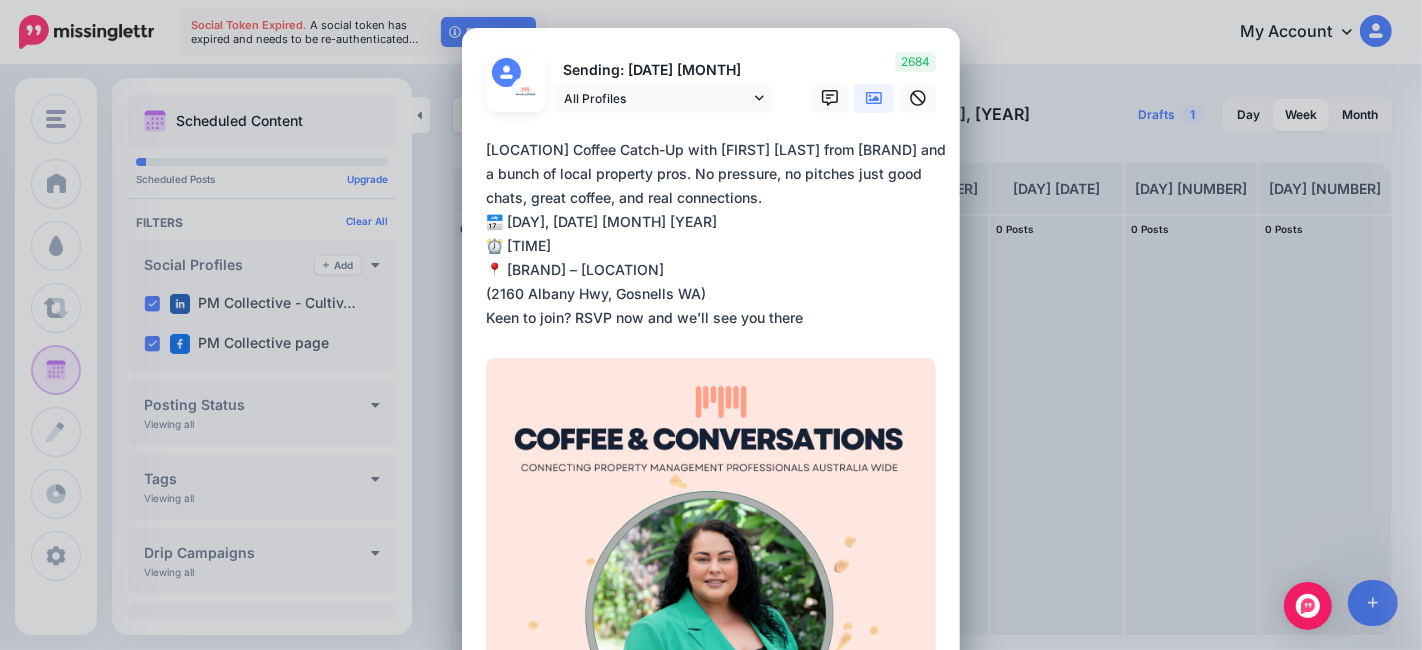 drag, startPoint x: 903, startPoint y: 150, endPoint x: 911, endPoint y: 187, distance: 37.85499 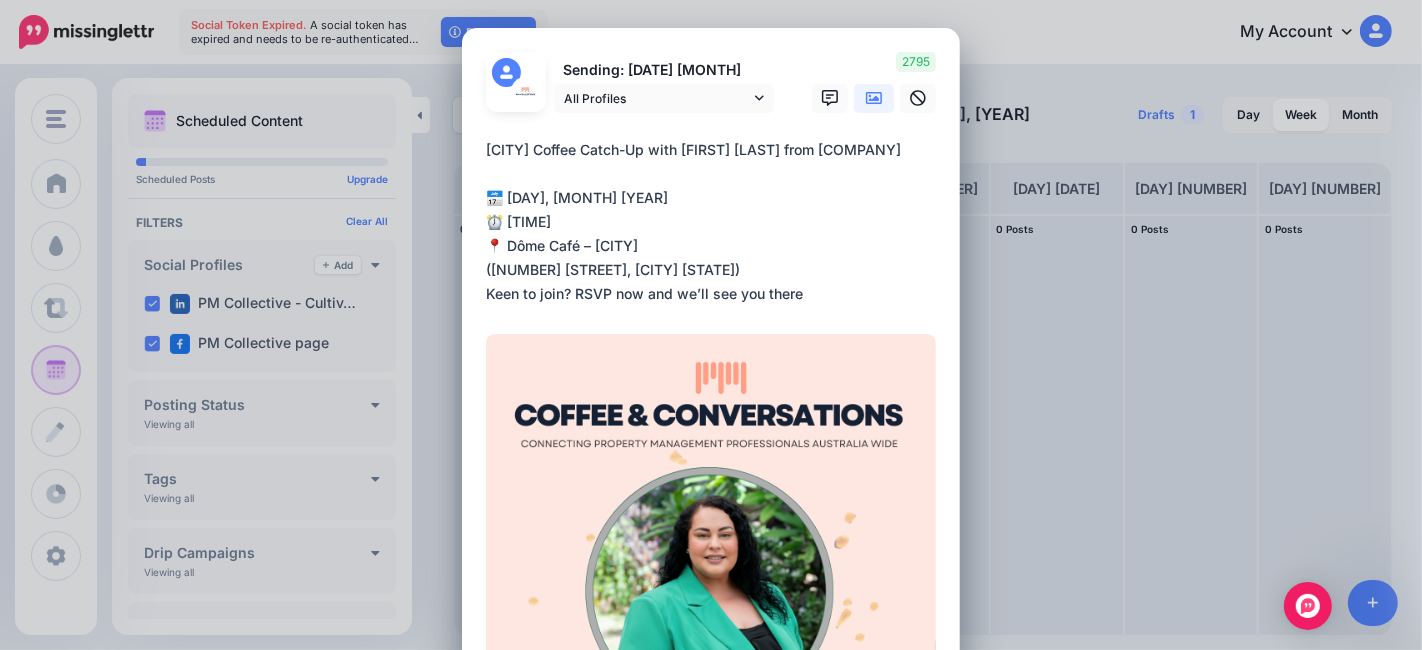 click on "**********" at bounding box center (716, 222) 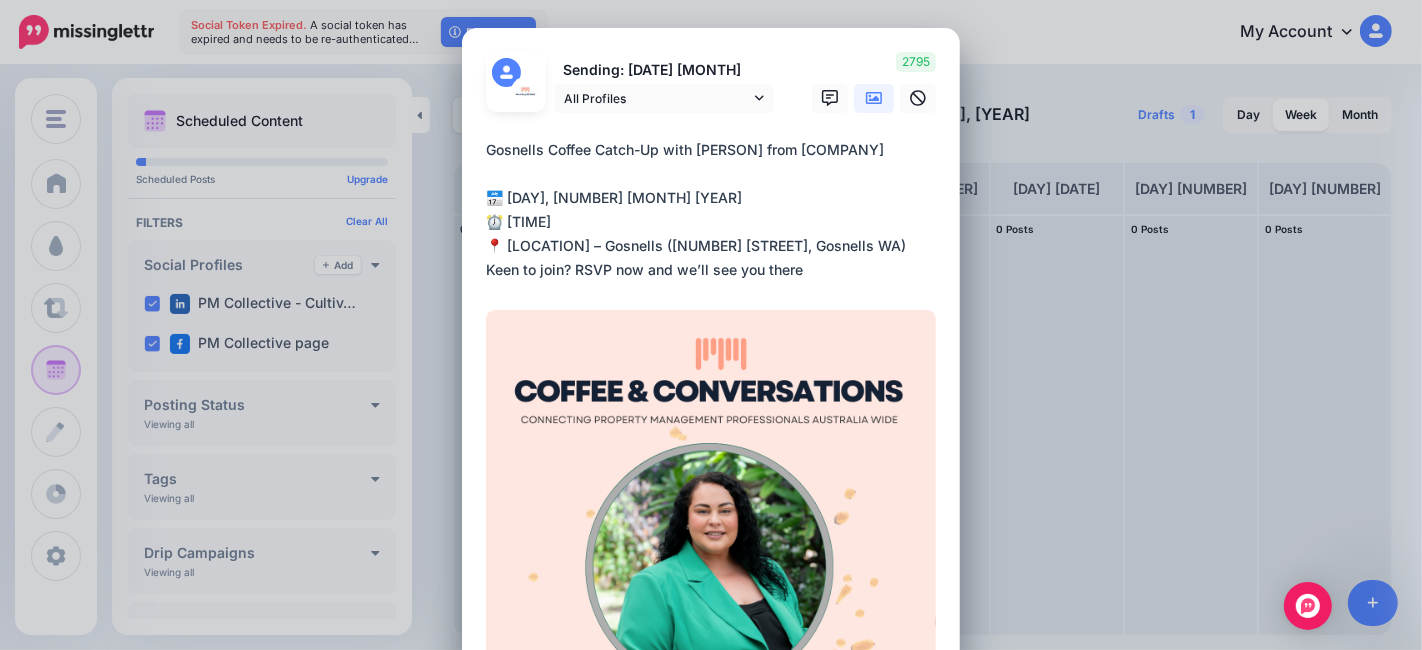 click on "**********" at bounding box center (716, 210) 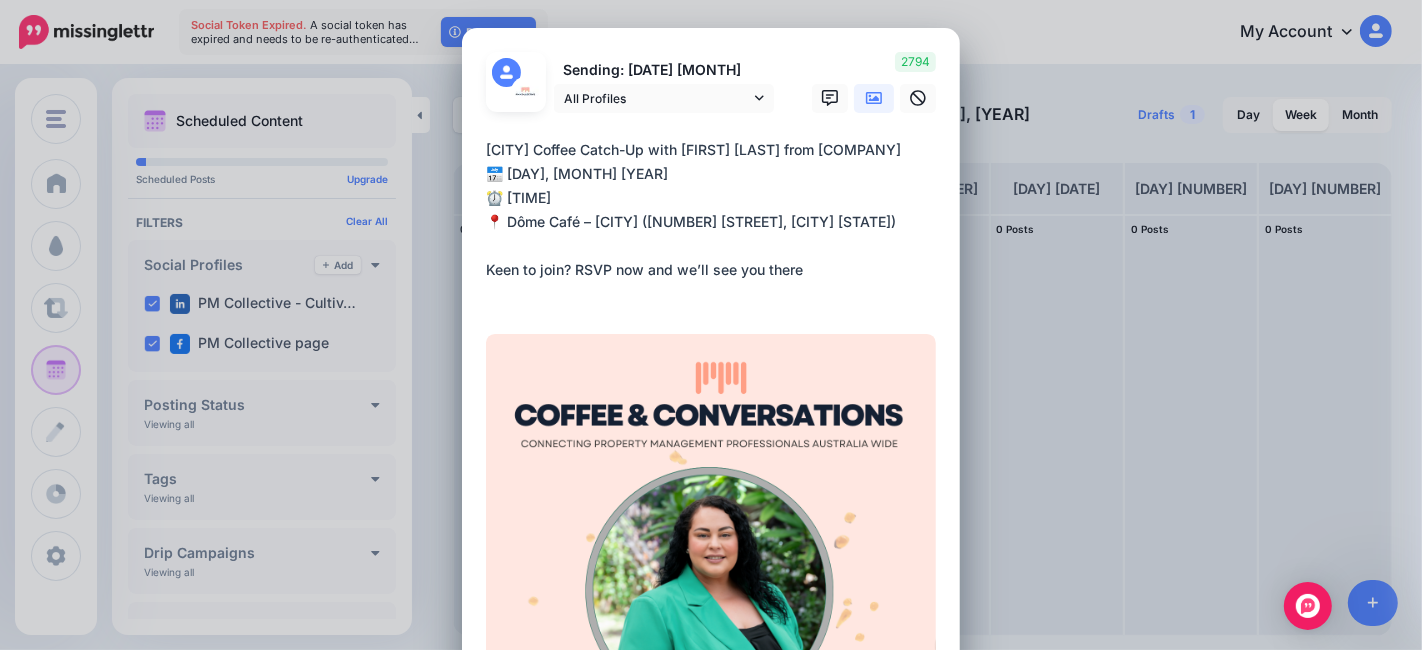 drag, startPoint x: 740, startPoint y: 302, endPoint x: 476, endPoint y: 146, distance: 306.64636 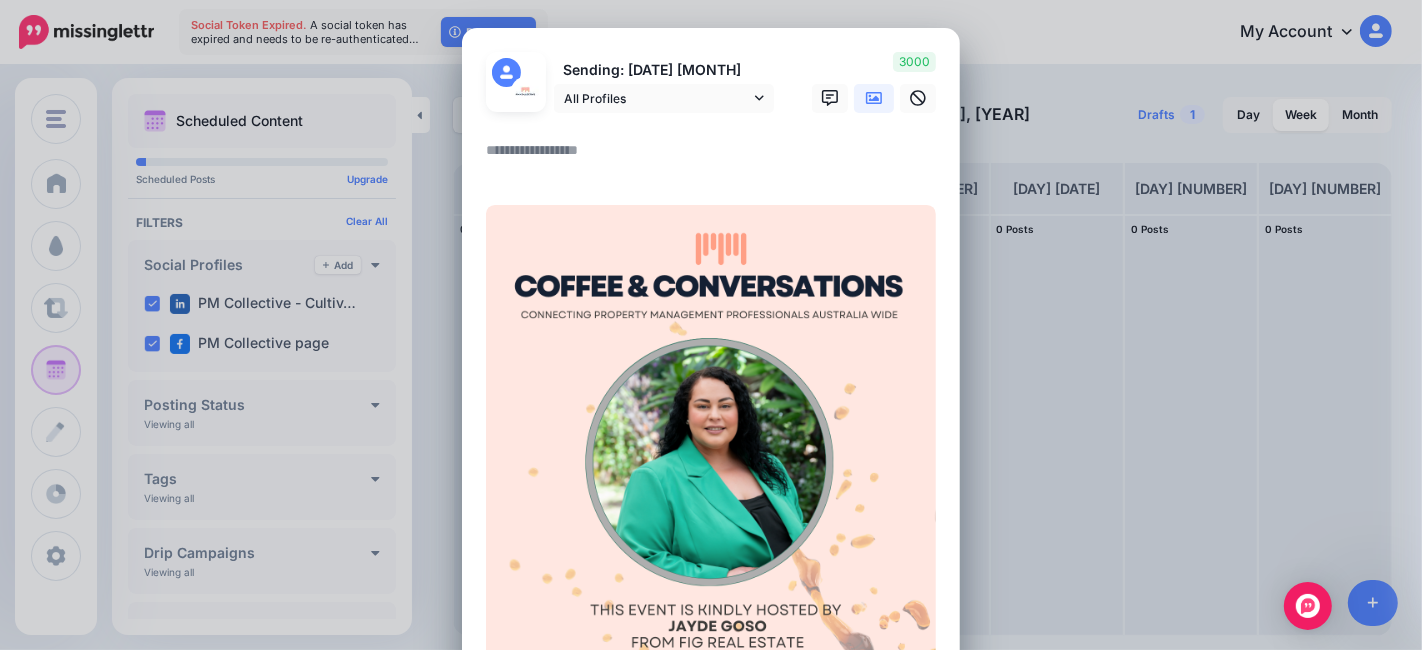 click at bounding box center [716, 157] 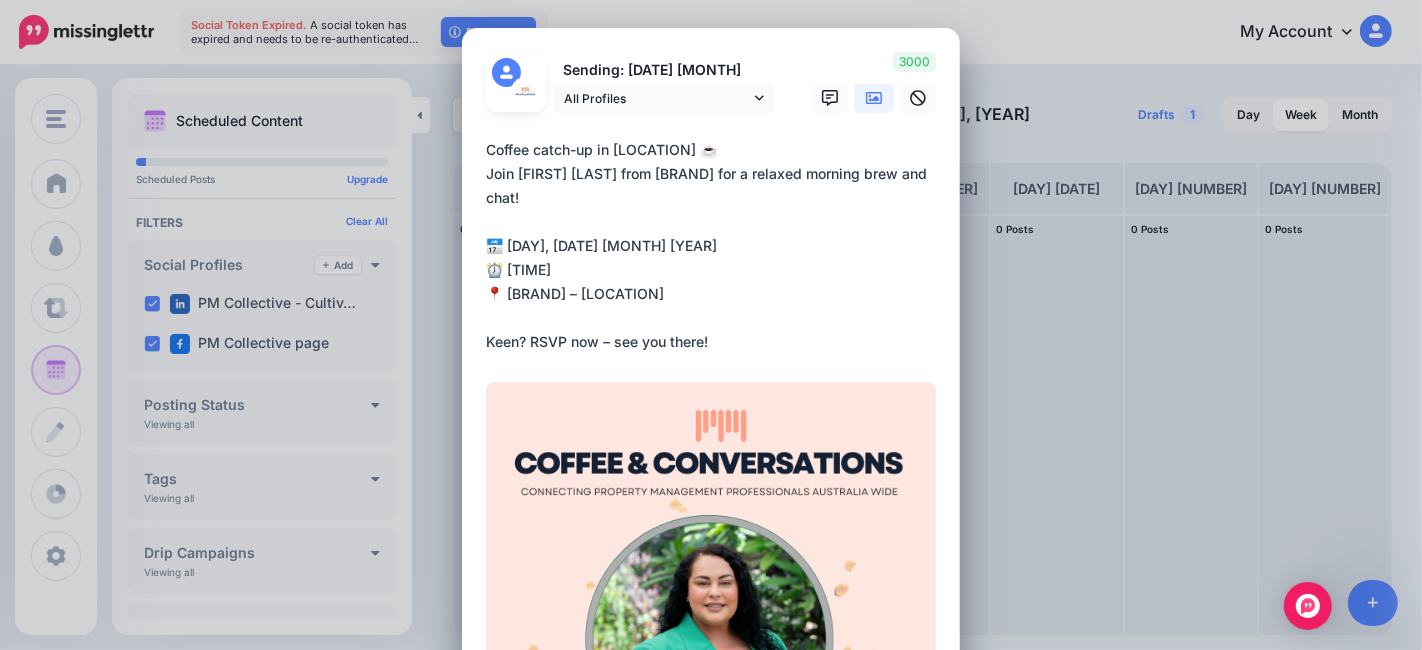 click on "**********" at bounding box center [716, 246] 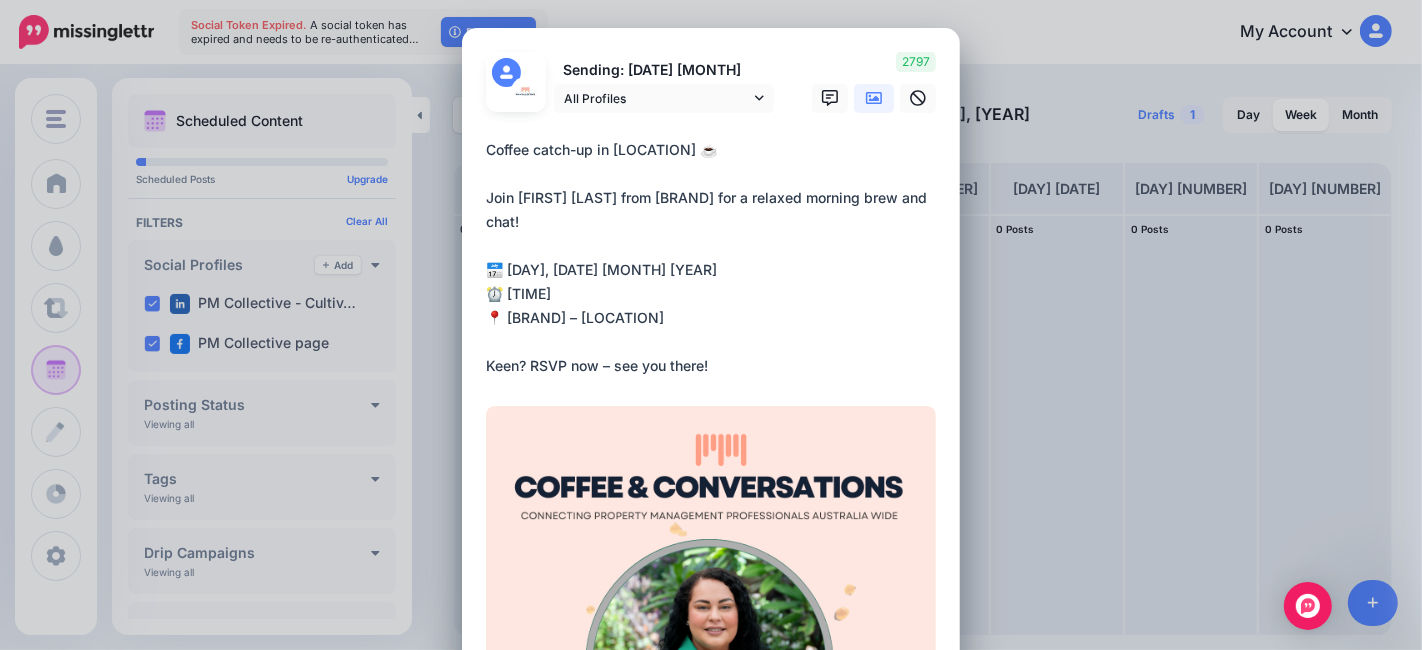 drag, startPoint x: 523, startPoint y: 363, endPoint x: 425, endPoint y: 358, distance: 98.12747 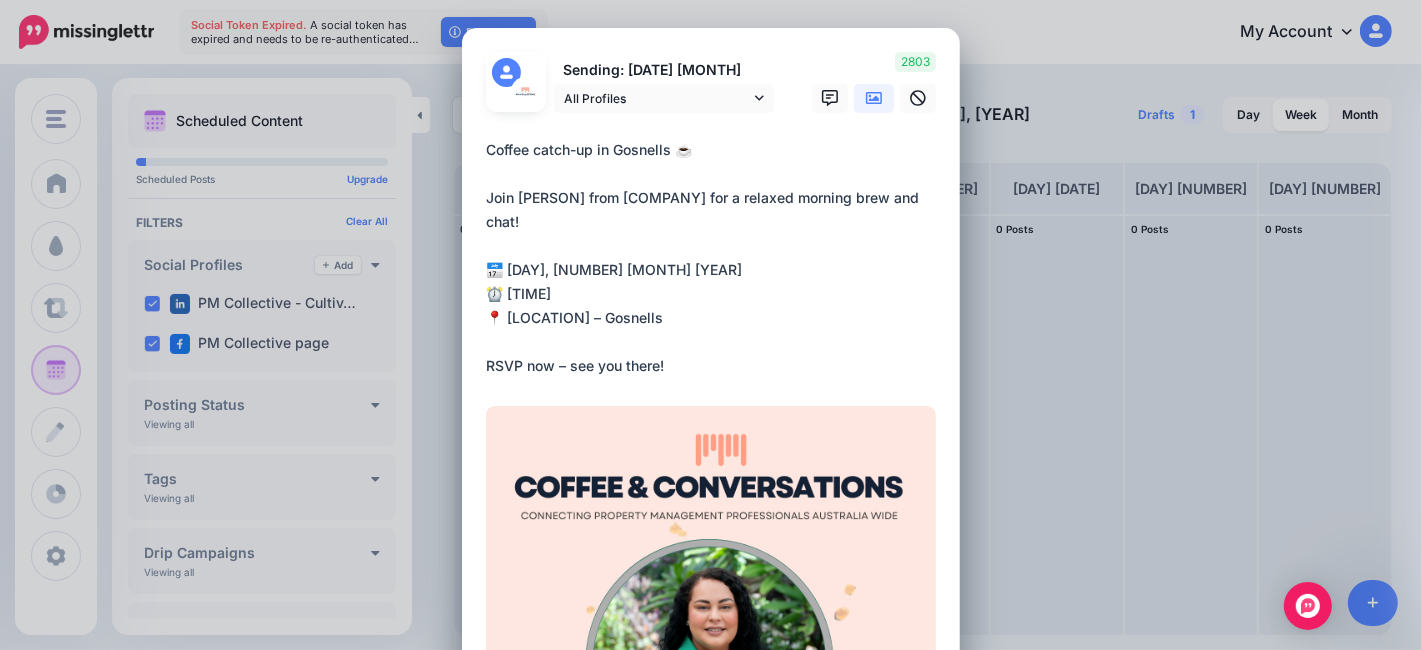 click on "**********" at bounding box center (716, 258) 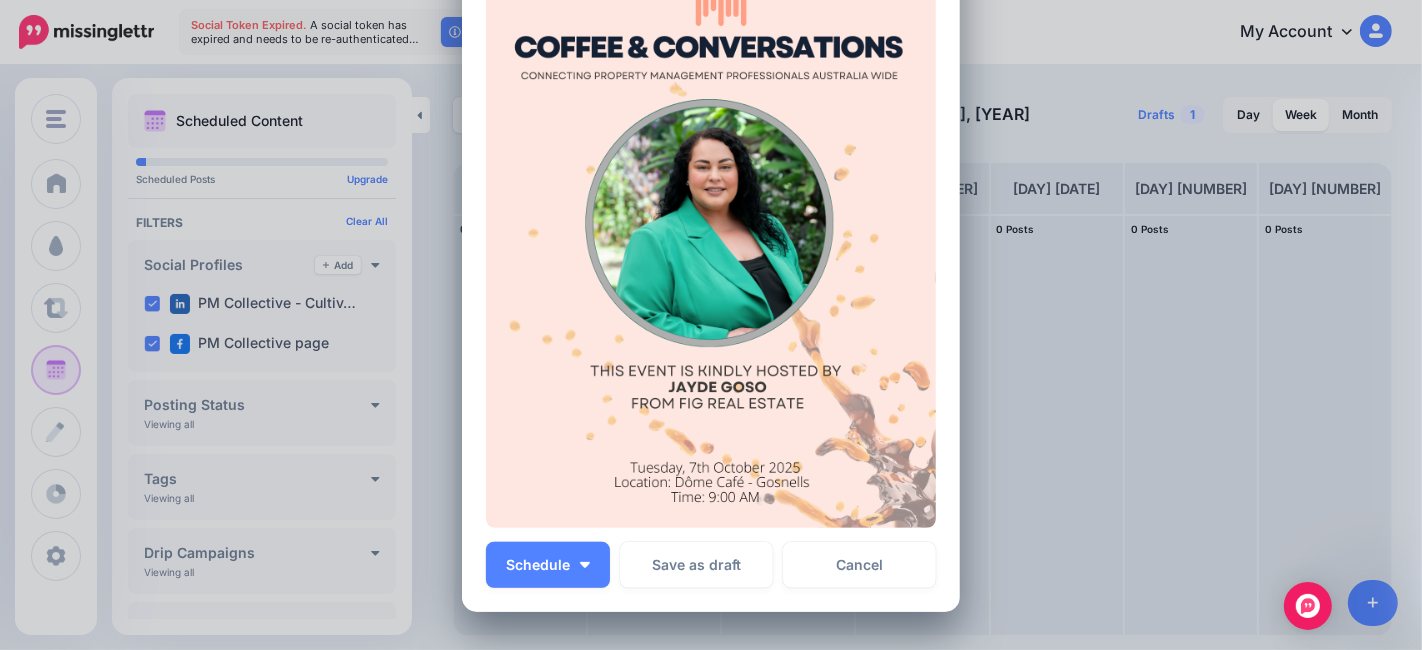 scroll, scrollTop: 444, scrollLeft: 0, axis: vertical 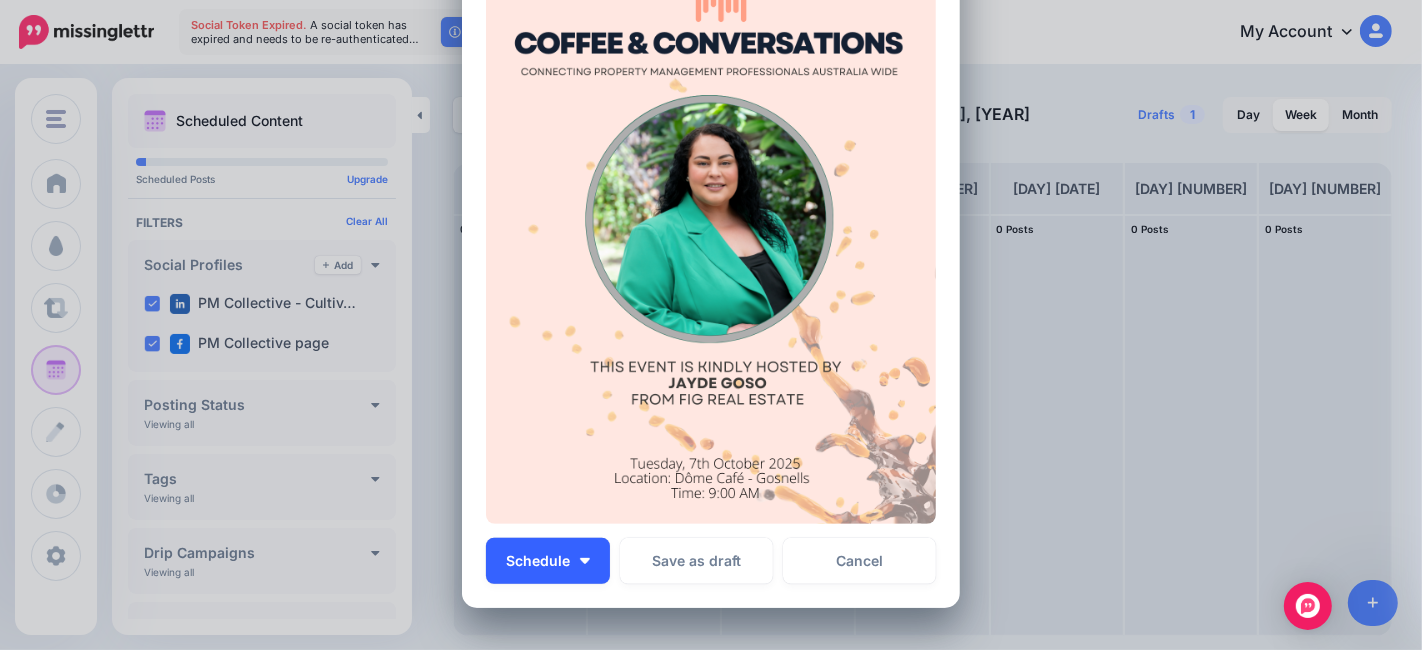type on "**********" 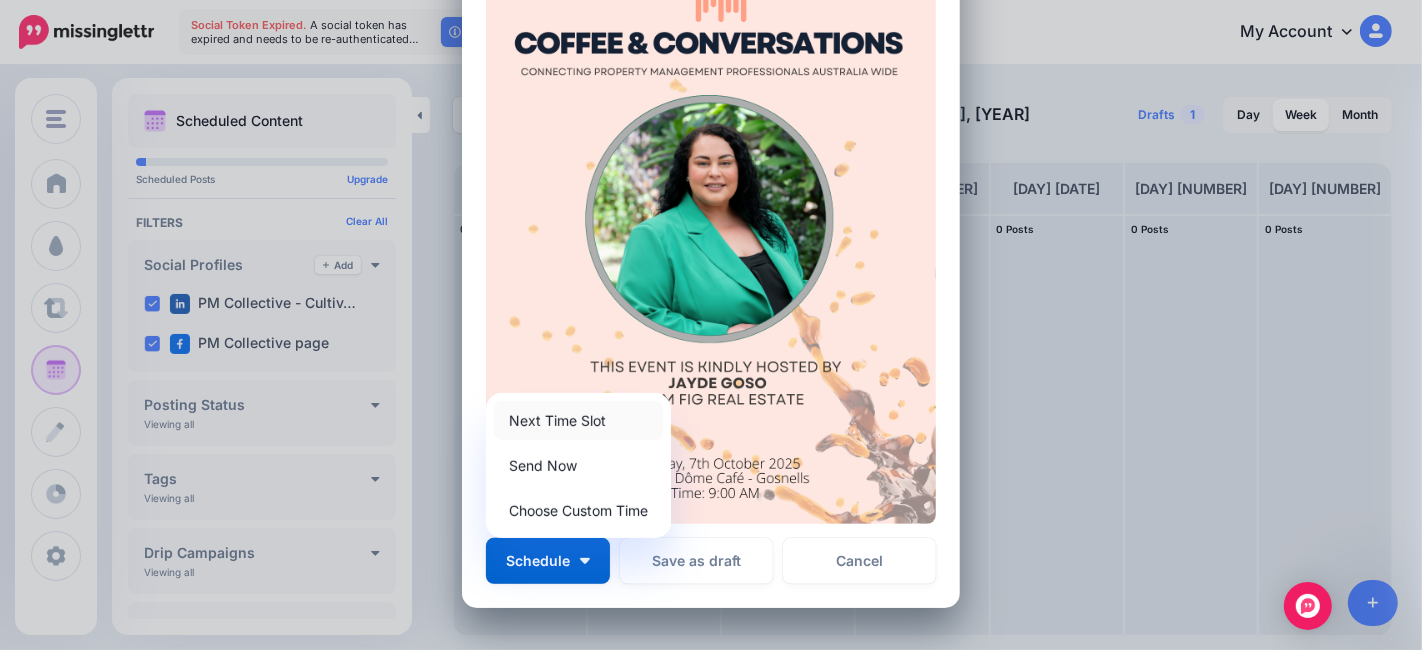 click on "Next Time Slot" at bounding box center (578, 420) 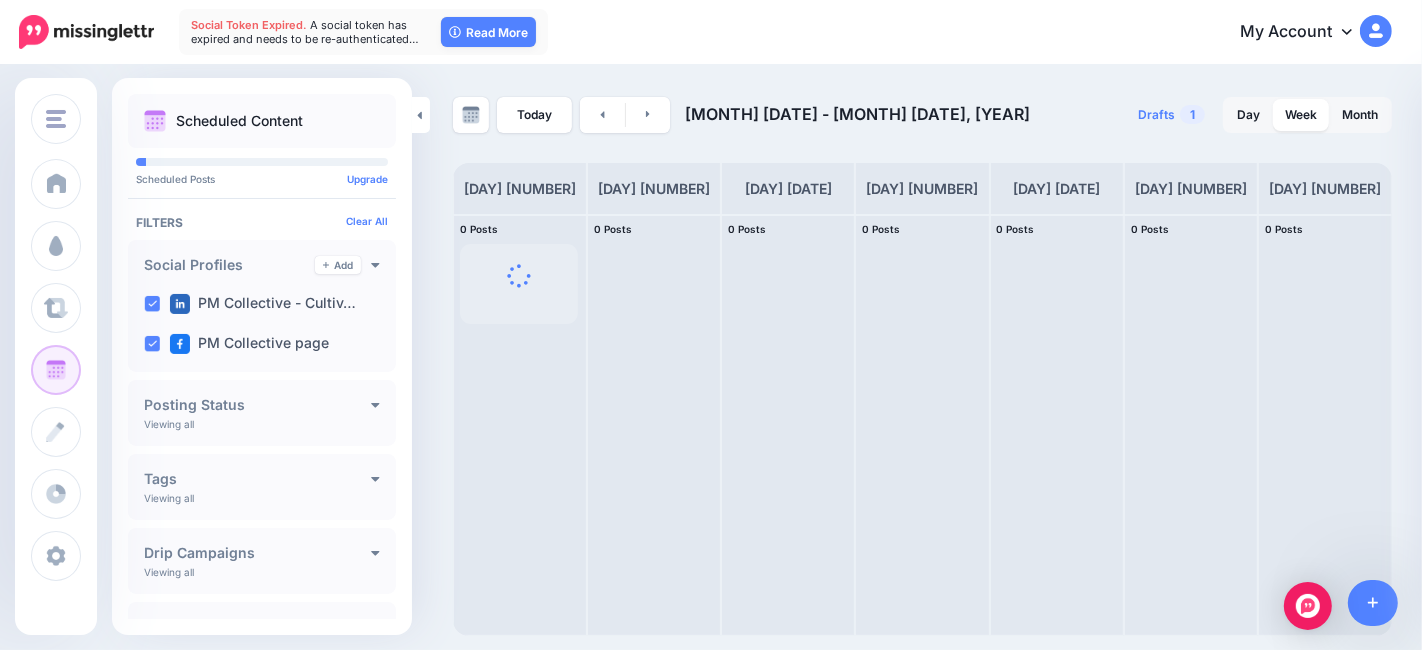 scroll, scrollTop: 0, scrollLeft: 0, axis: both 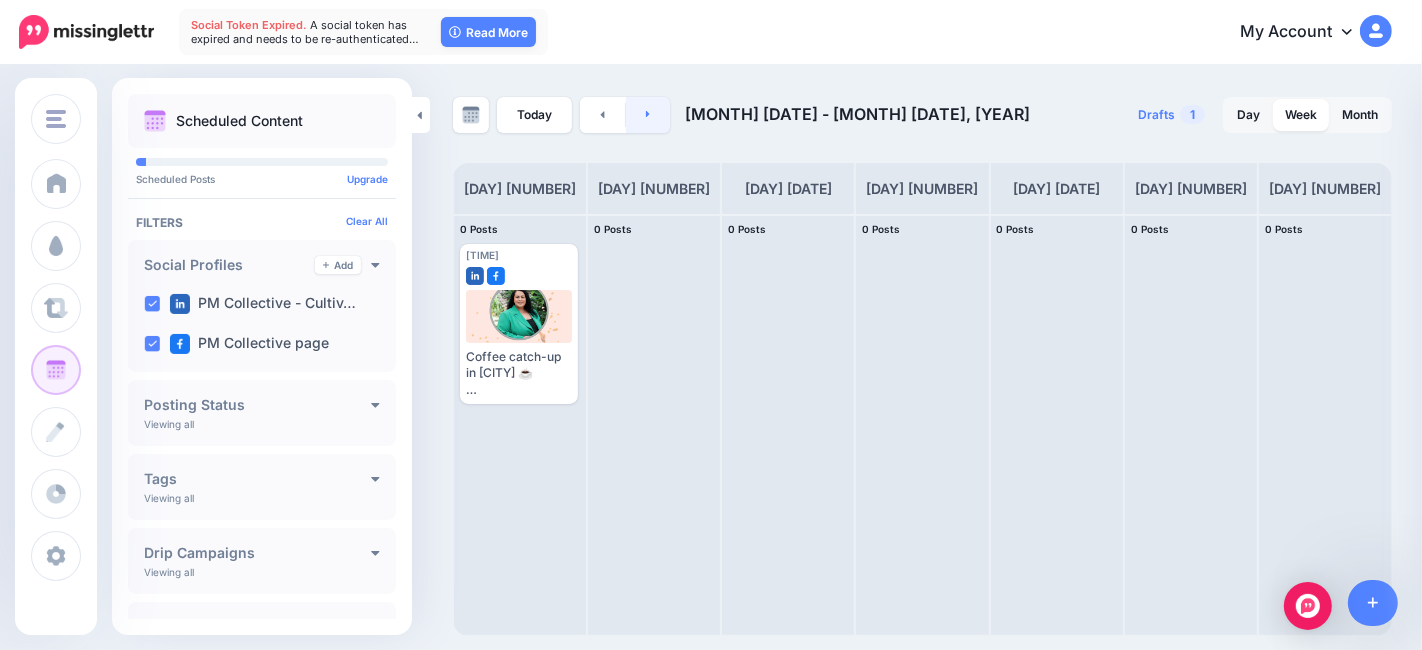 click at bounding box center [648, 115] 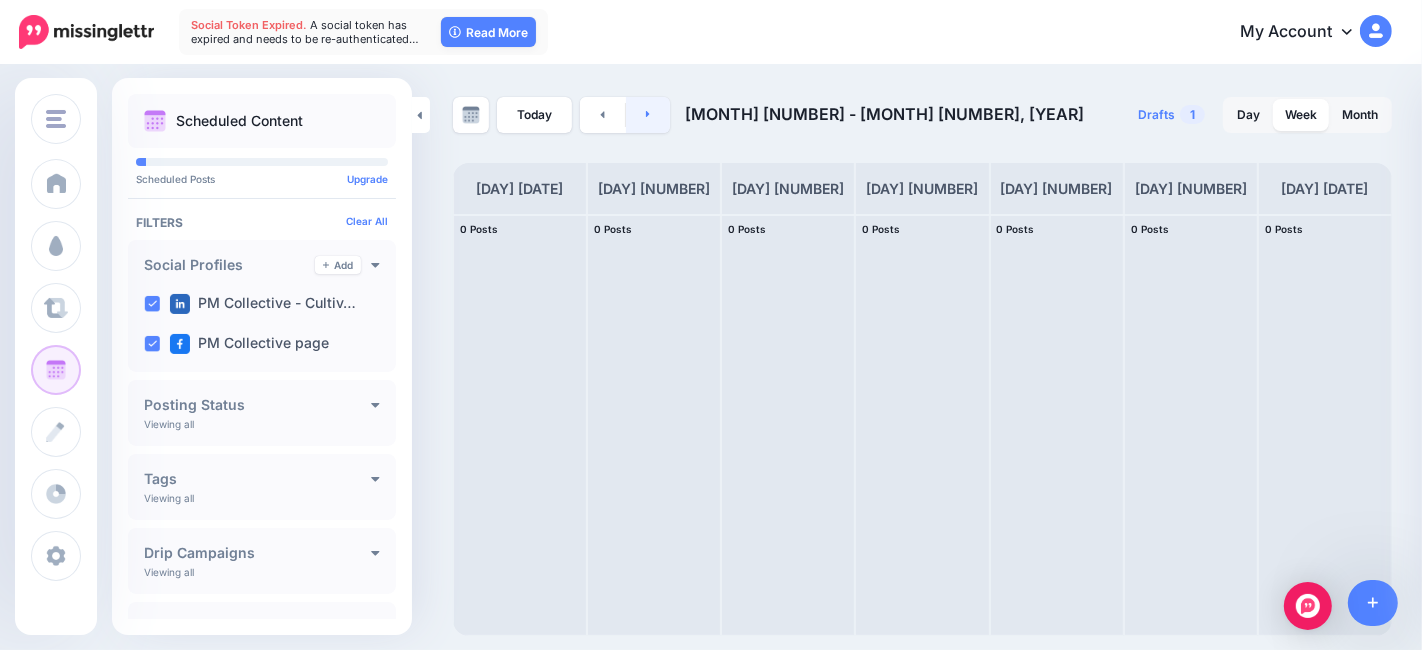 click at bounding box center (648, 115) 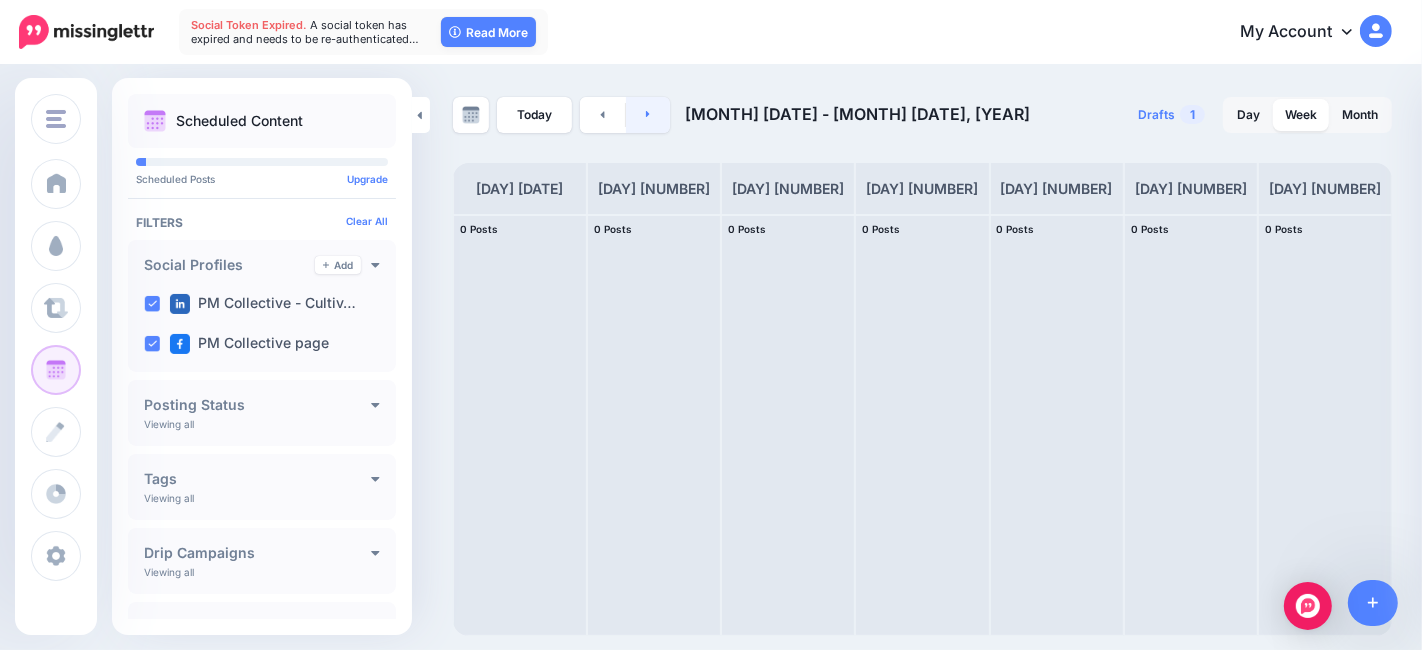 click at bounding box center (648, 115) 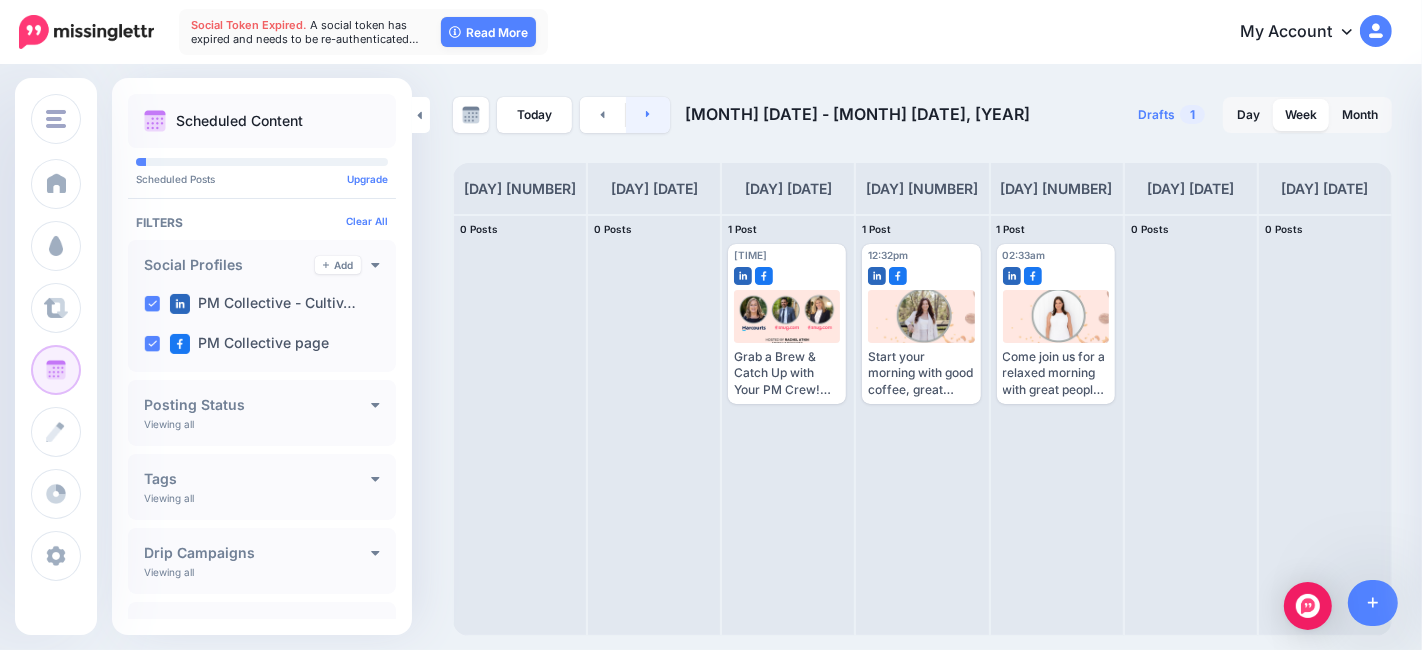 click at bounding box center (648, 115) 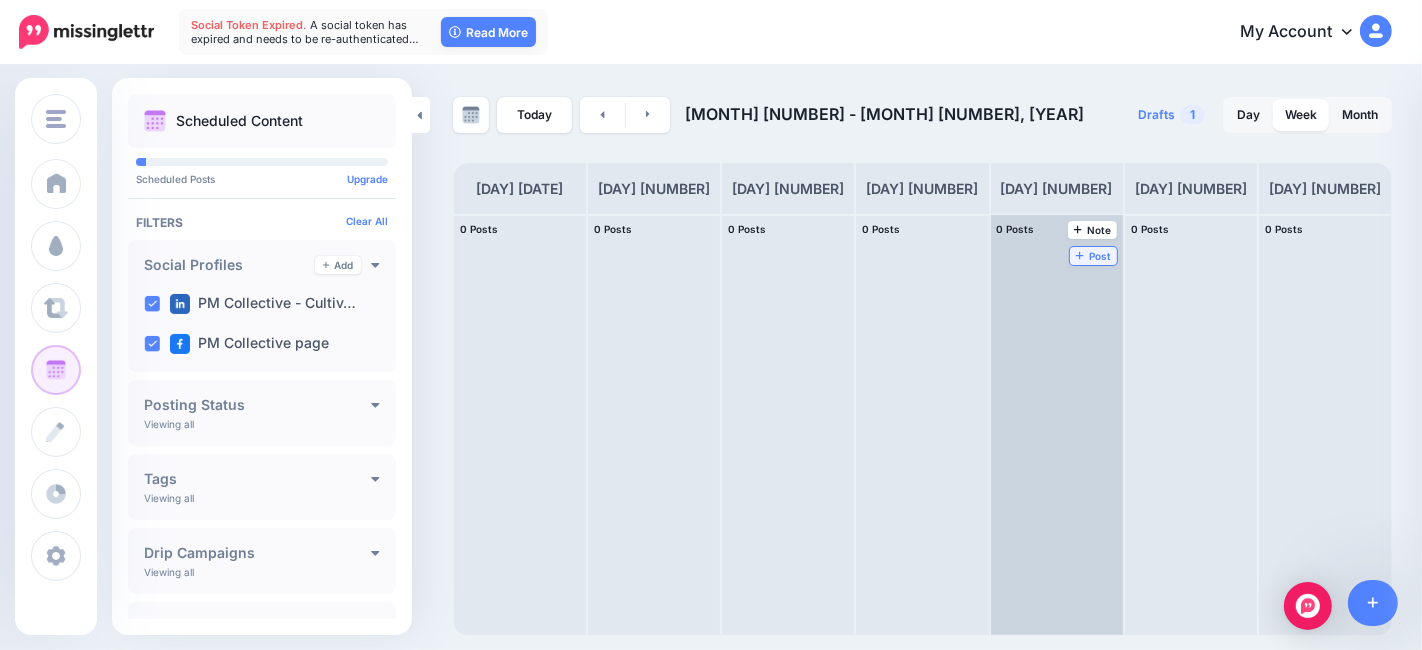 click 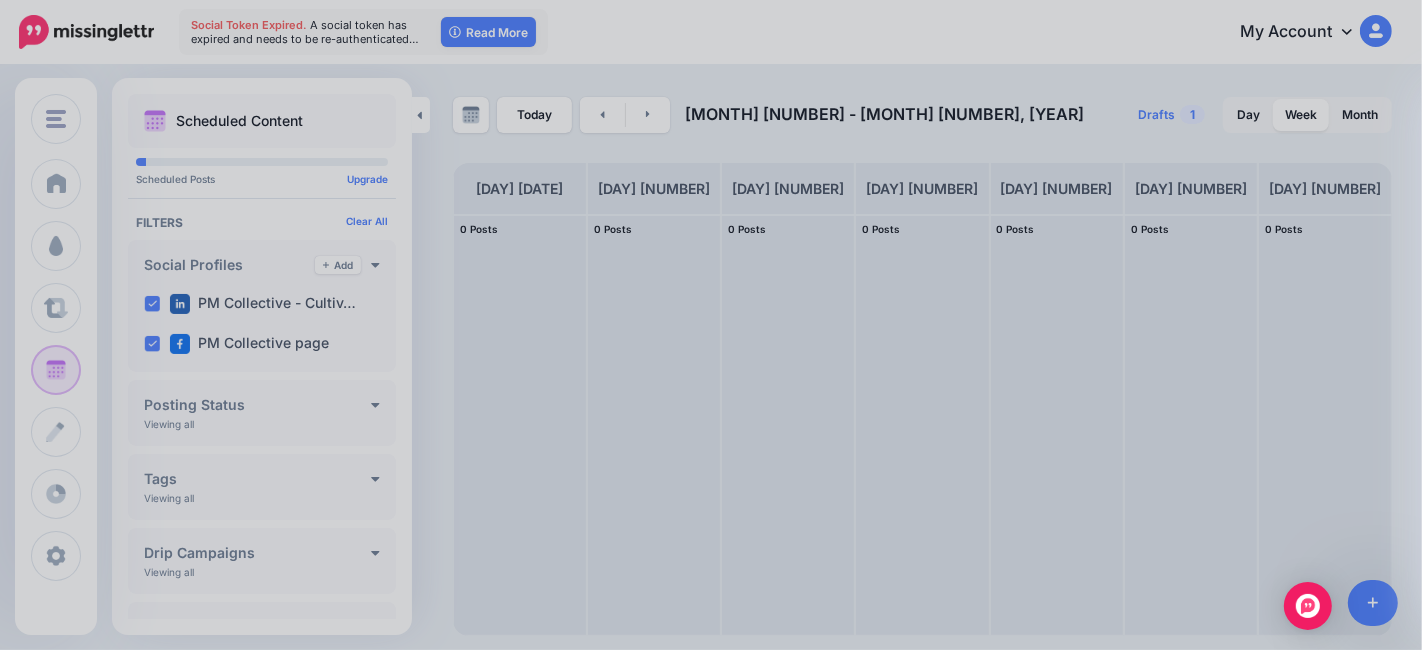 scroll, scrollTop: 0, scrollLeft: 0, axis: both 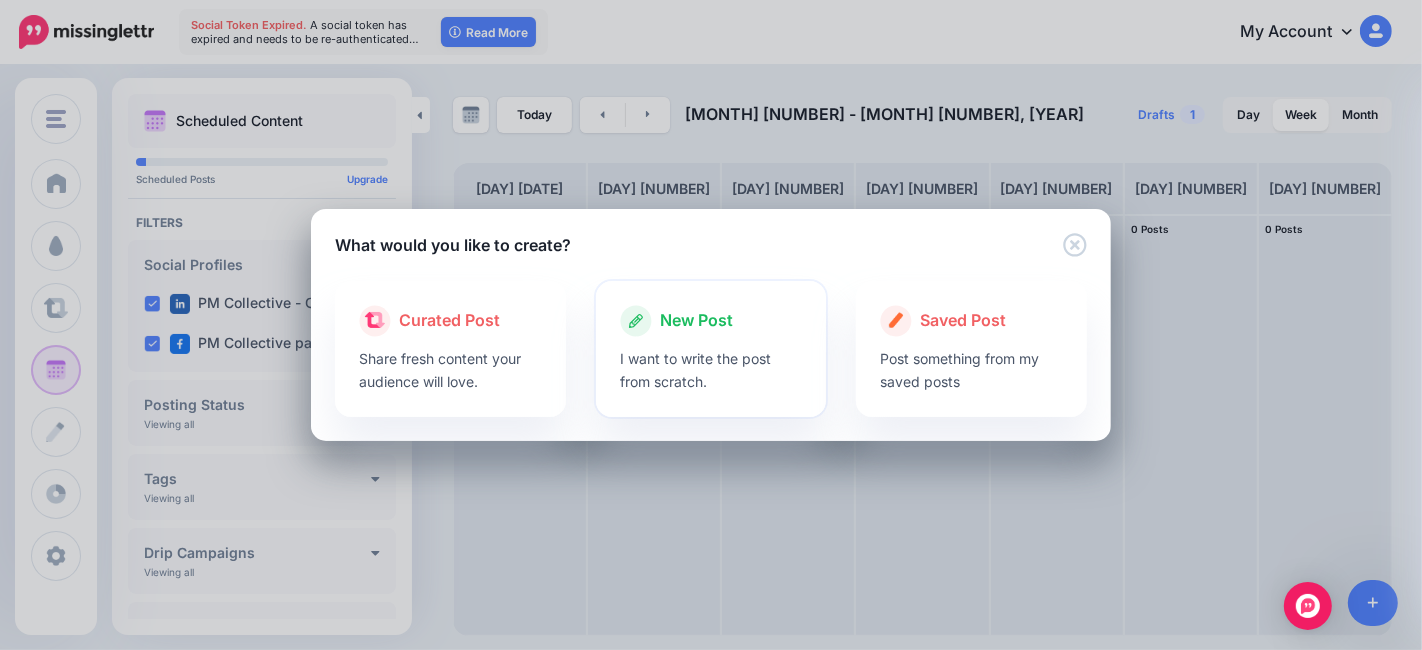 click on "I want to write the post from scratch." at bounding box center (711, 370) 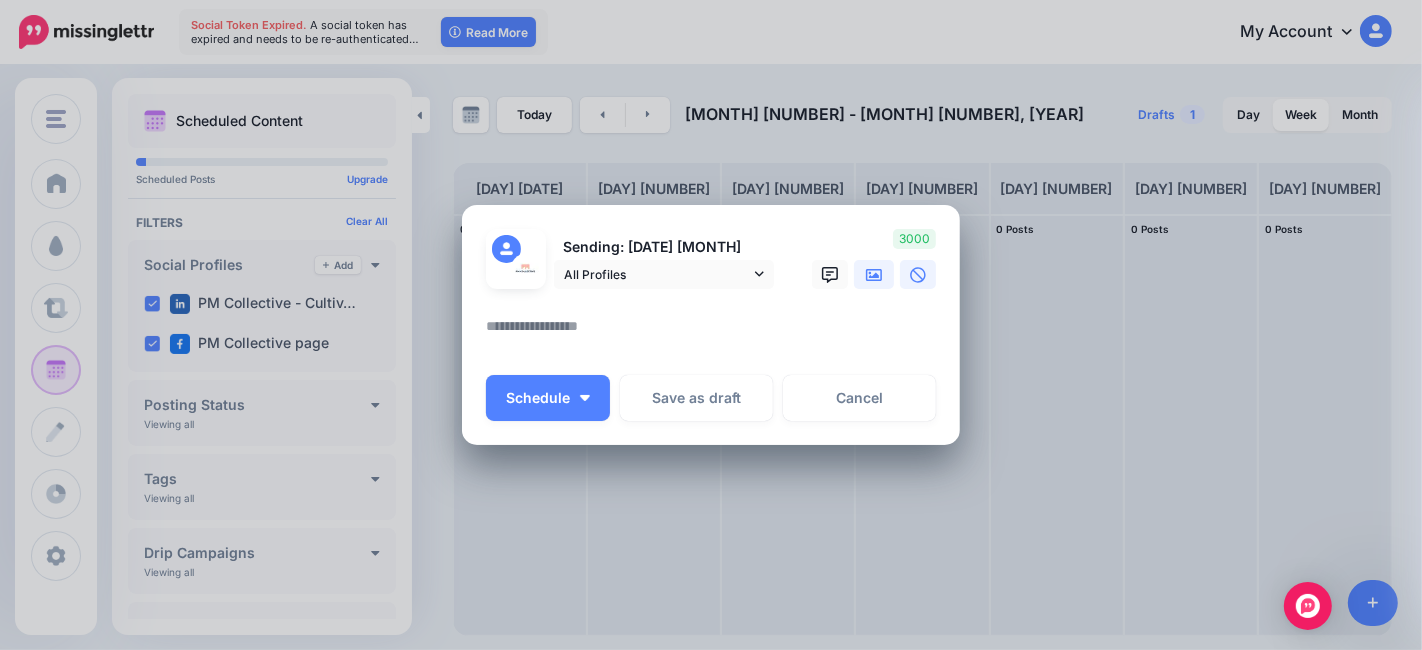 click at bounding box center (874, 274) 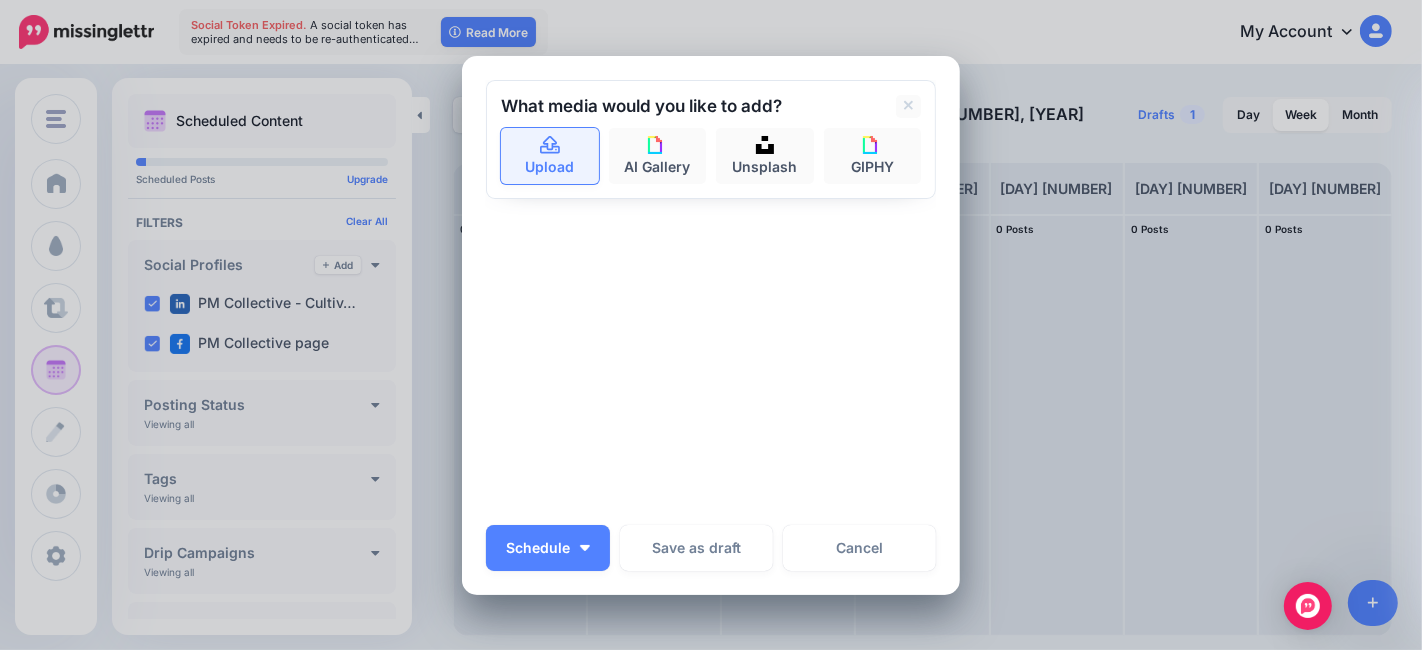 click on "Upload" at bounding box center (550, 156) 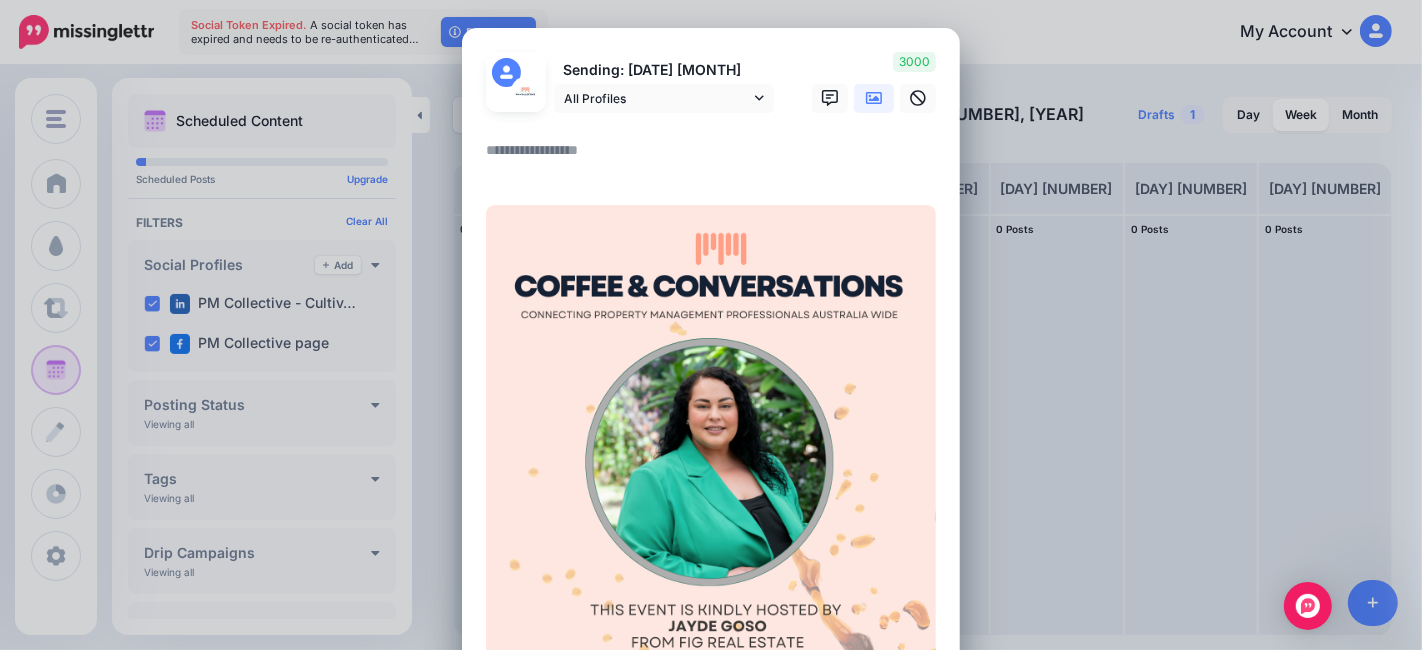 click at bounding box center (716, 157) 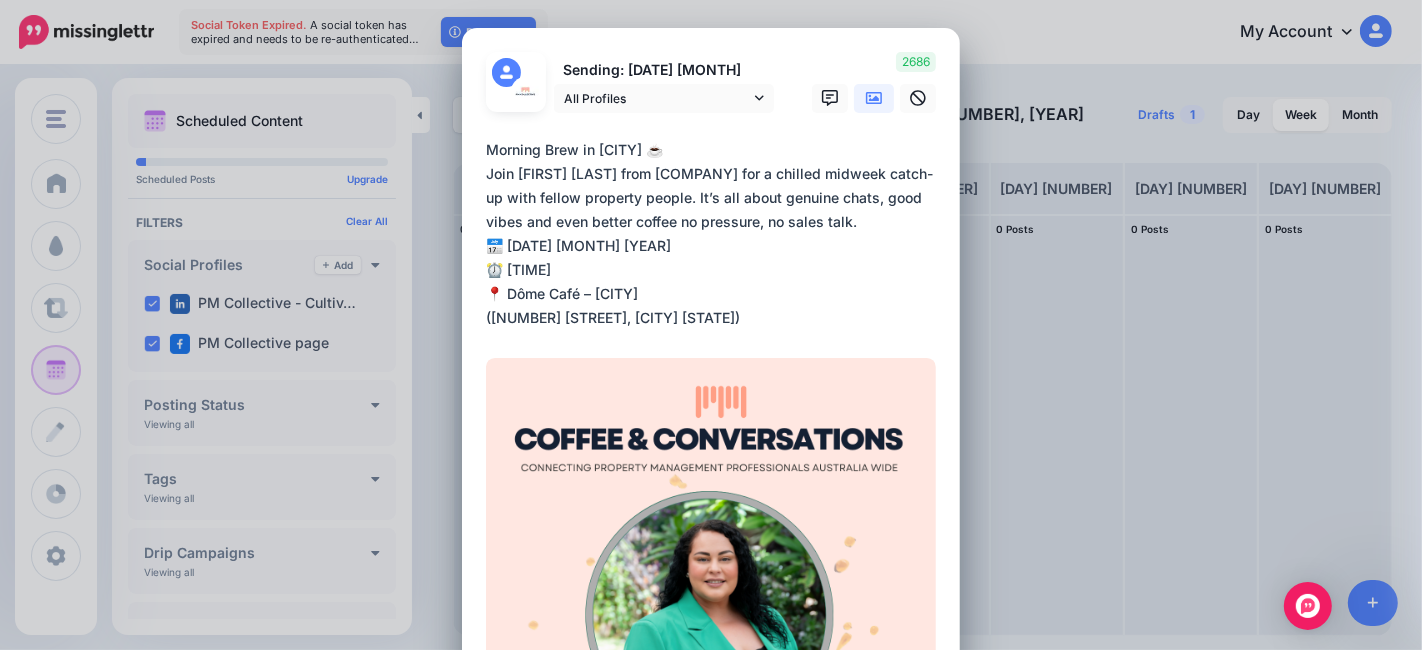drag, startPoint x: 511, startPoint y: 174, endPoint x: 651, endPoint y: 150, distance: 142.04225 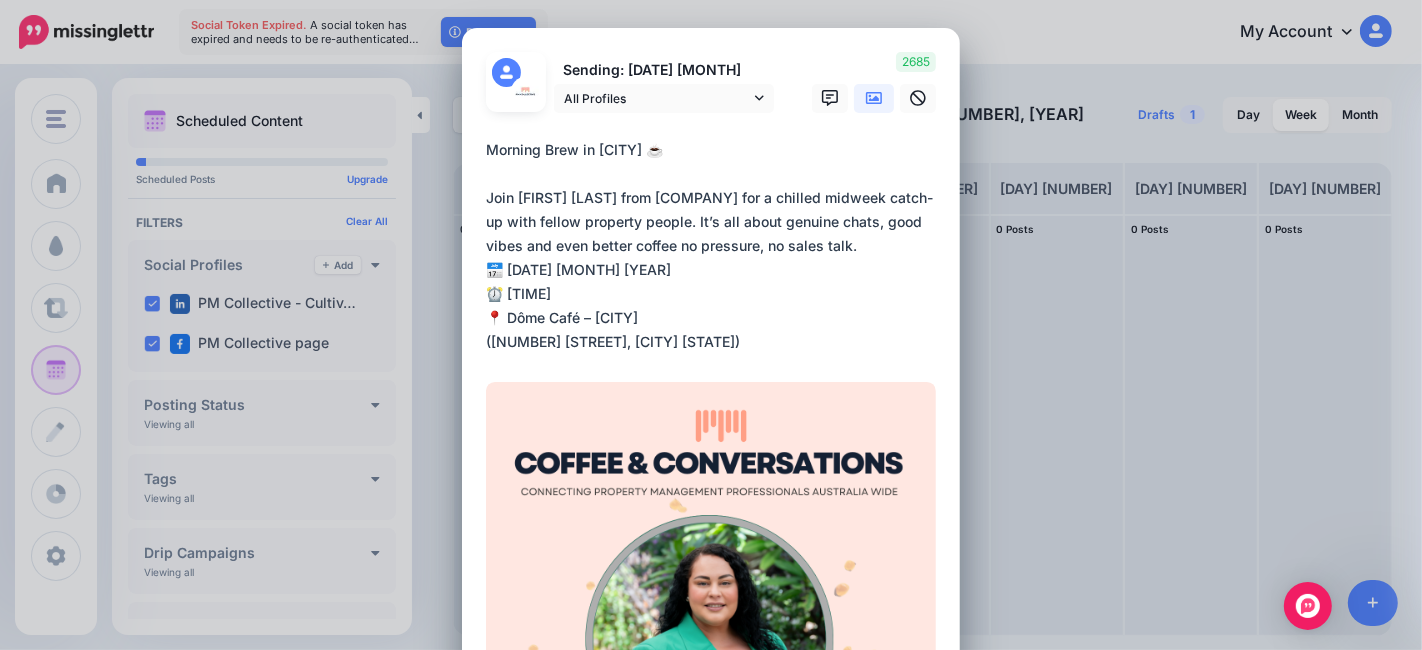 drag, startPoint x: 667, startPoint y: 221, endPoint x: 822, endPoint y: 242, distance: 156.4161 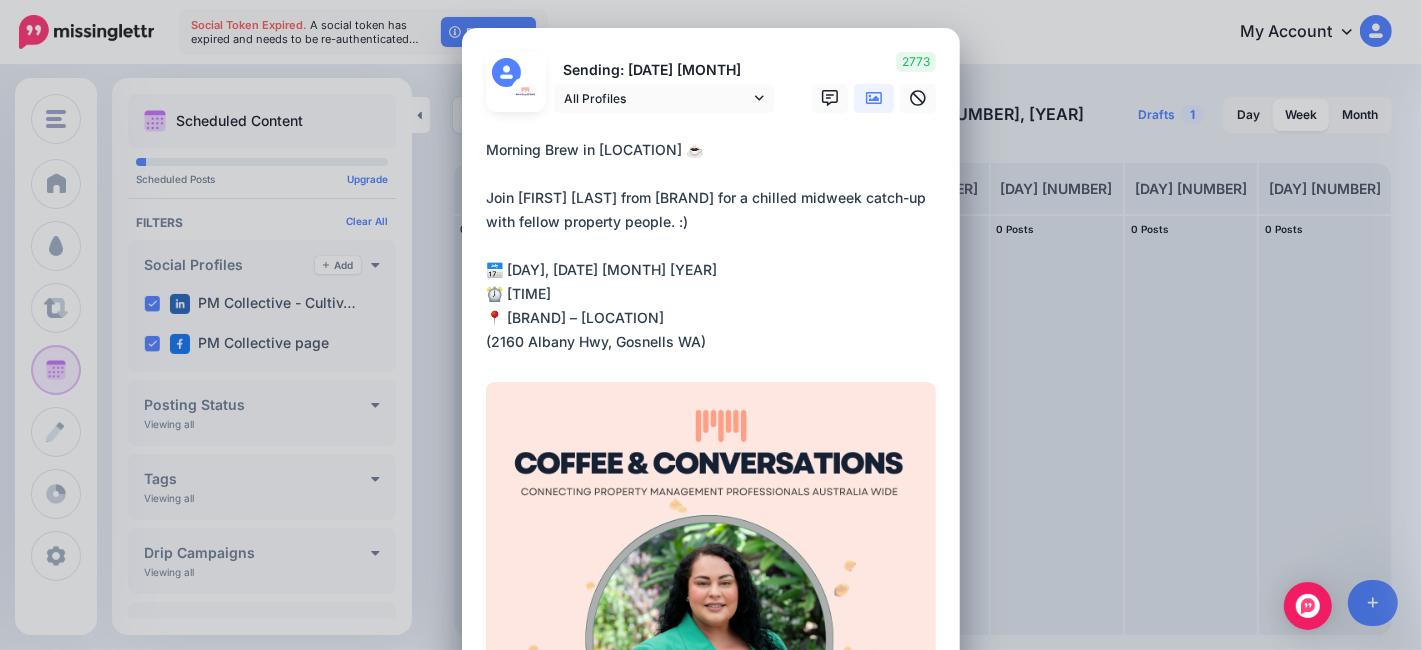 drag, startPoint x: 677, startPoint y: 216, endPoint x: 723, endPoint y: 270, distance: 70.93659 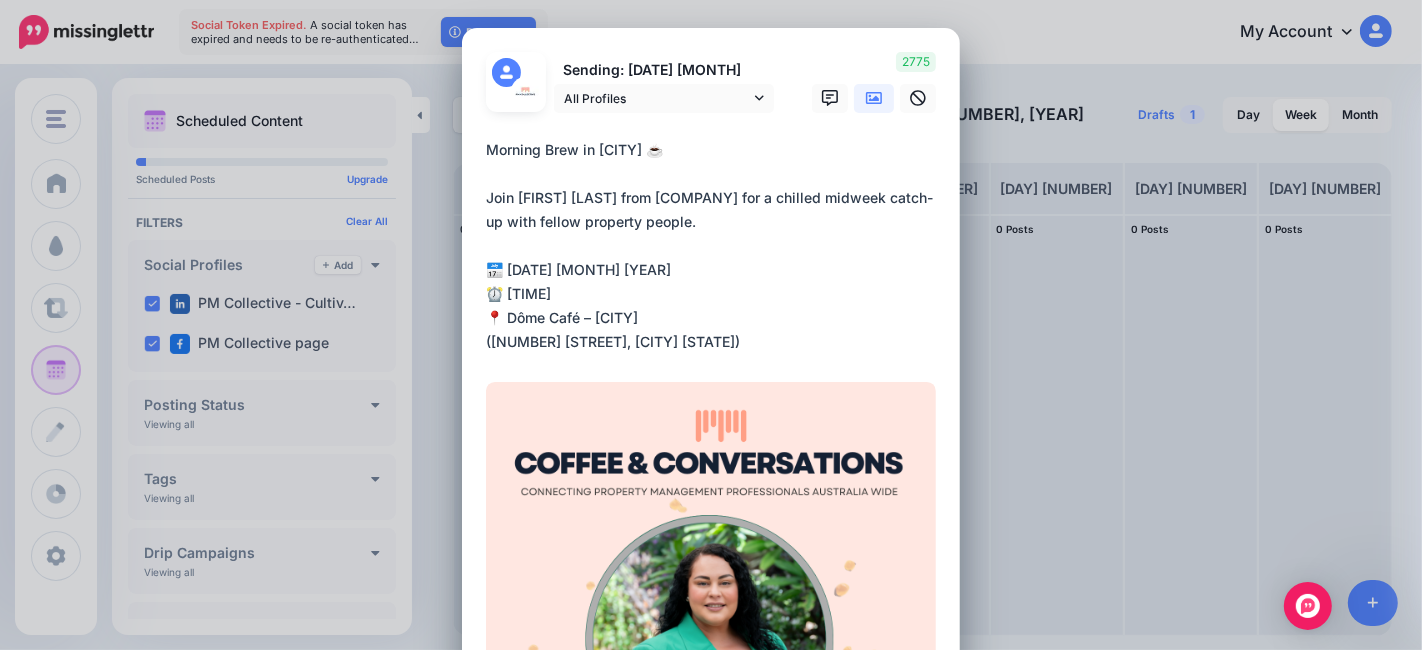 click on "**********" at bounding box center (716, 246) 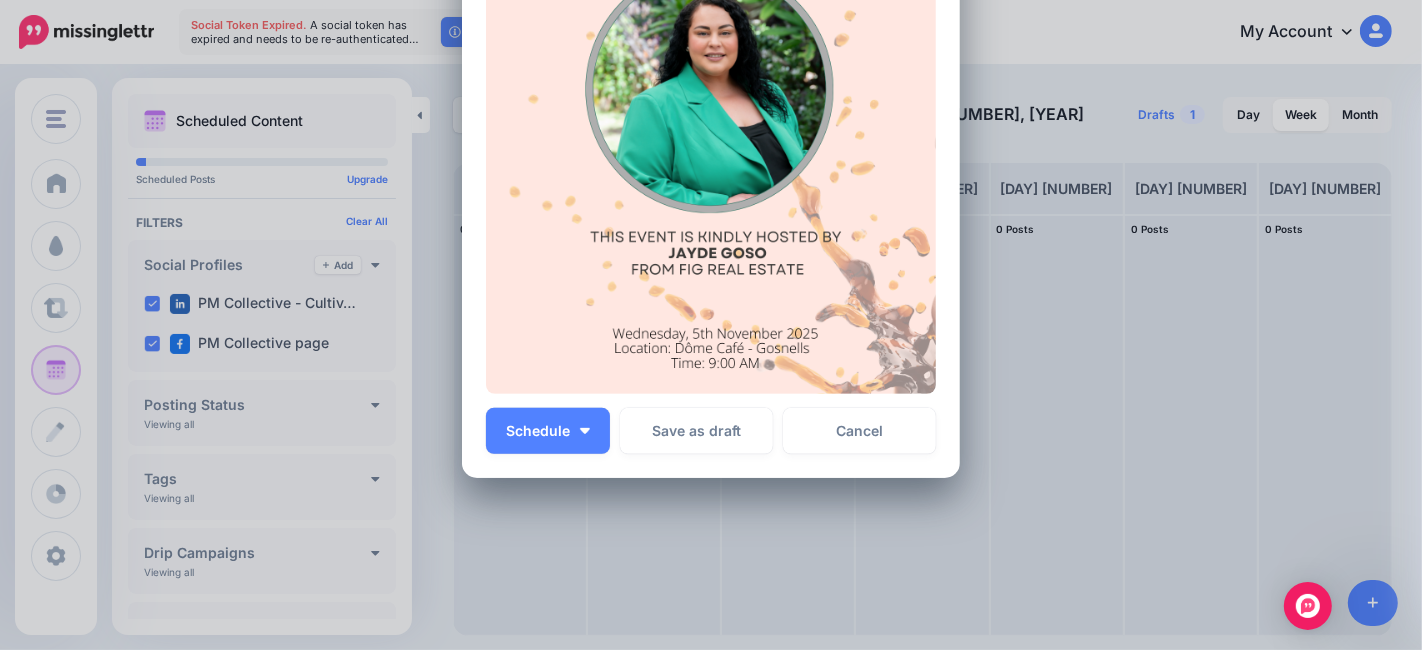 scroll, scrollTop: 570, scrollLeft: 0, axis: vertical 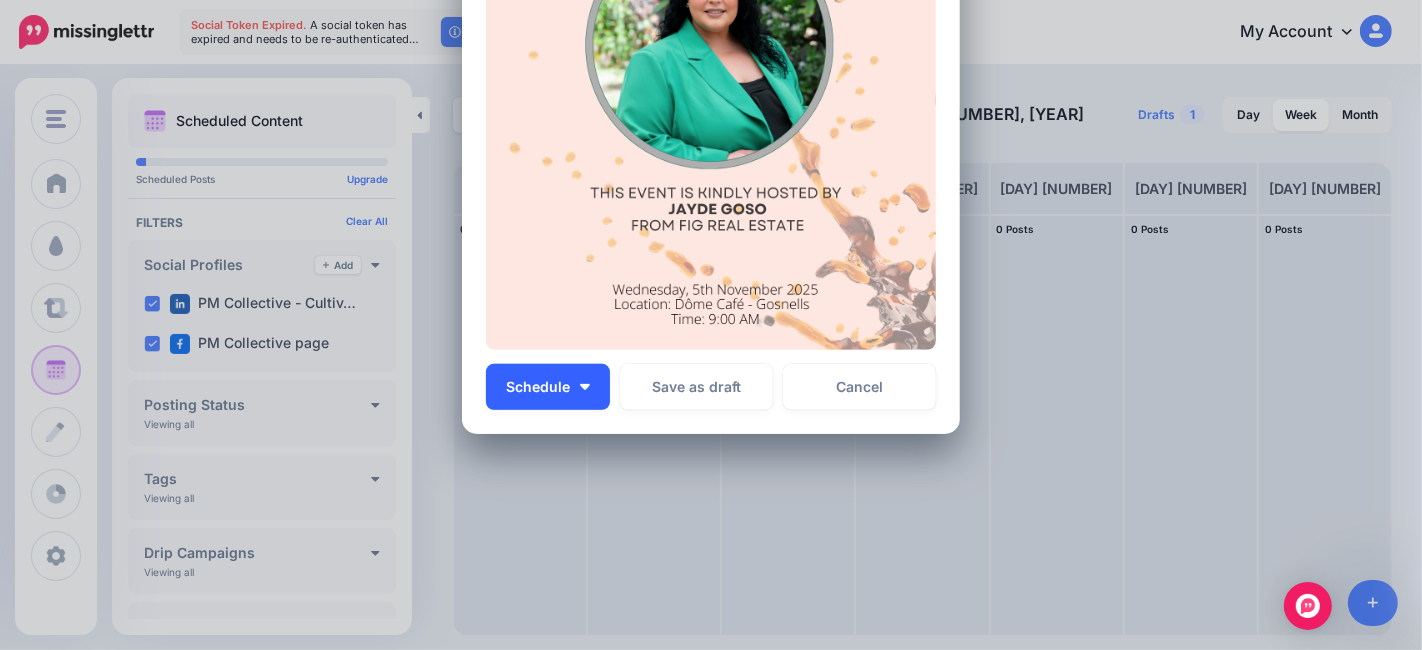 type on "**********" 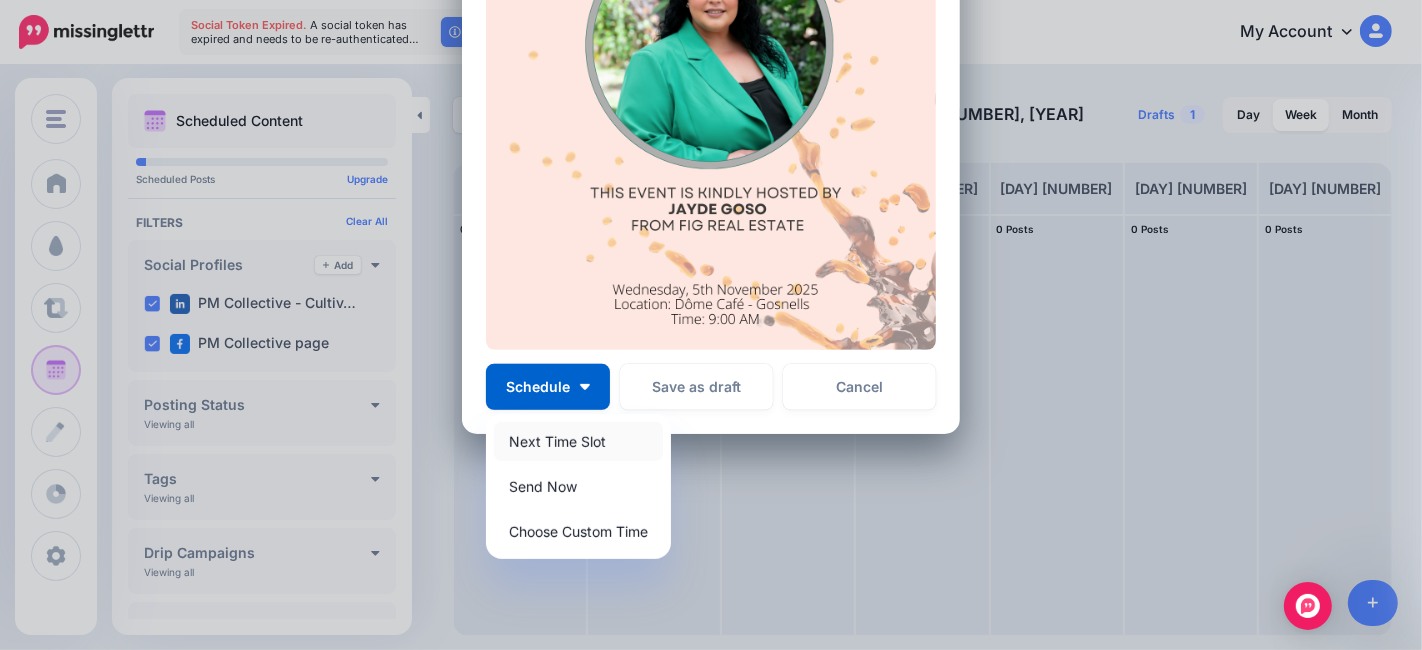 click on "Next Time Slot" at bounding box center (578, 441) 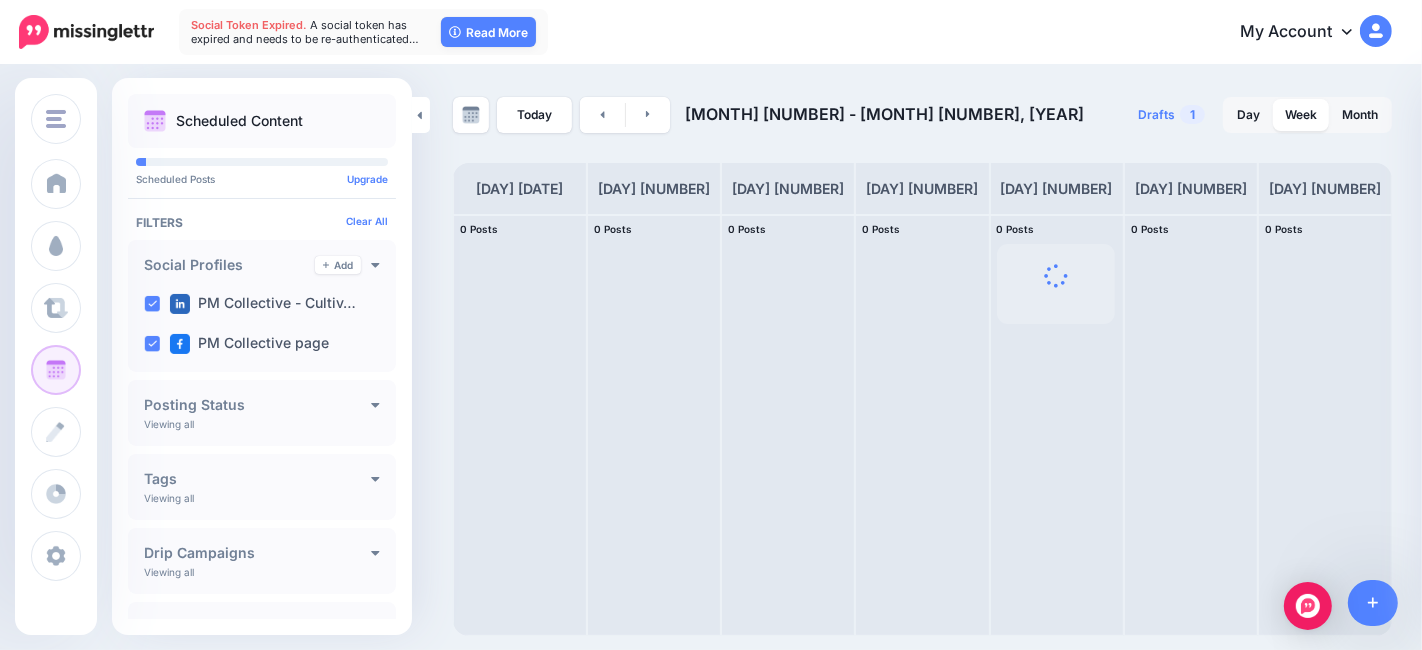 scroll, scrollTop: 0, scrollLeft: 0, axis: both 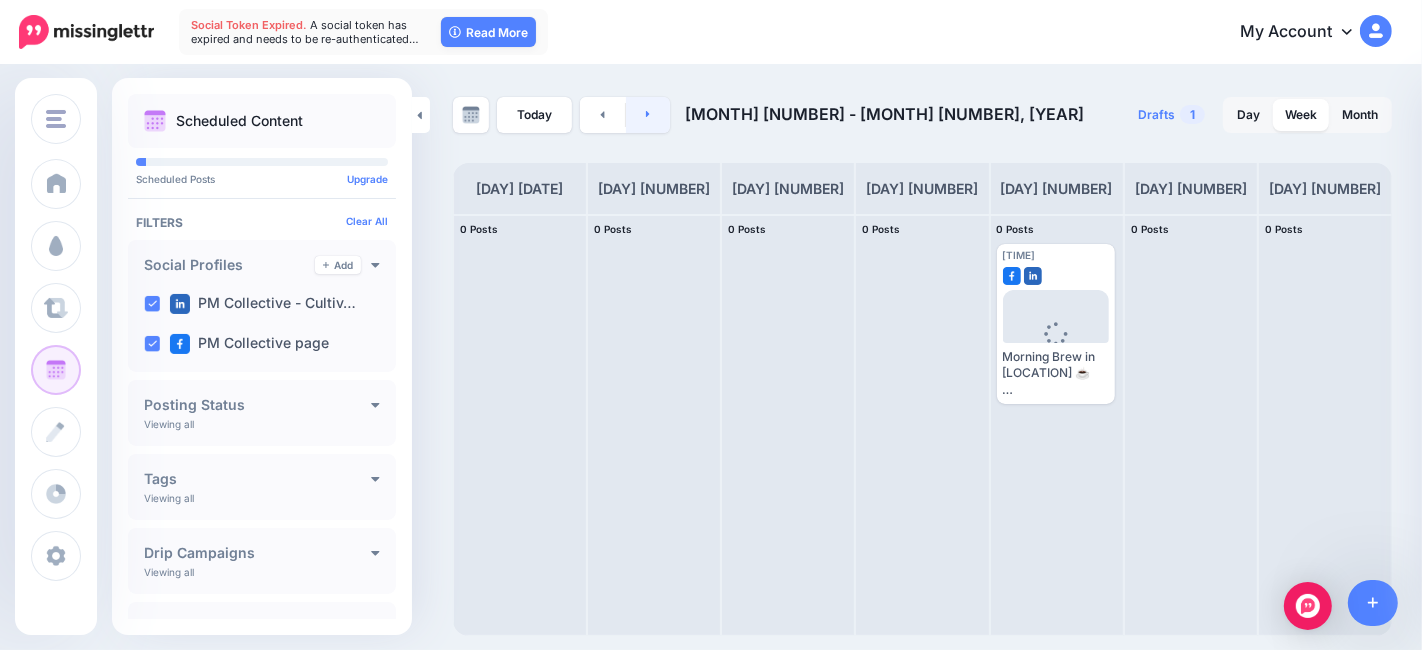 click at bounding box center (648, 115) 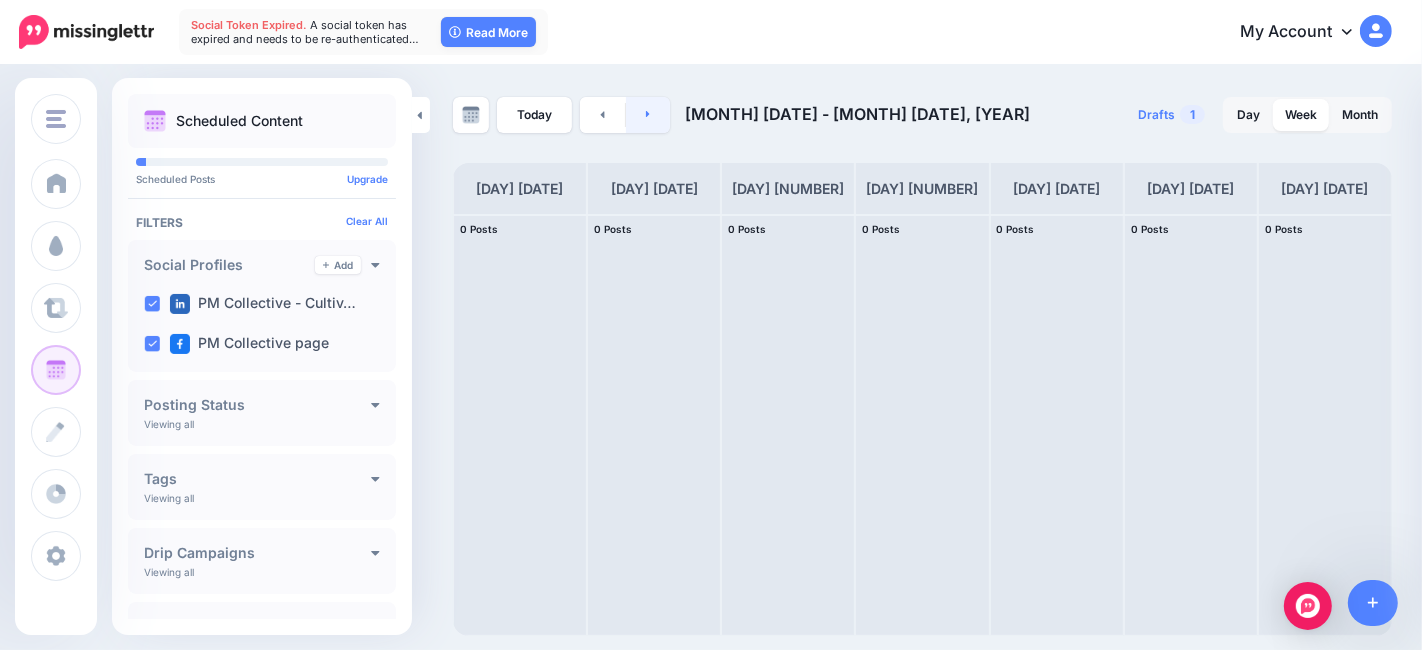 click at bounding box center (648, 115) 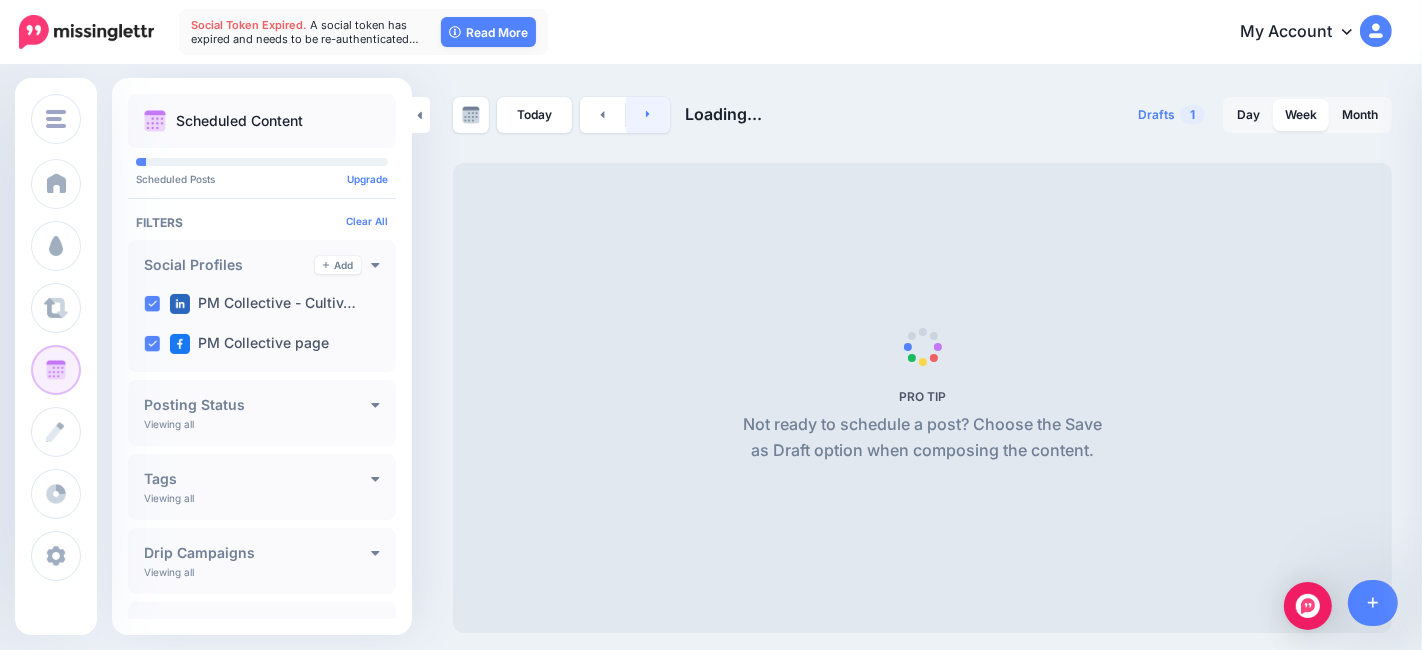 click at bounding box center [648, 115] 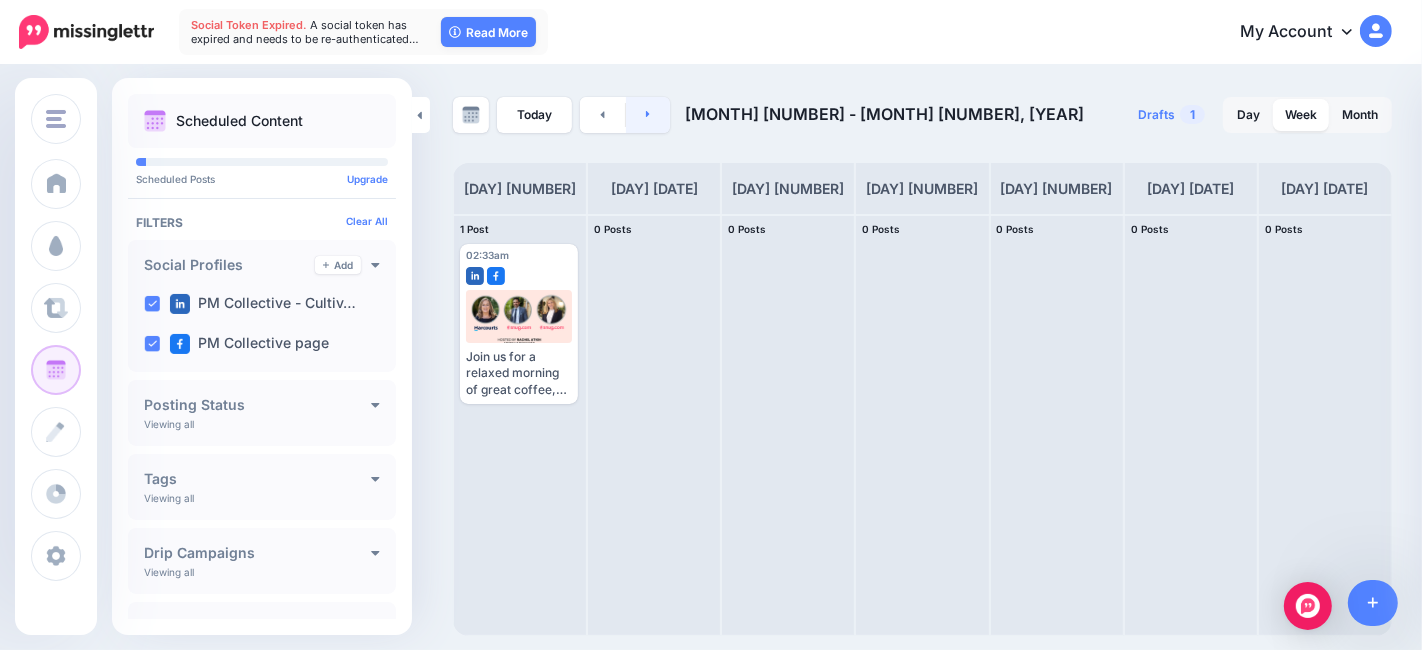 click at bounding box center (648, 115) 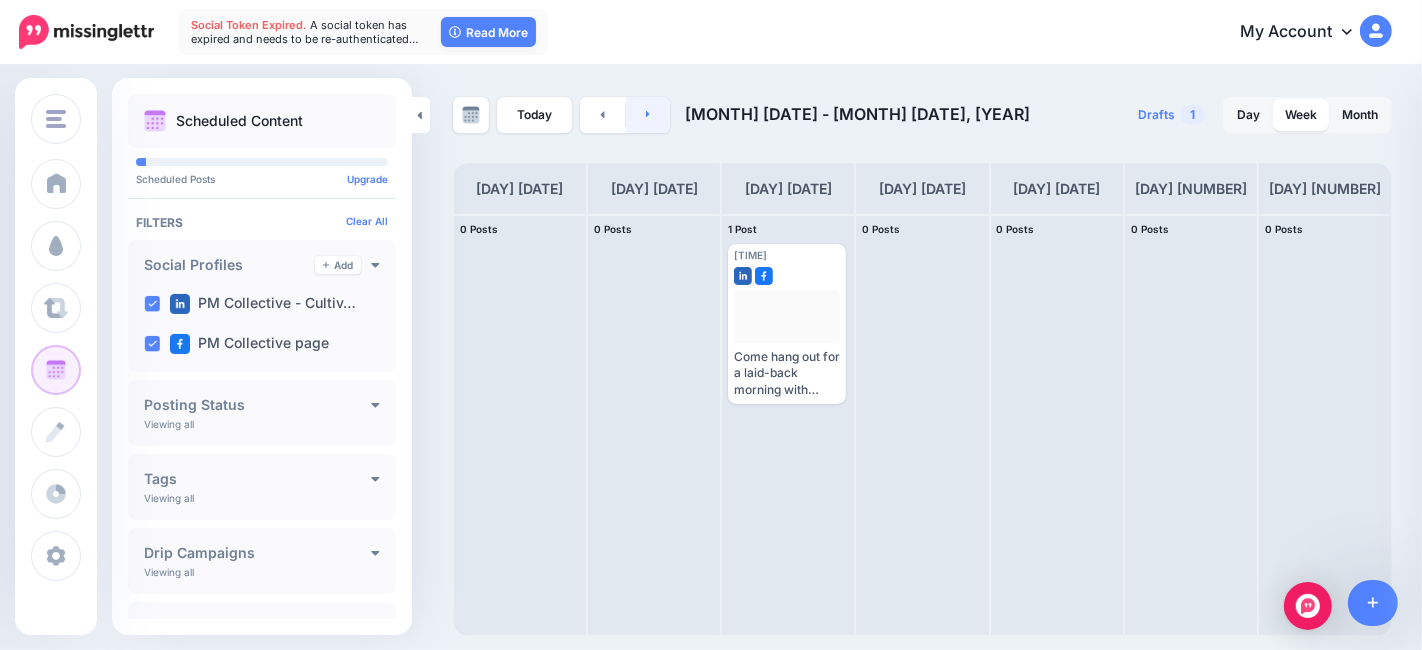 click at bounding box center (648, 115) 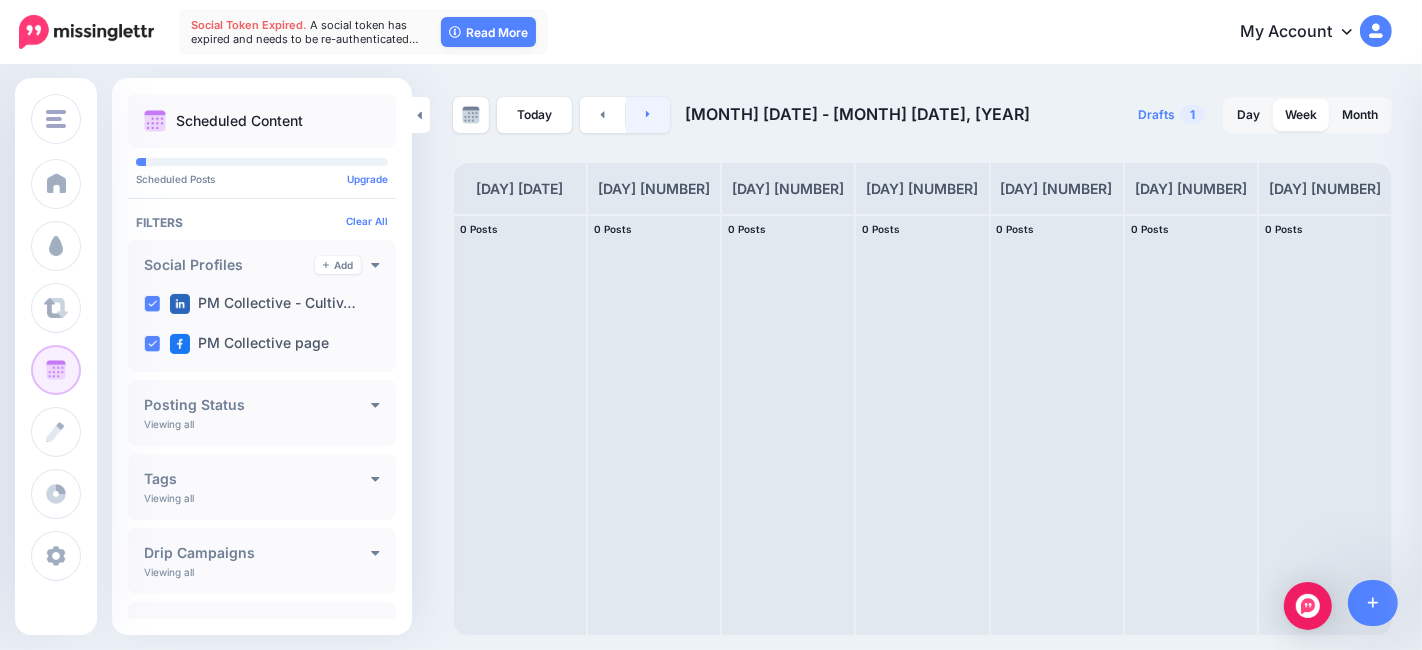 click at bounding box center [648, 115] 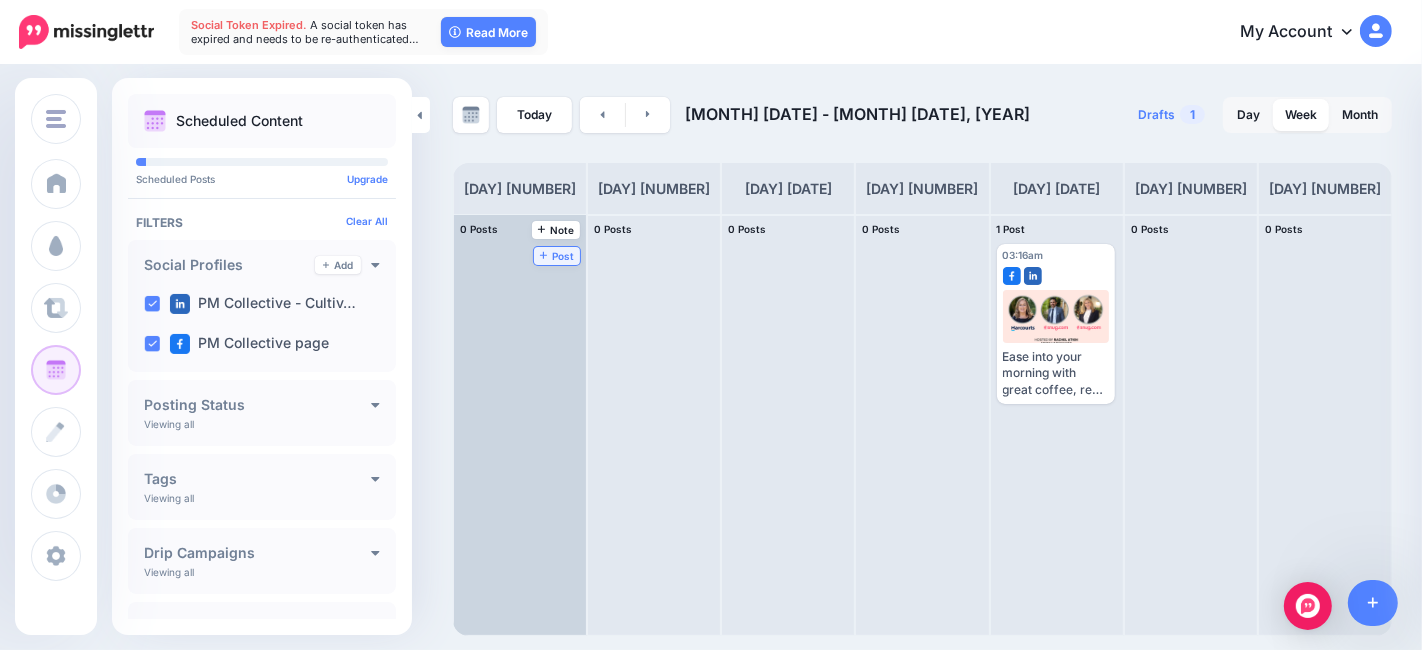 click on "Post" at bounding box center [557, 256] 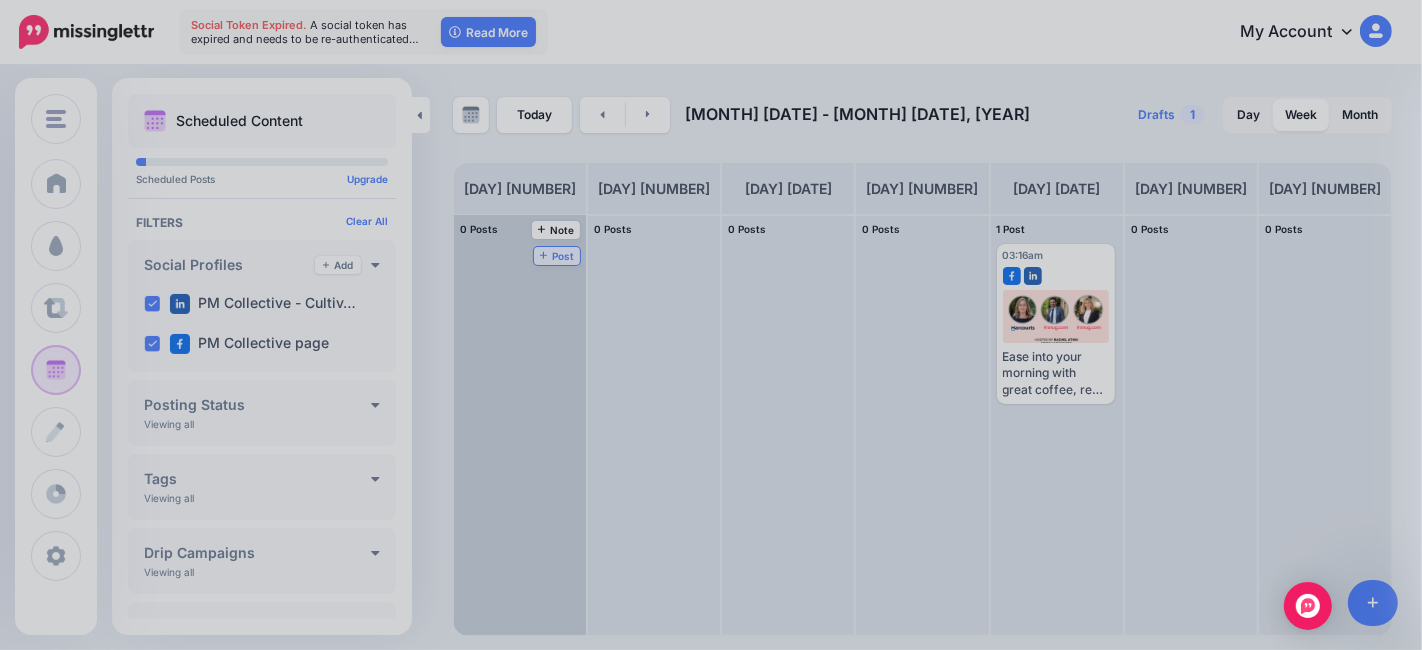scroll, scrollTop: 0, scrollLeft: 0, axis: both 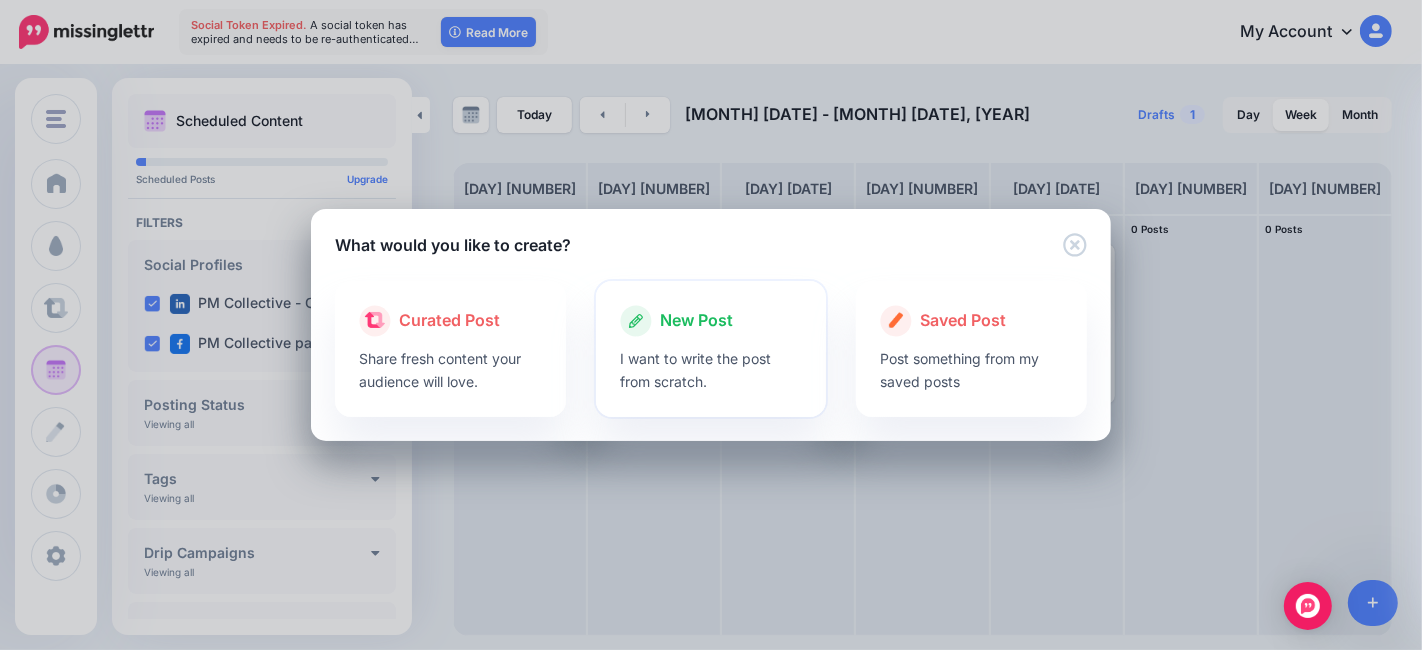 click on "I want to write the post from scratch." at bounding box center (711, 370) 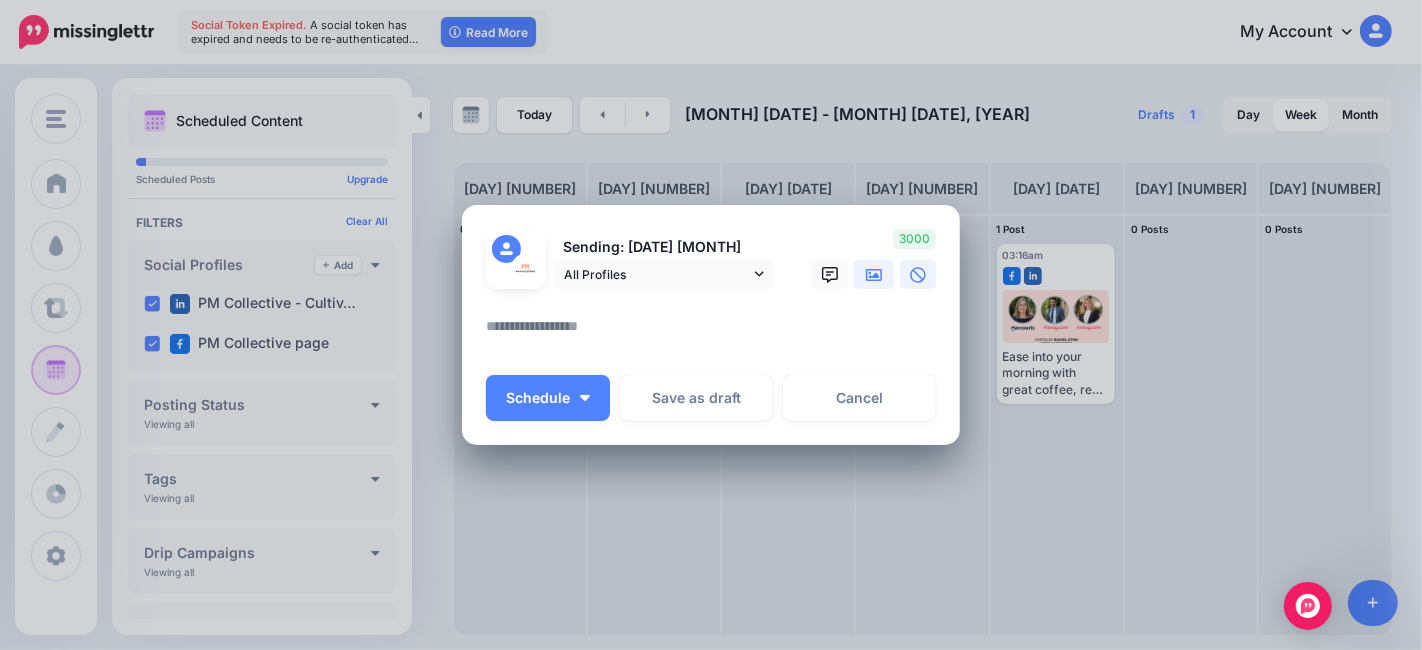 click 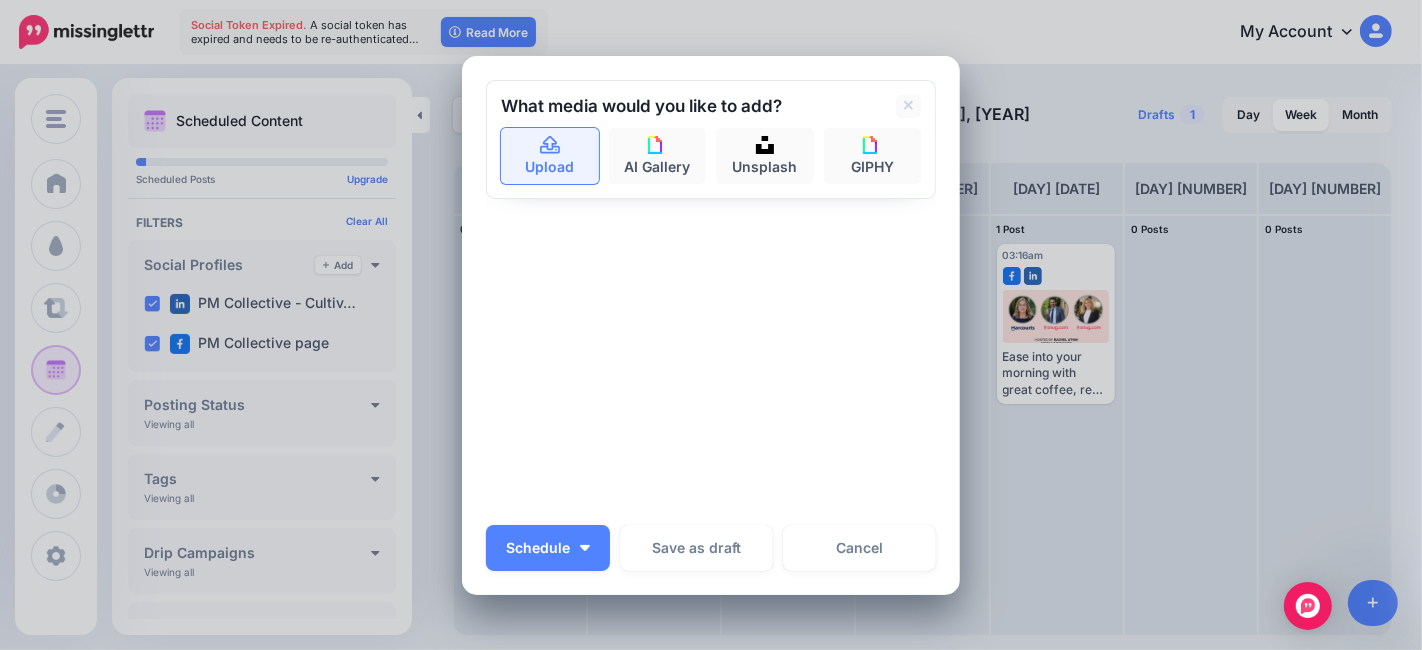 click on "Upload" at bounding box center (550, 156) 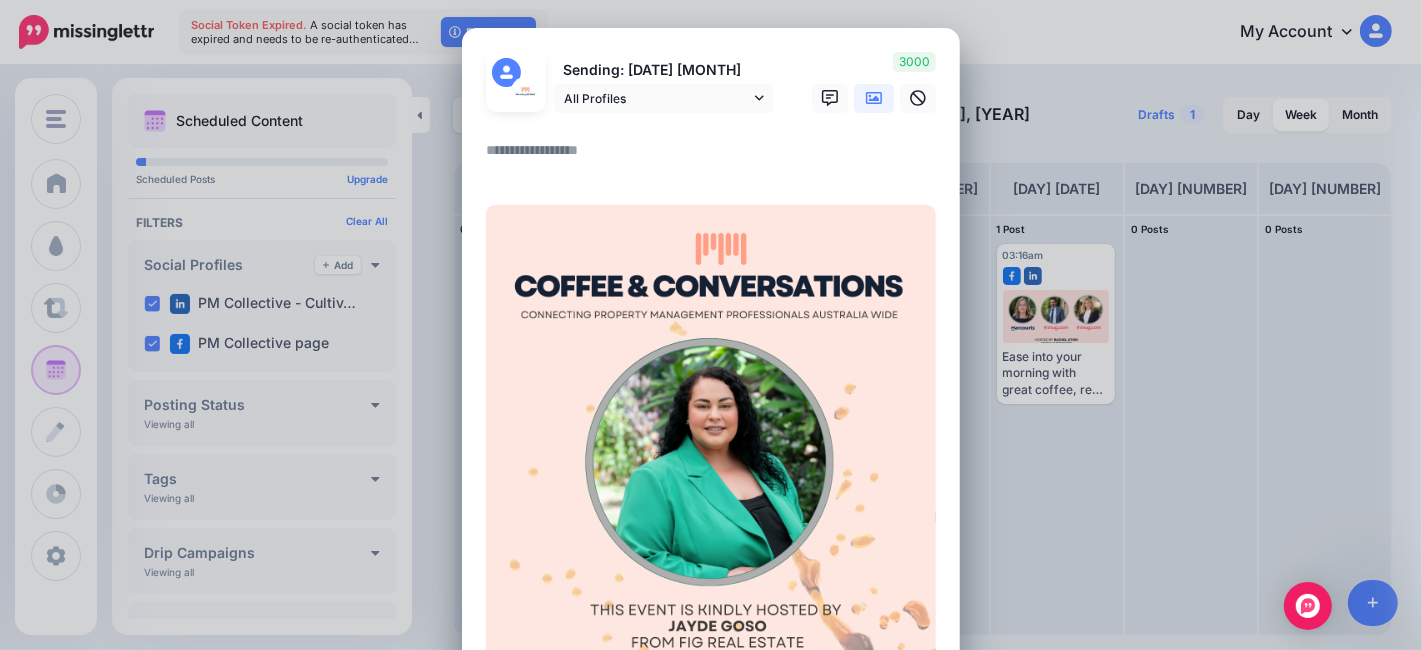 click at bounding box center (716, 157) 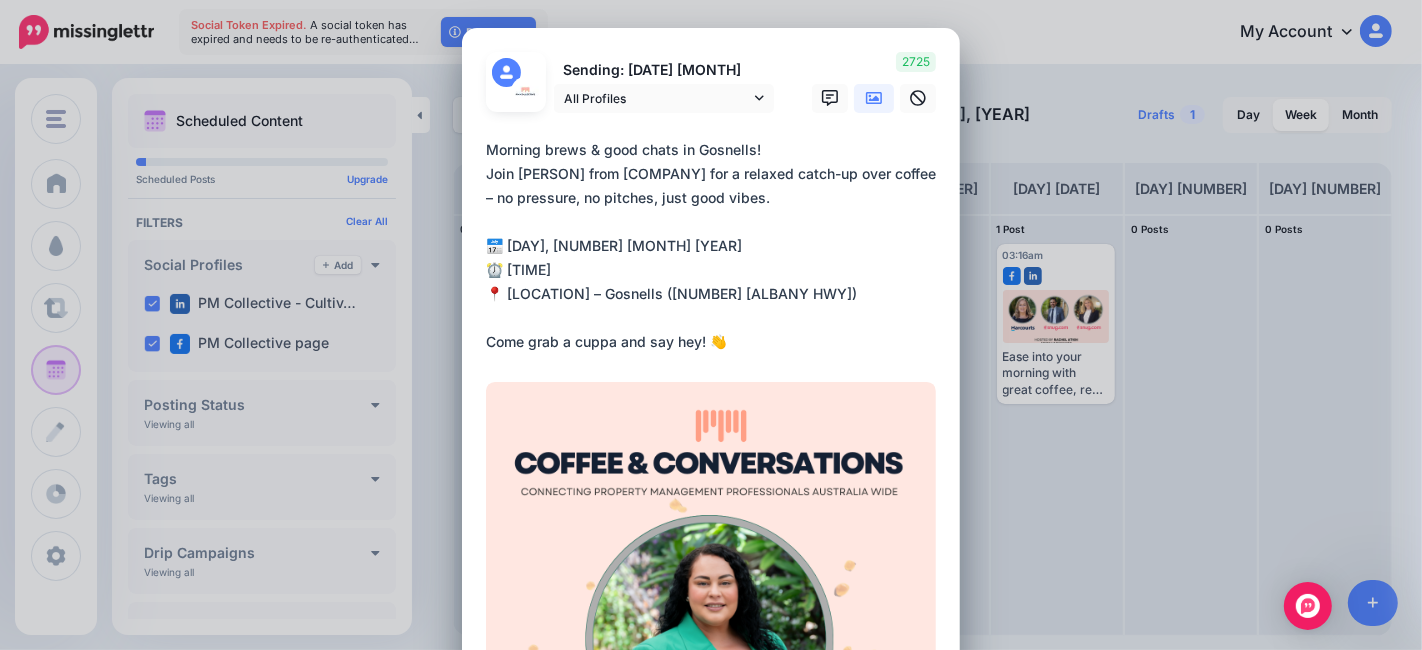 click on "**********" at bounding box center (716, 246) 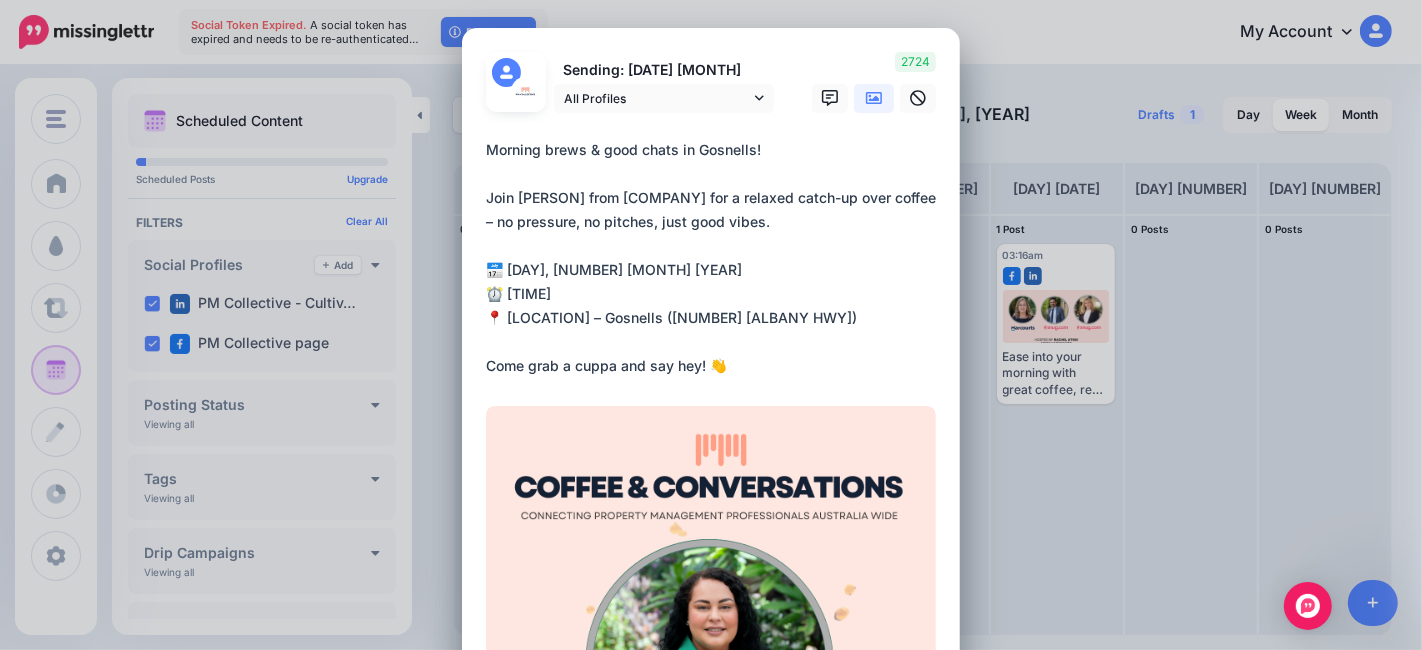 drag, startPoint x: 847, startPoint y: 228, endPoint x: 518, endPoint y: 211, distance: 329.4389 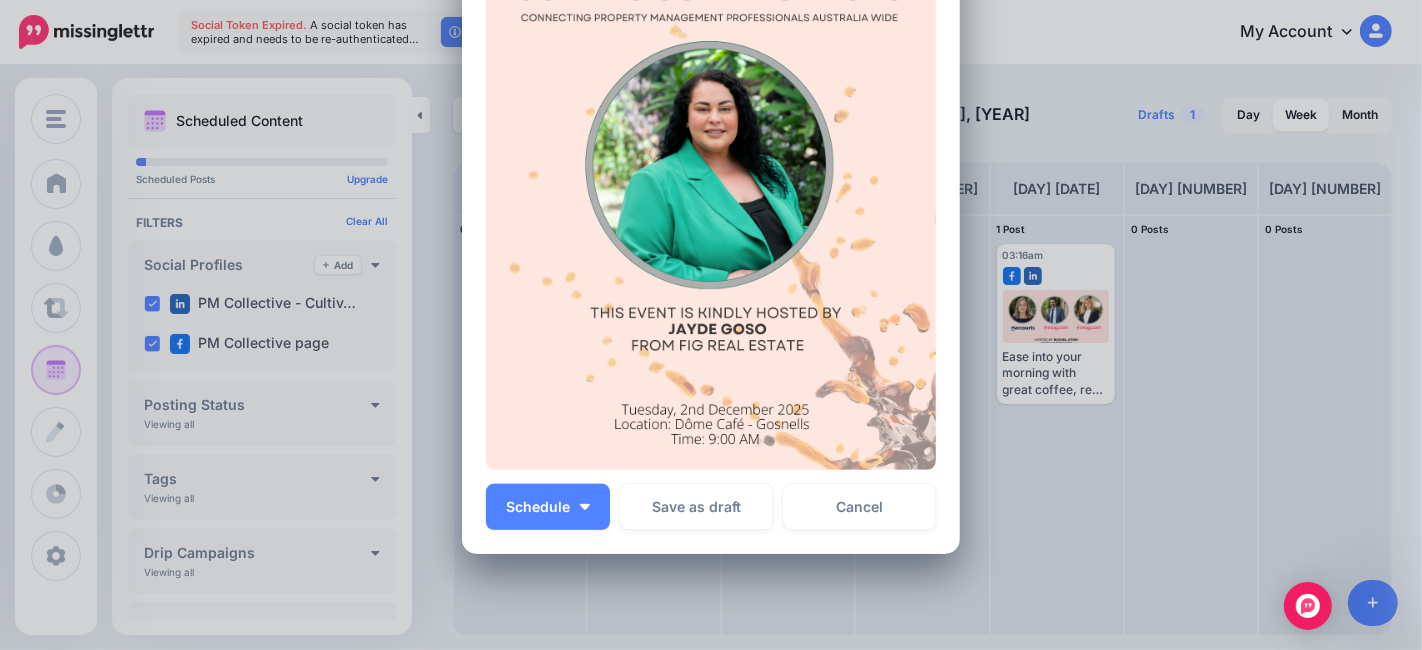 scroll, scrollTop: 555, scrollLeft: 0, axis: vertical 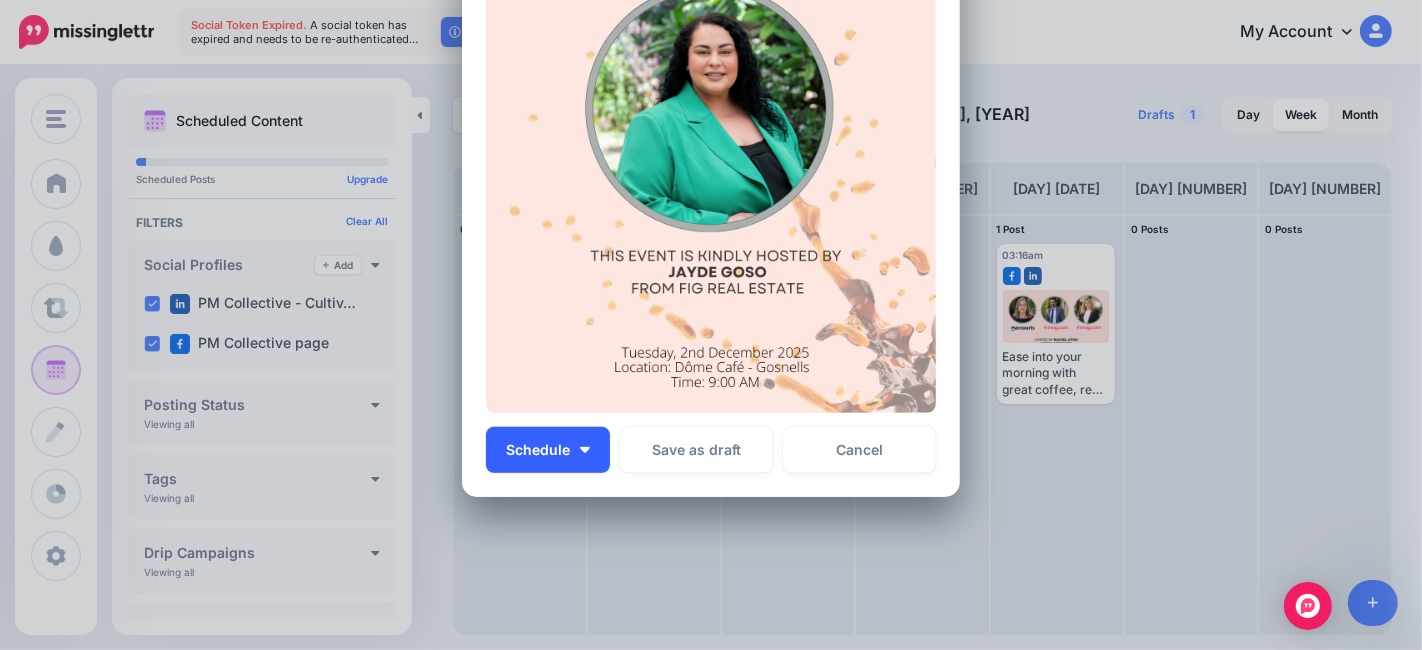 type on "**********" 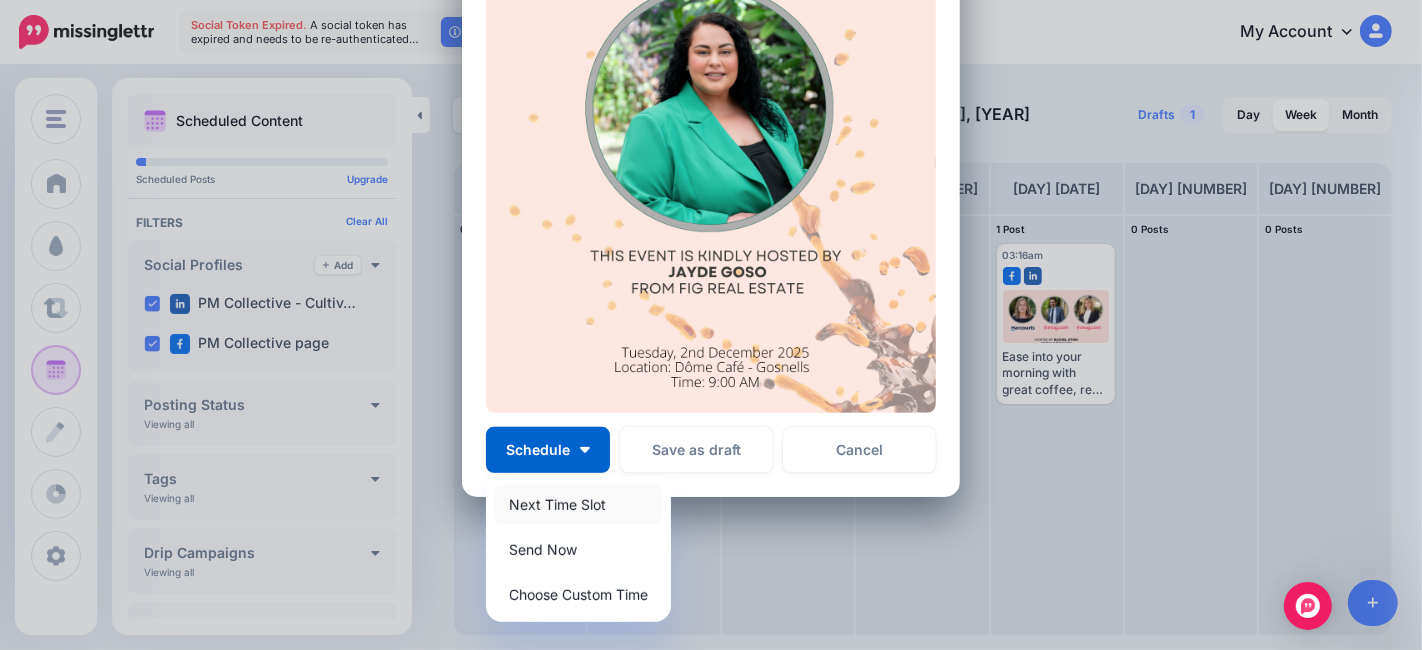 click on "Next Time Slot" at bounding box center (578, 504) 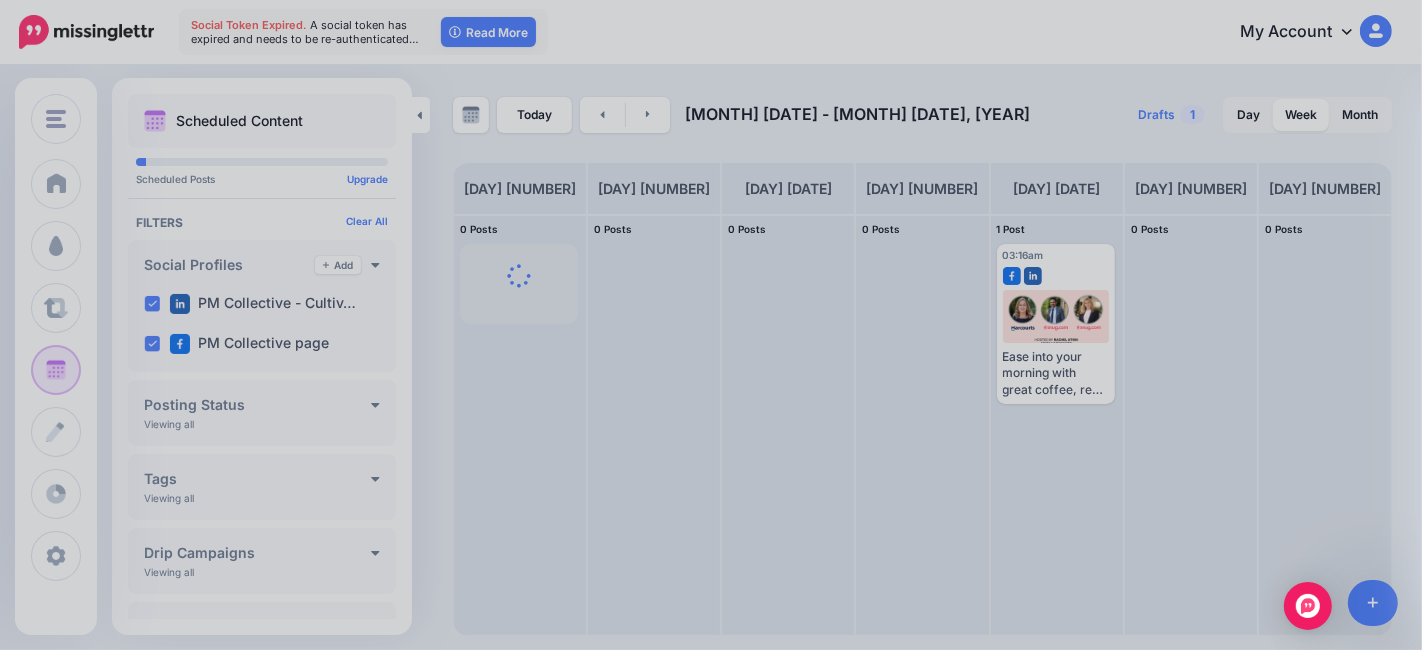 scroll, scrollTop: 0, scrollLeft: 0, axis: both 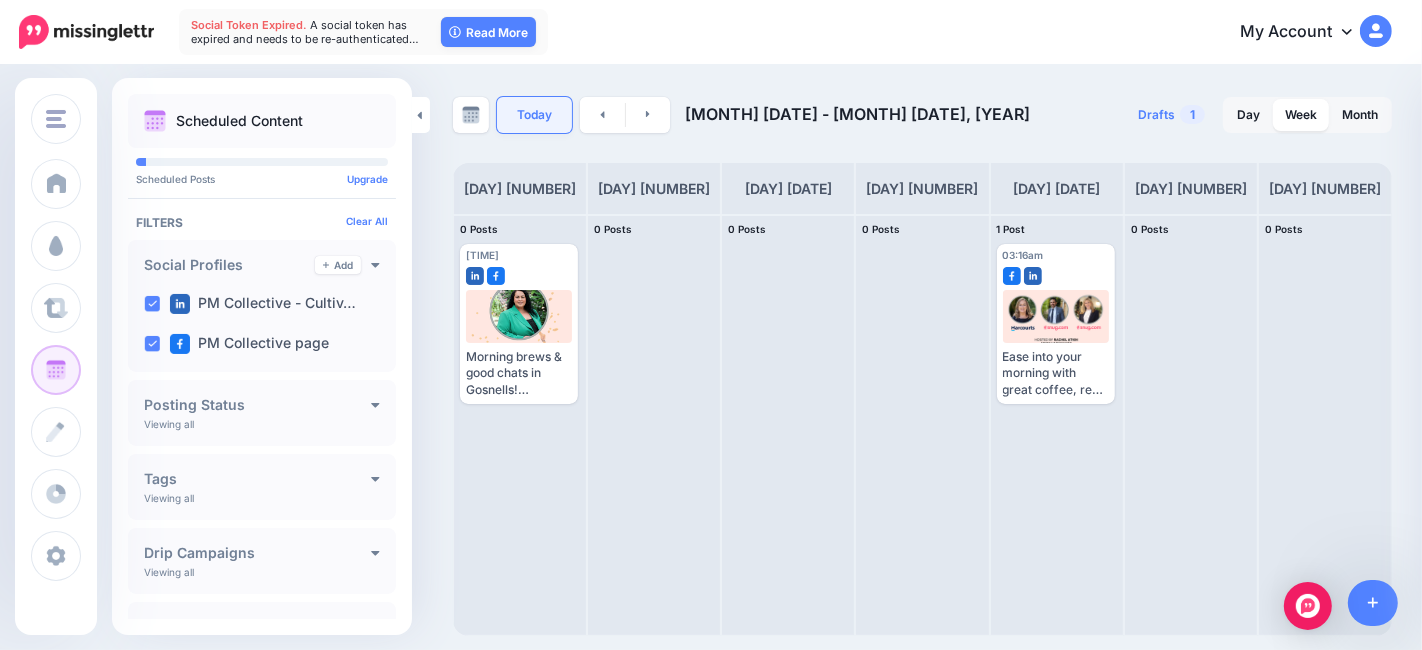 click on "Today" at bounding box center [534, 115] 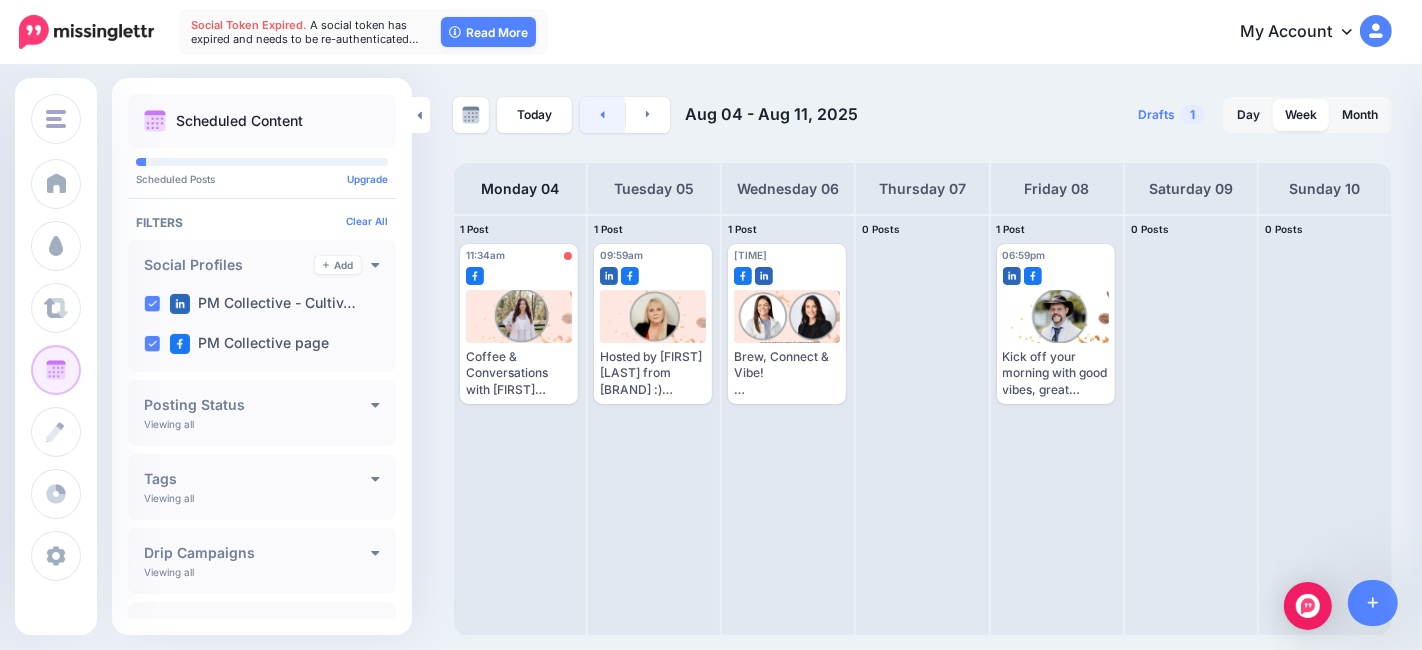 click at bounding box center [602, 115] 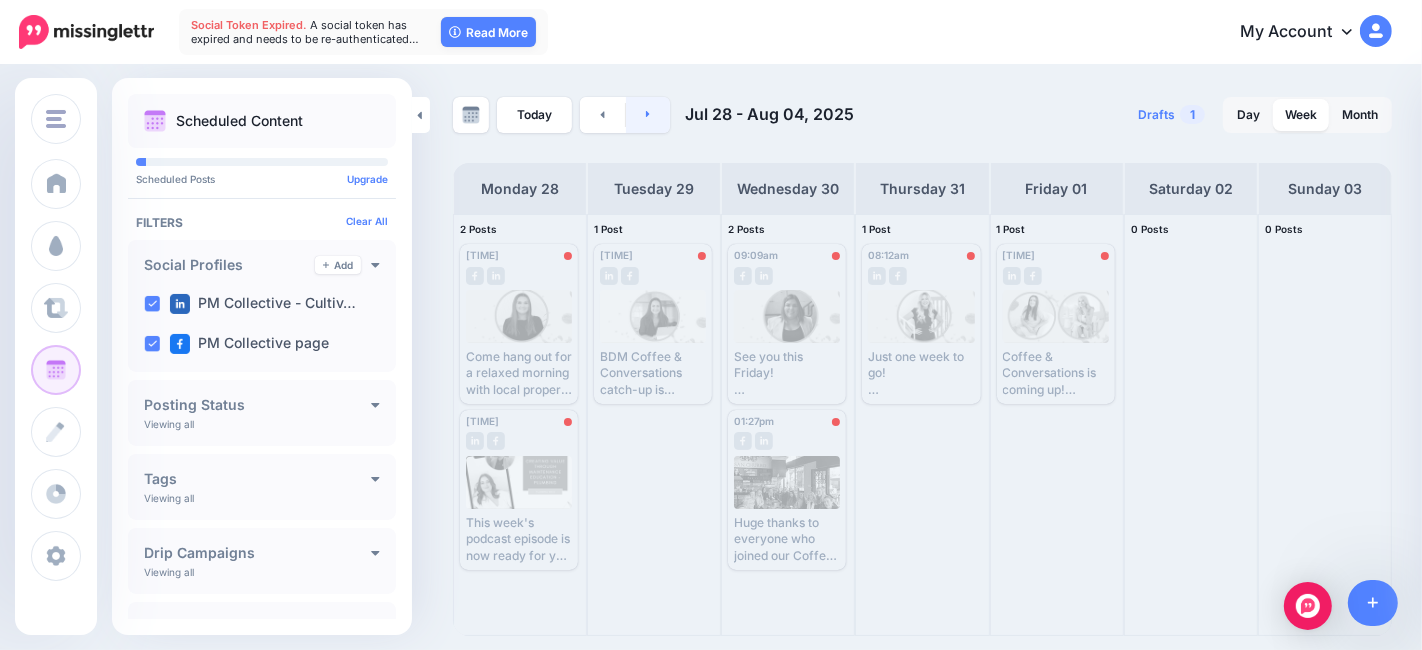click at bounding box center (648, 115) 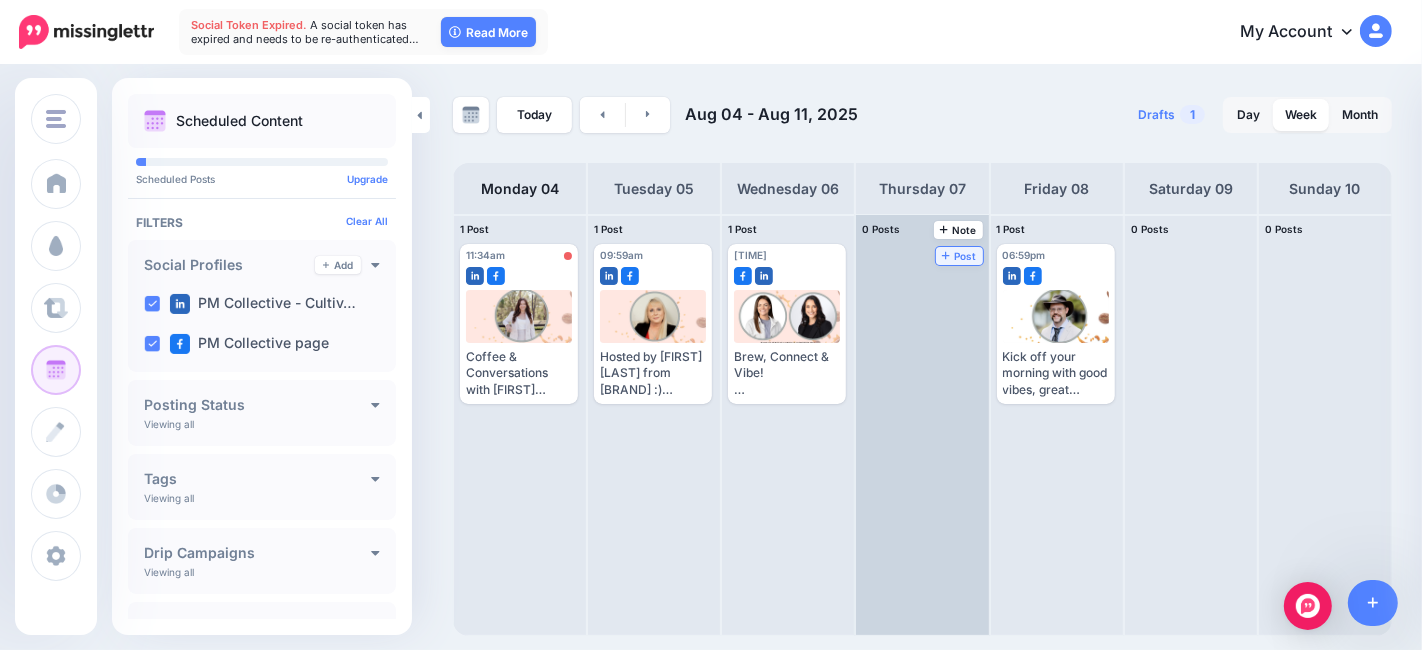 click on "Post" at bounding box center [959, 256] 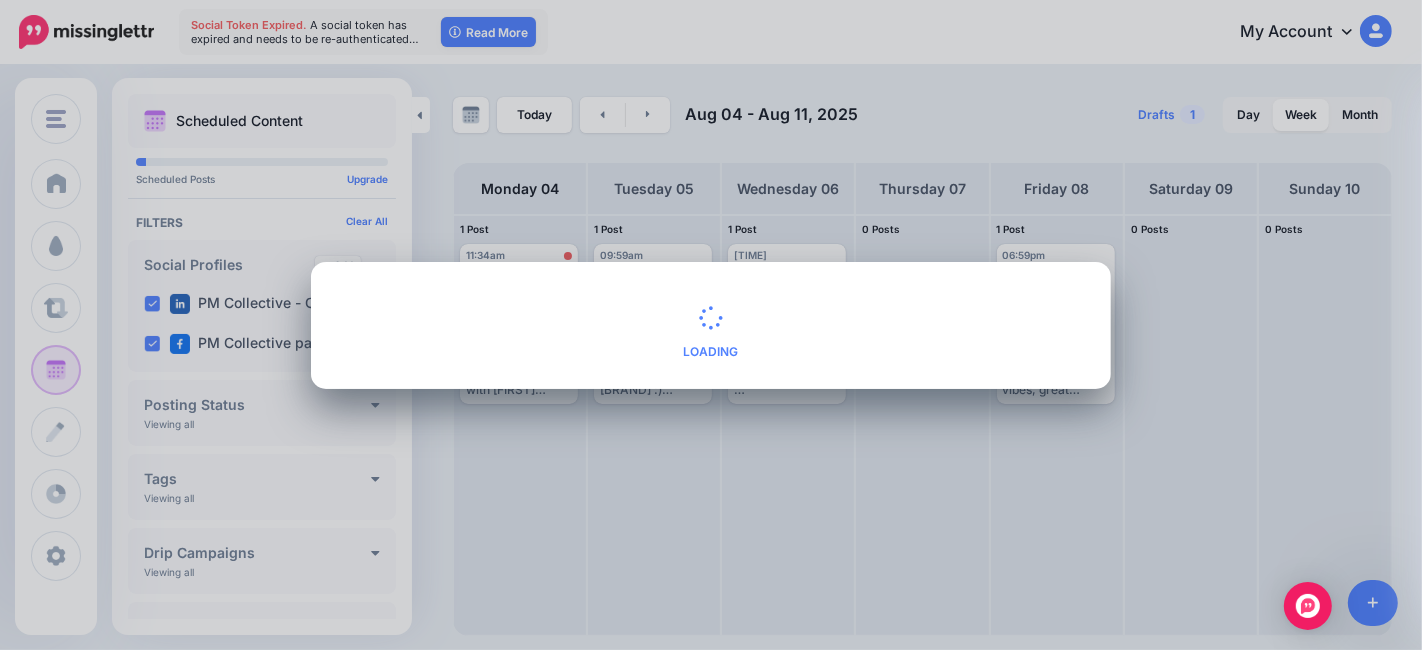 scroll, scrollTop: 0, scrollLeft: 0, axis: both 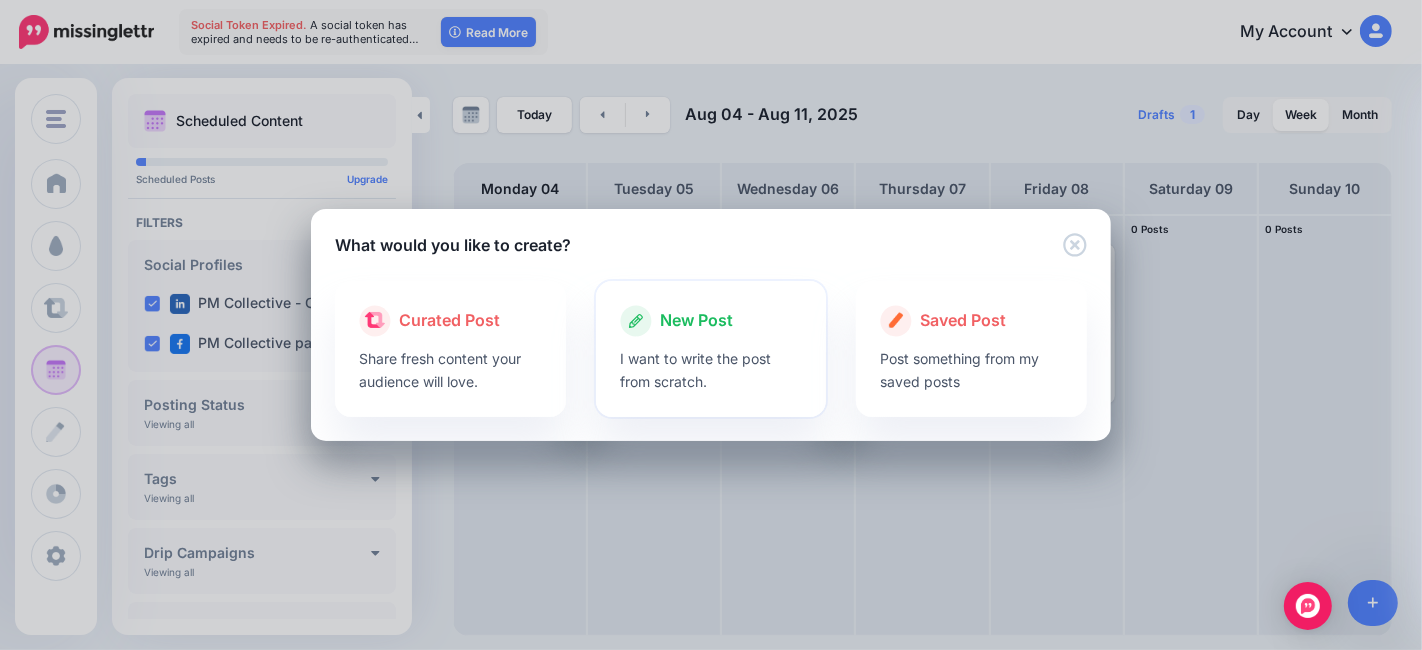 click on "I want to write the post from scratch." at bounding box center (711, 370) 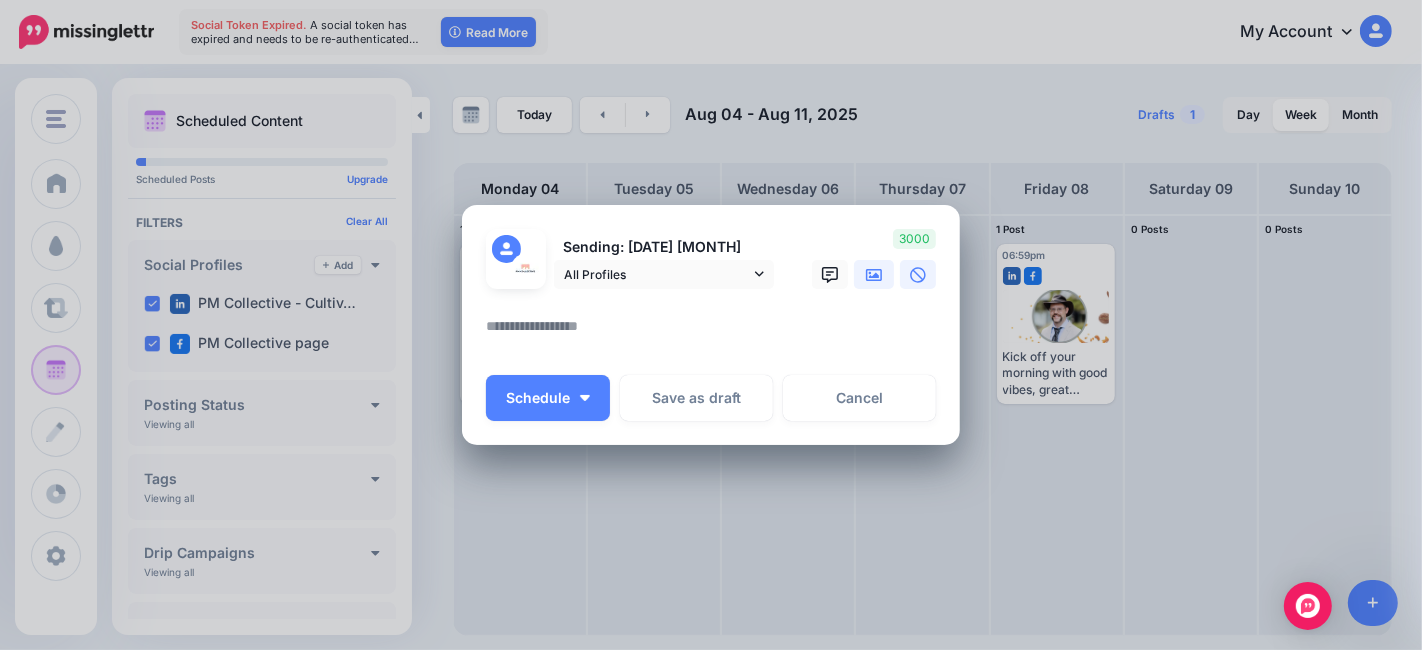 click 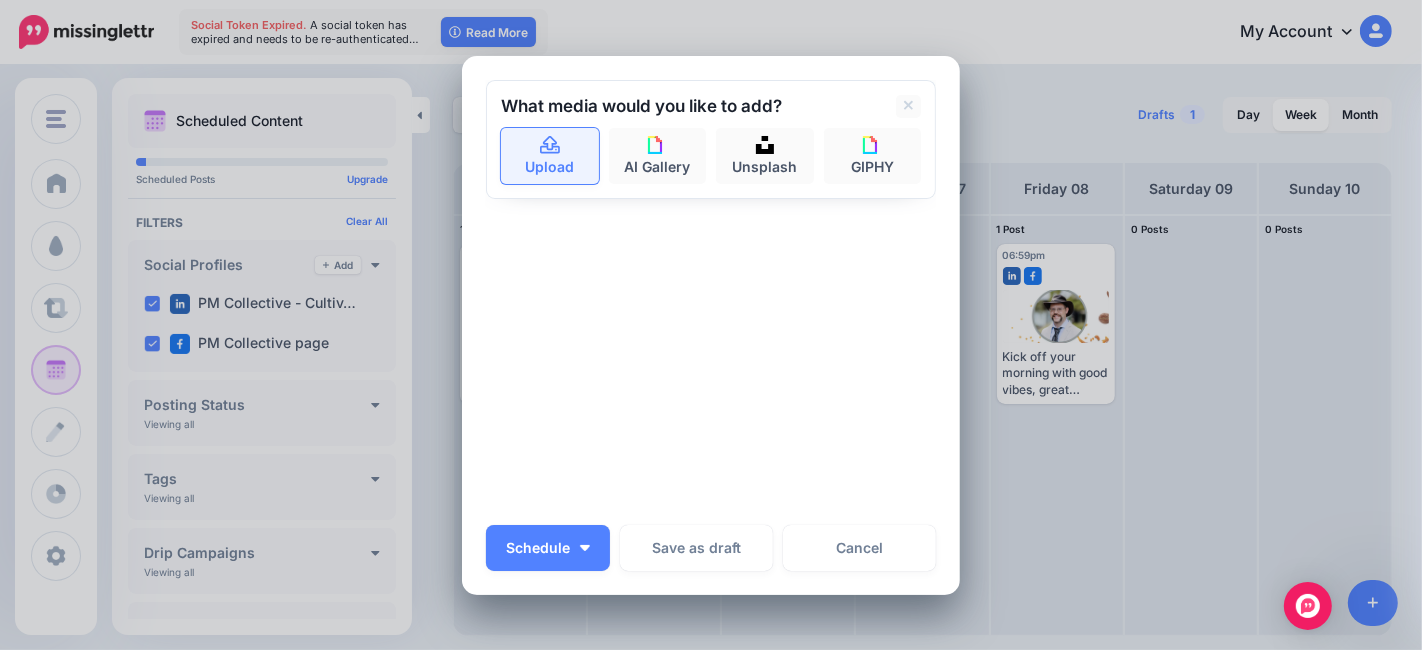 click on "Upload" at bounding box center [550, 156] 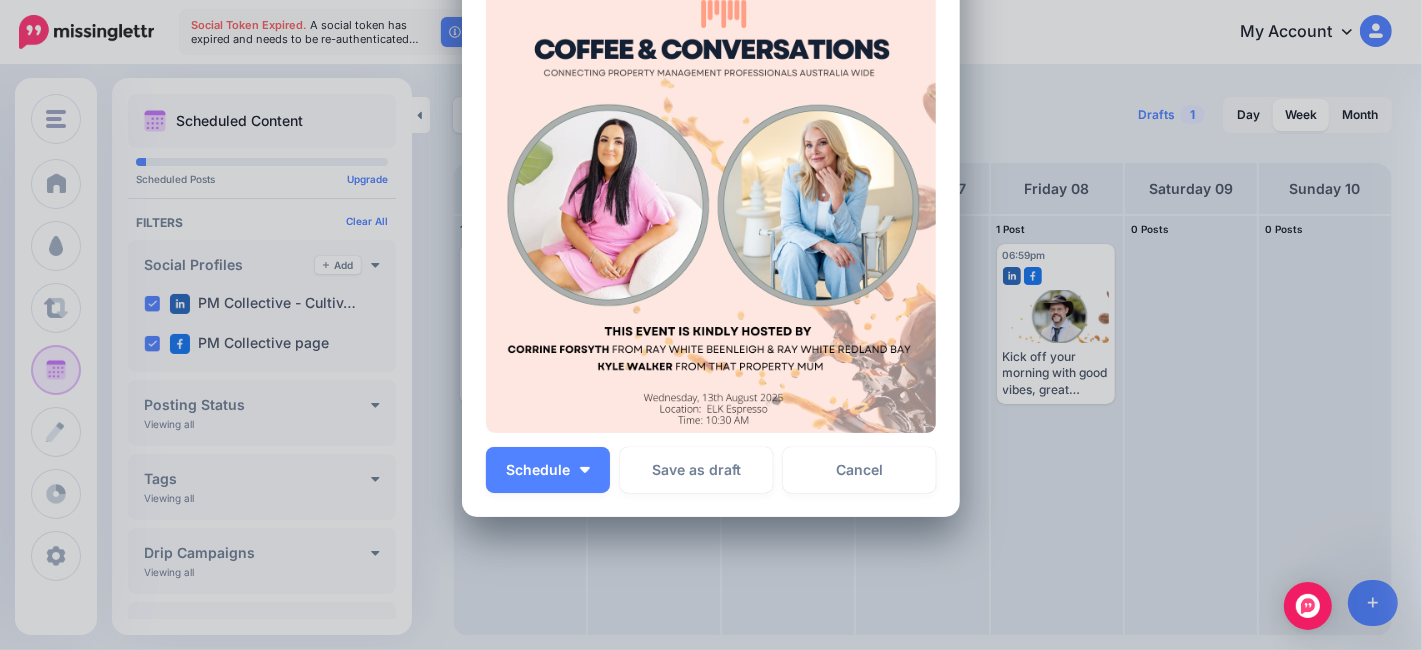 scroll, scrollTop: 0, scrollLeft: 0, axis: both 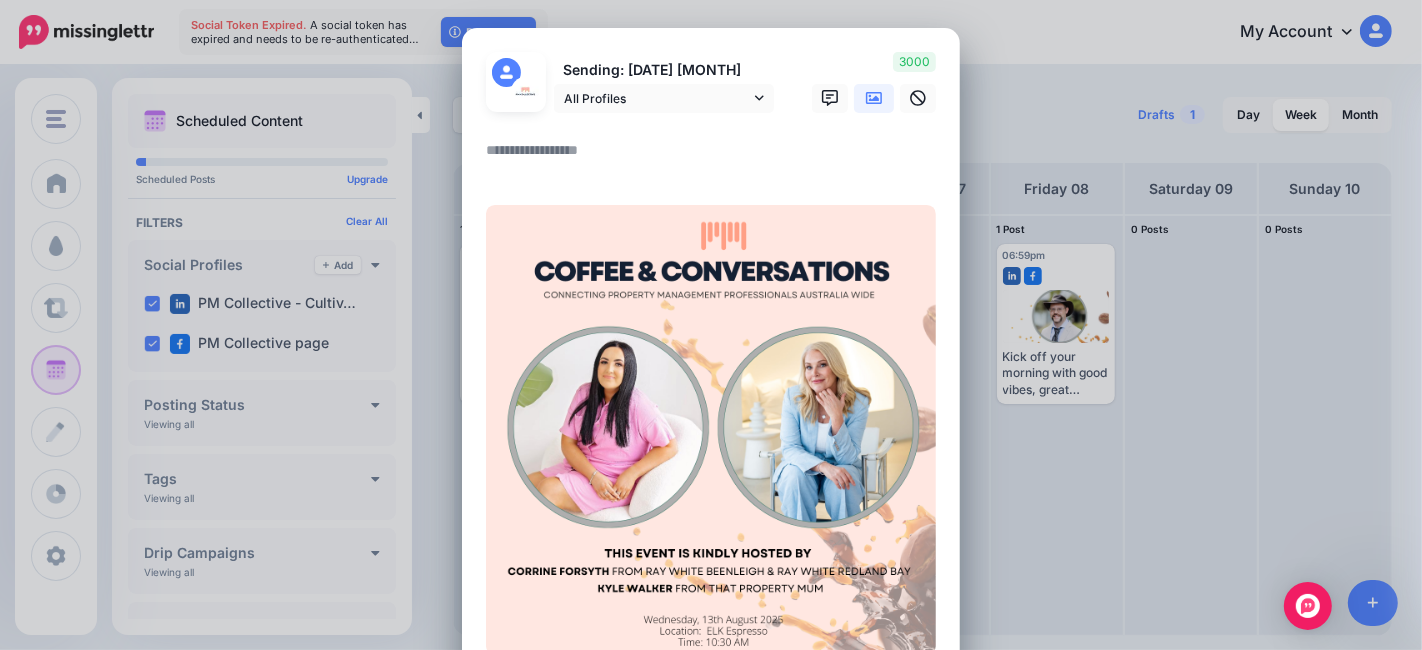 click at bounding box center (716, 157) 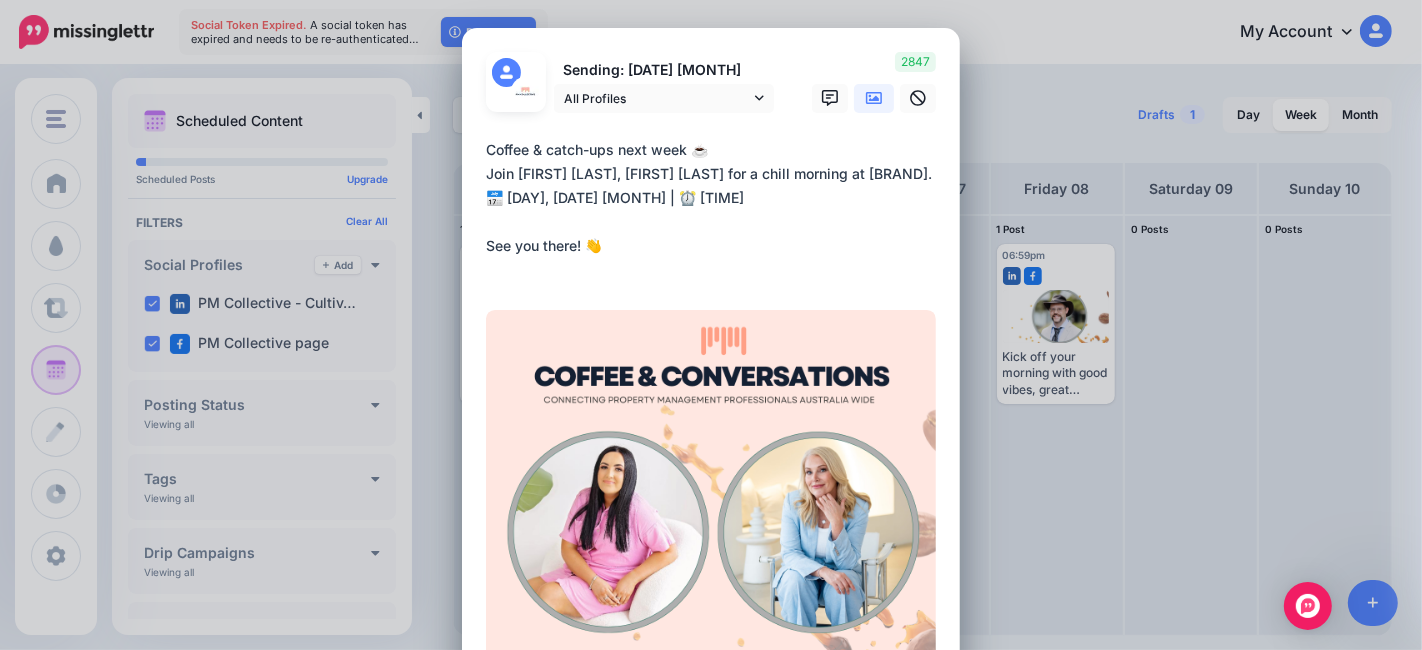click on "**********" at bounding box center [716, 210] 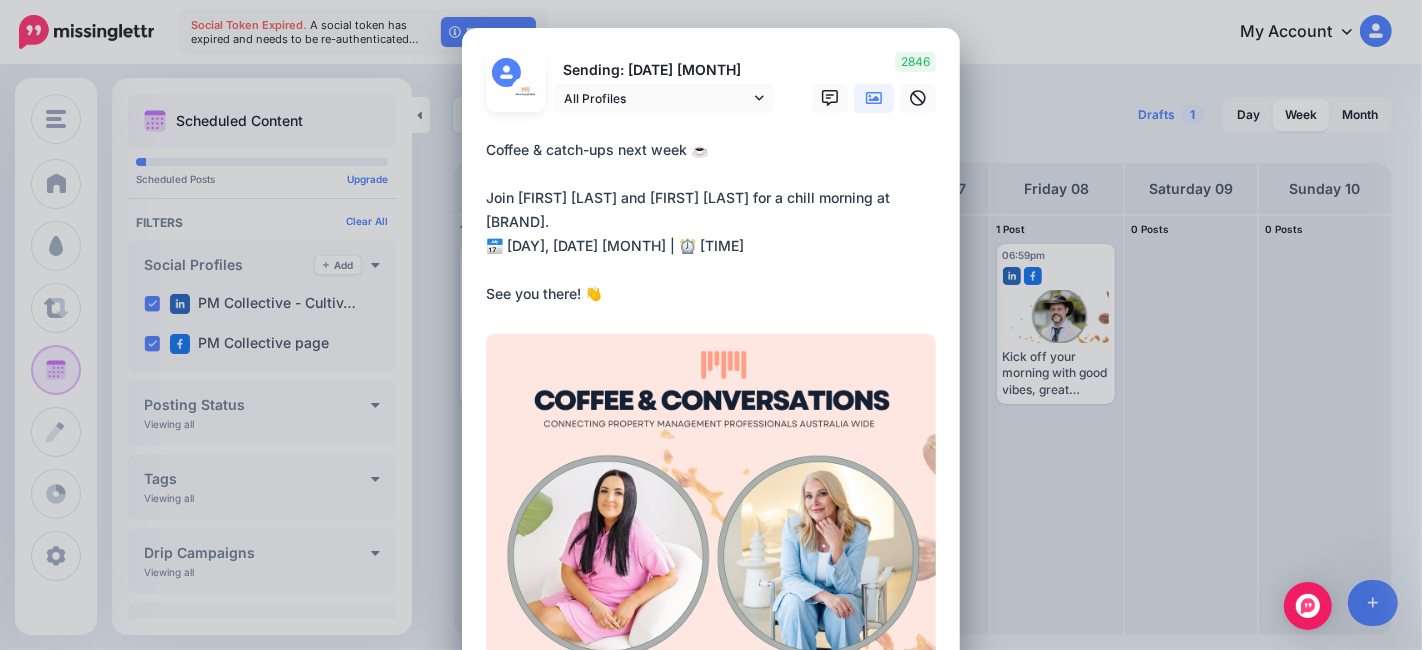 scroll, scrollTop: 222, scrollLeft: 0, axis: vertical 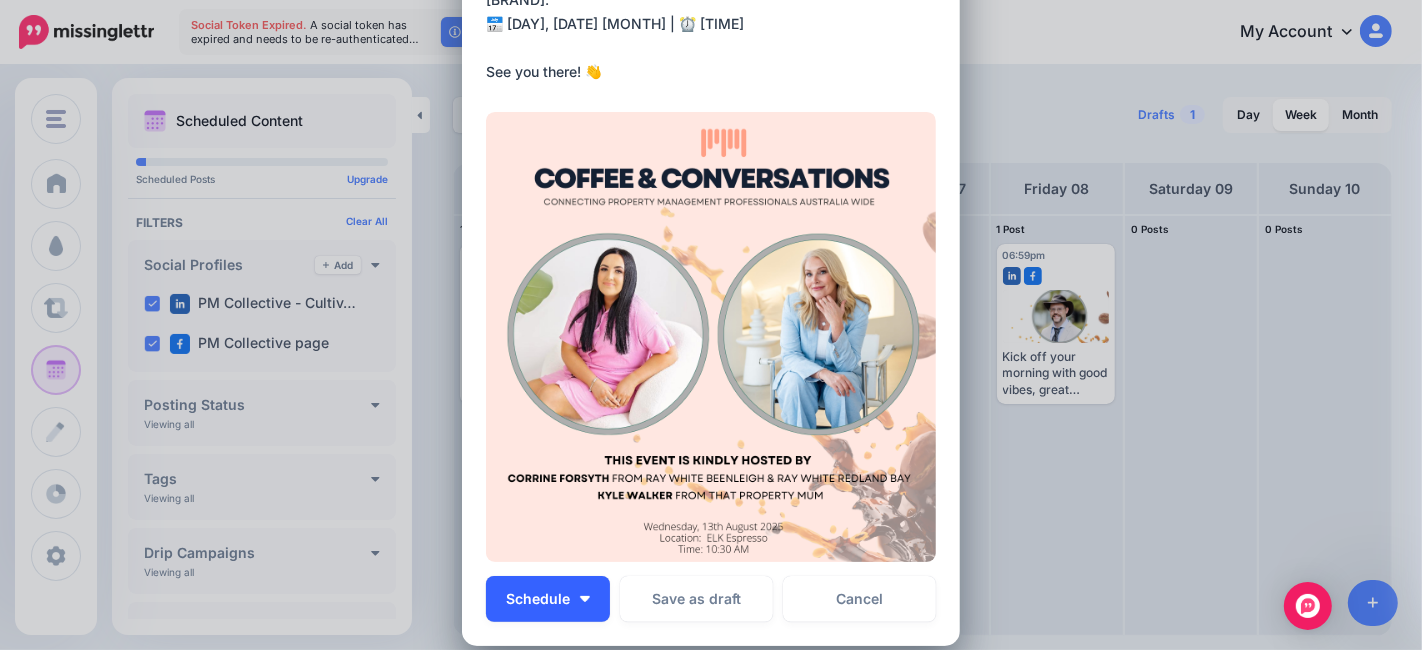 type on "**********" 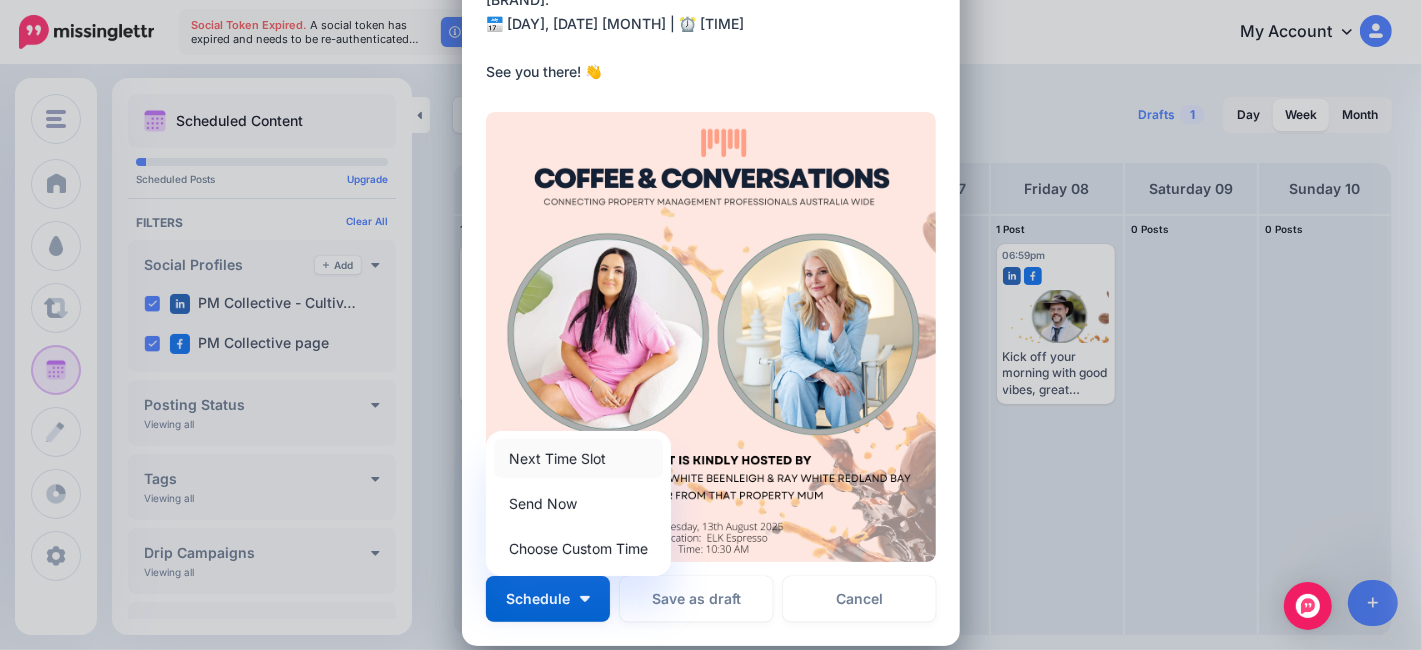 click on "Next Time Slot" at bounding box center [578, 458] 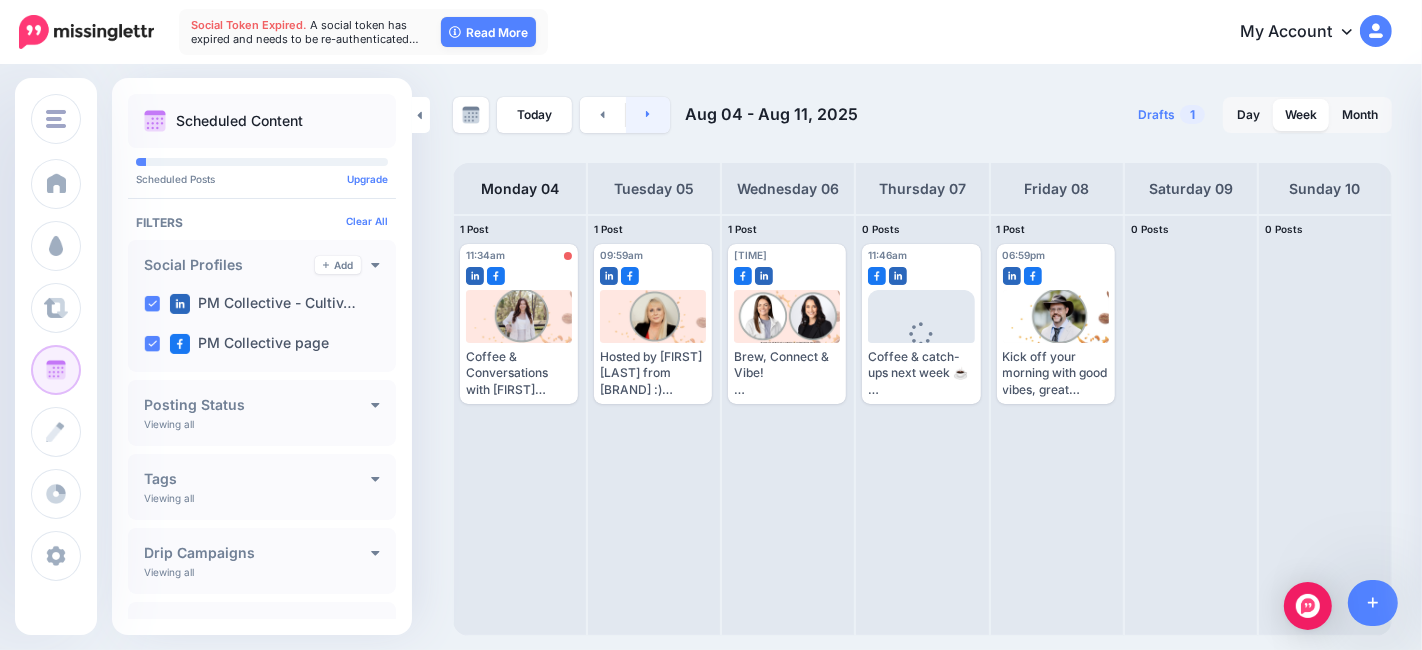 click at bounding box center (648, 115) 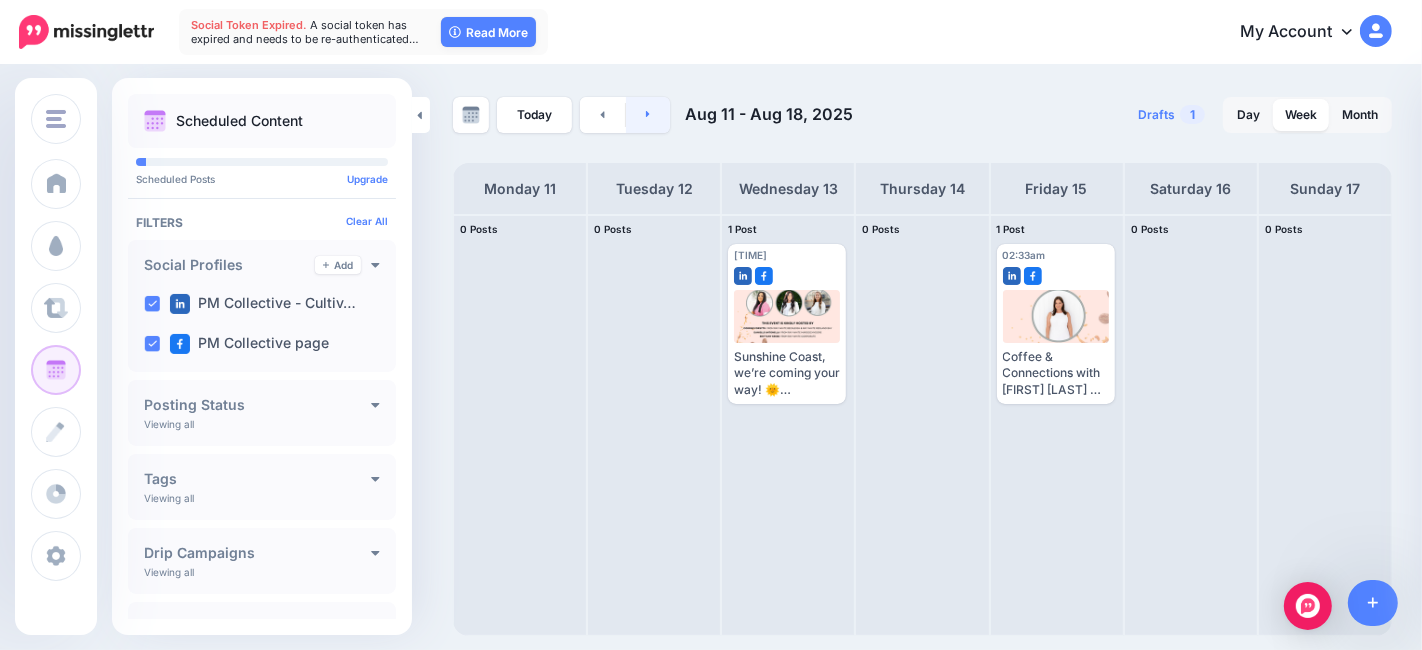 click at bounding box center [648, 115] 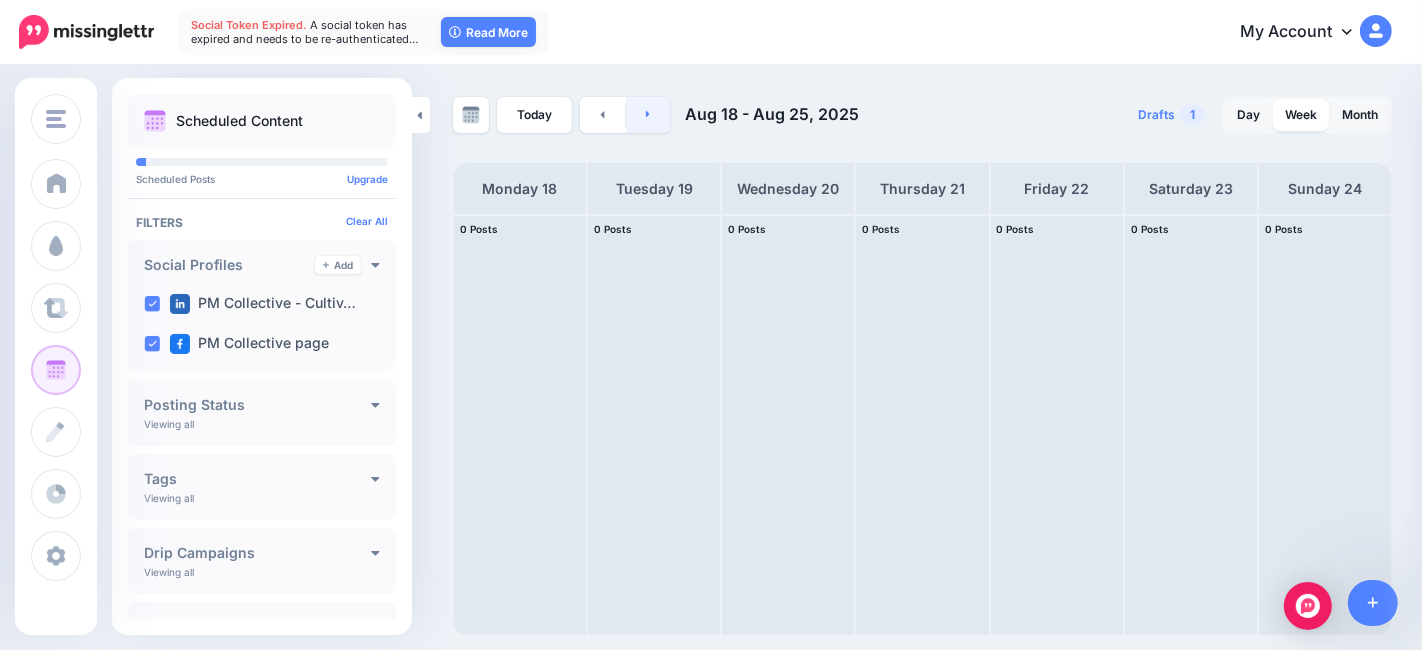 click at bounding box center [648, 115] 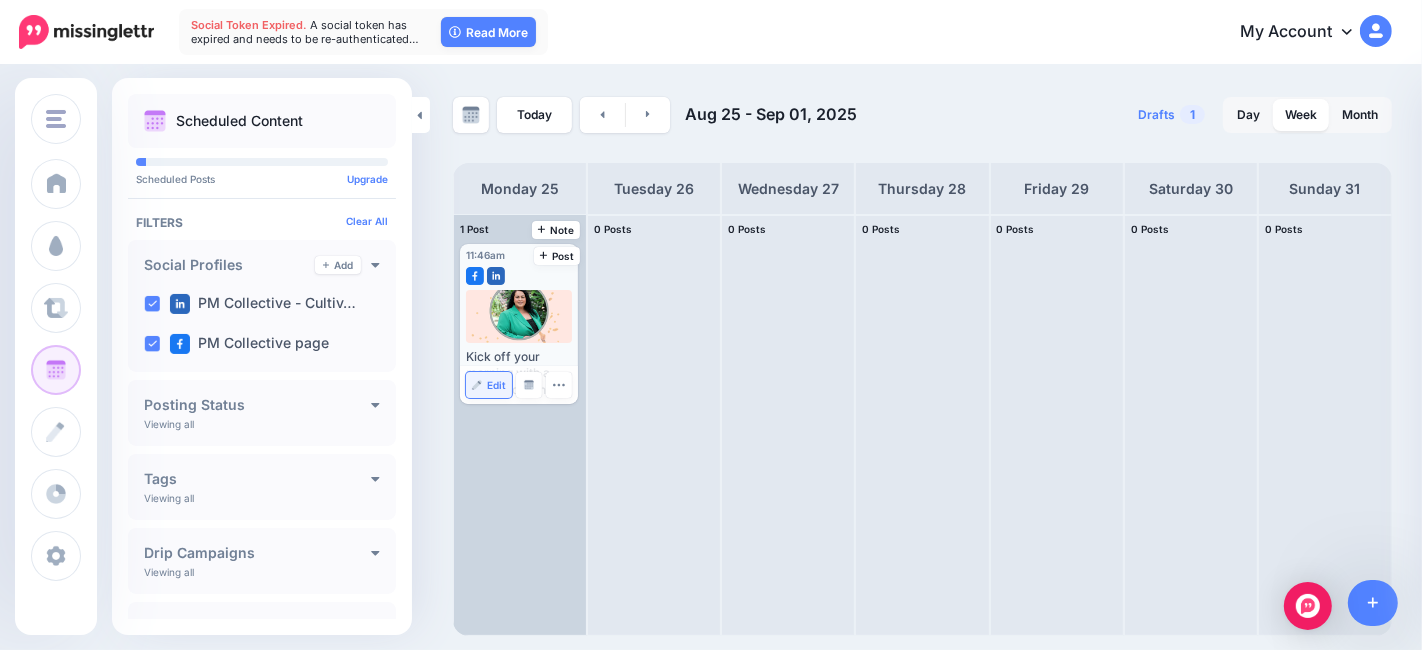 click on "Edit" at bounding box center (489, 385) 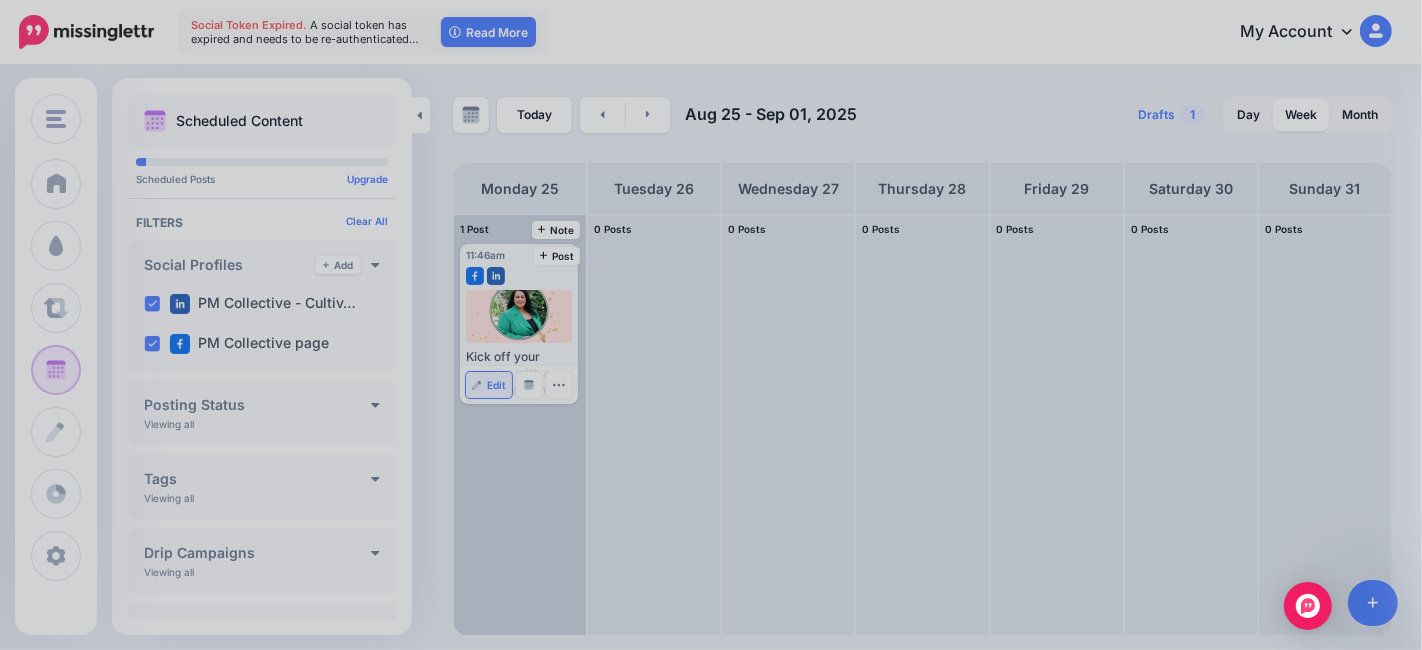 scroll, scrollTop: 0, scrollLeft: 0, axis: both 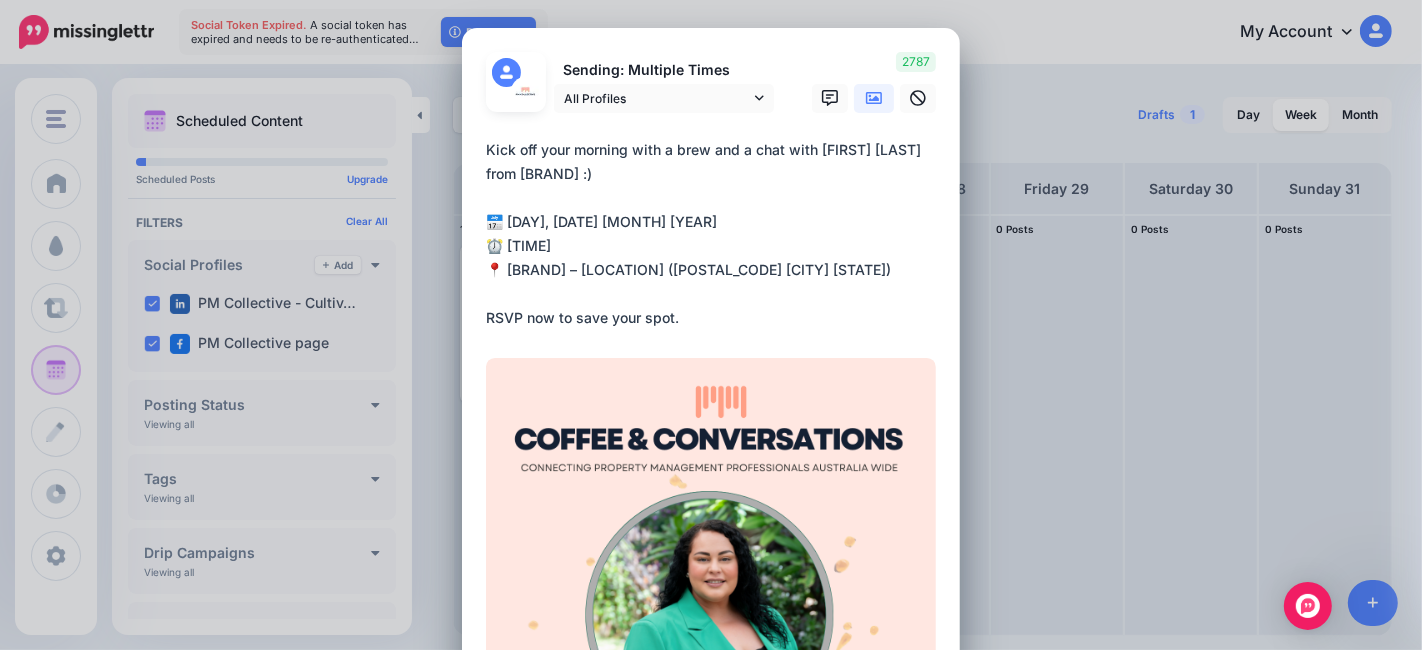 click 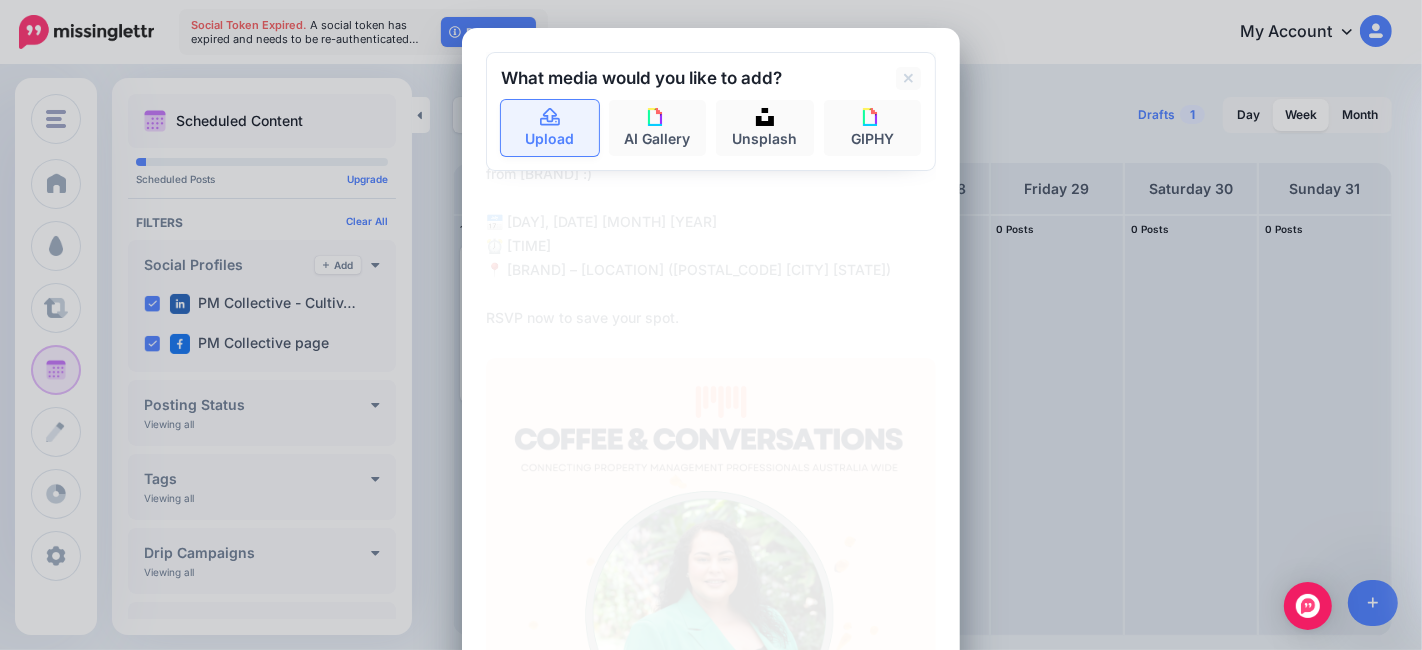 click on "Upload" at bounding box center (550, 128) 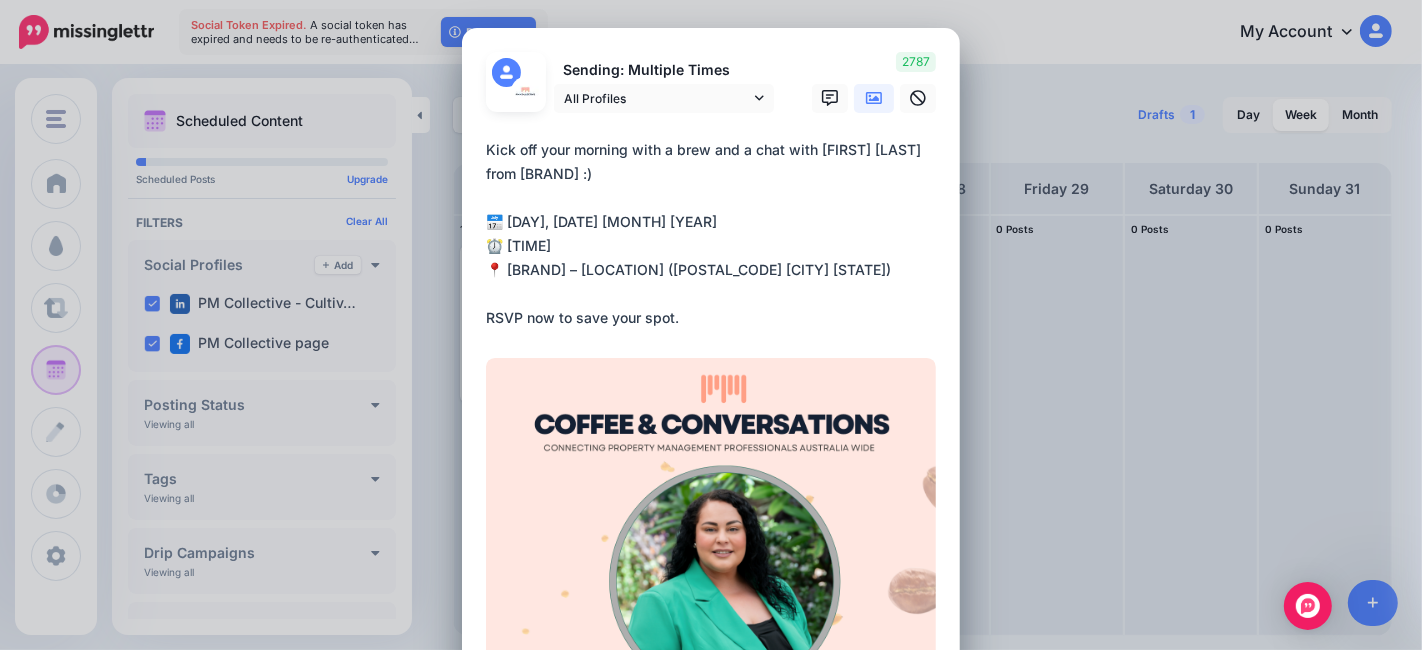 scroll, scrollTop: 457, scrollLeft: 0, axis: vertical 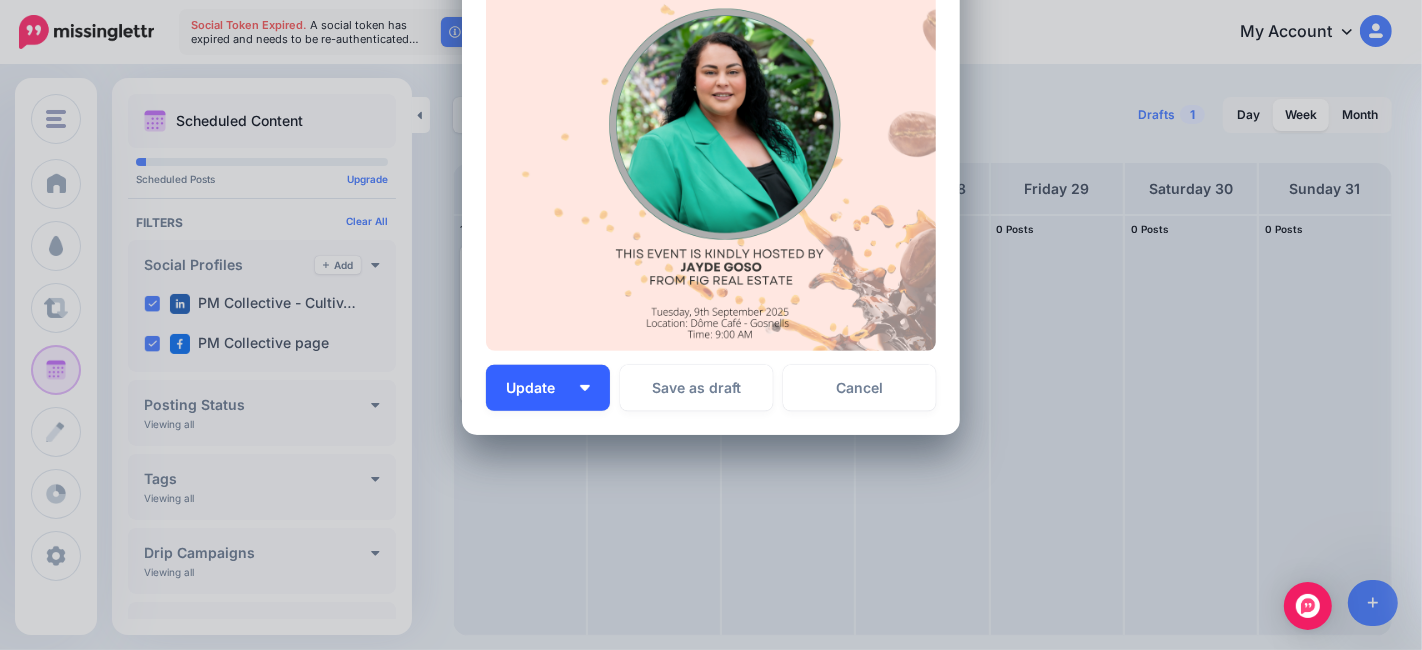 click on "Update" at bounding box center [548, 388] 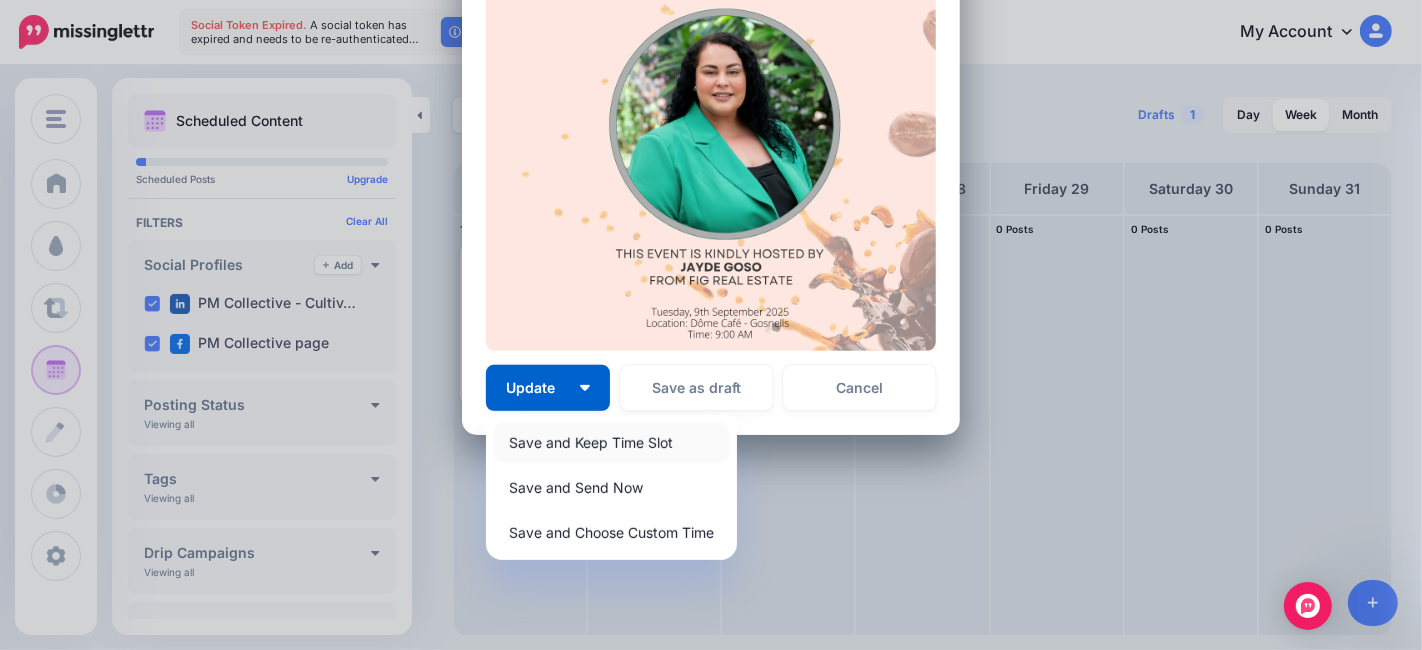 click on "Save and Keep Time Slot" at bounding box center (611, 442) 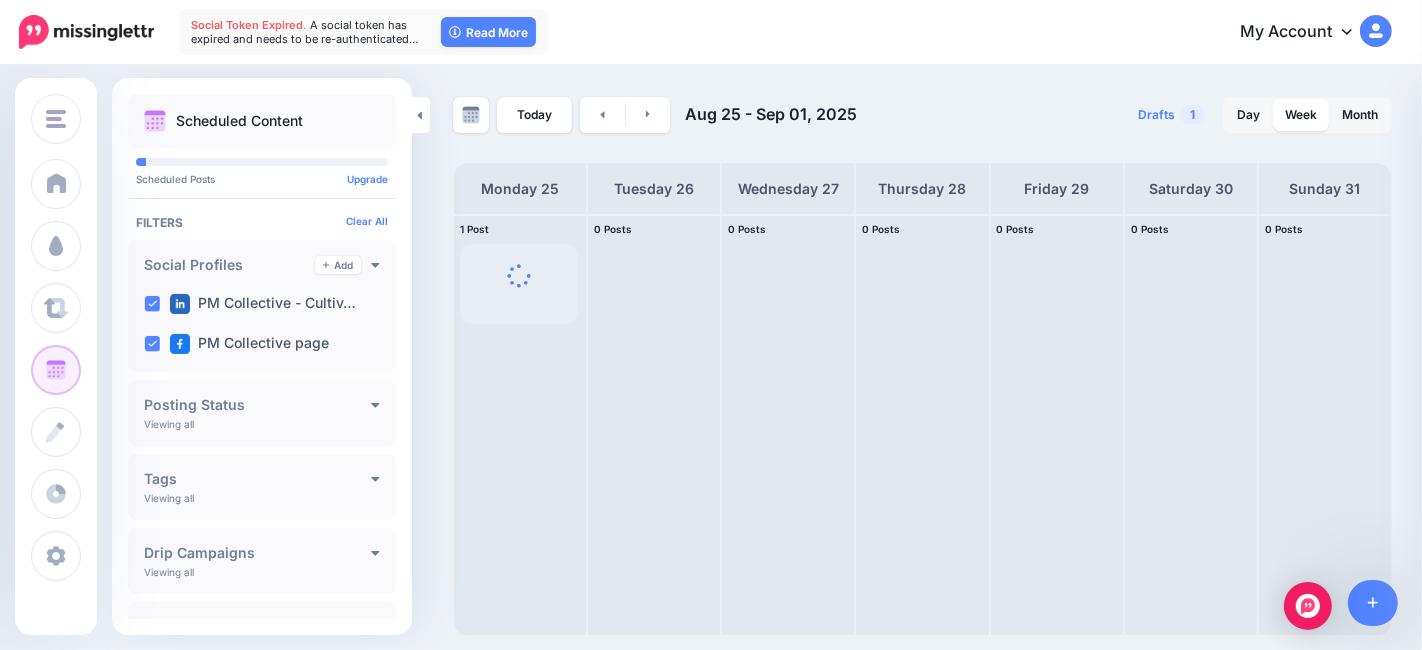 scroll, scrollTop: 0, scrollLeft: 0, axis: both 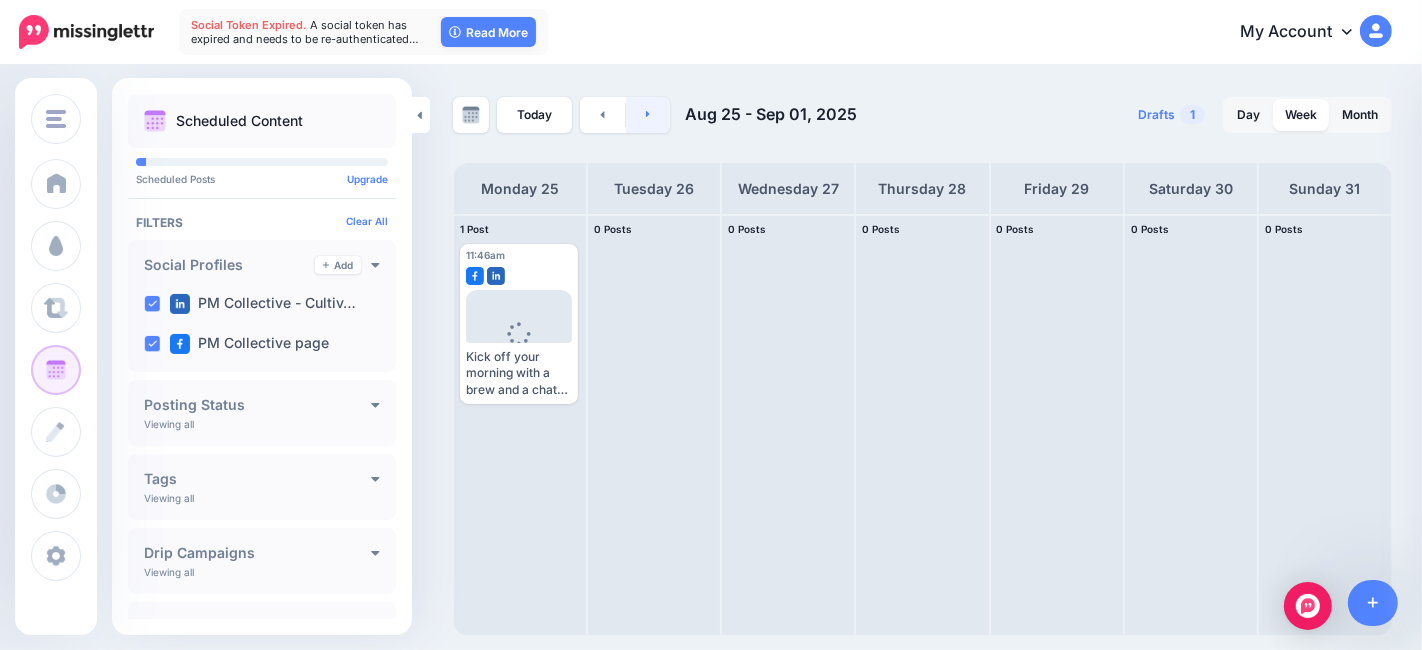click at bounding box center (648, 115) 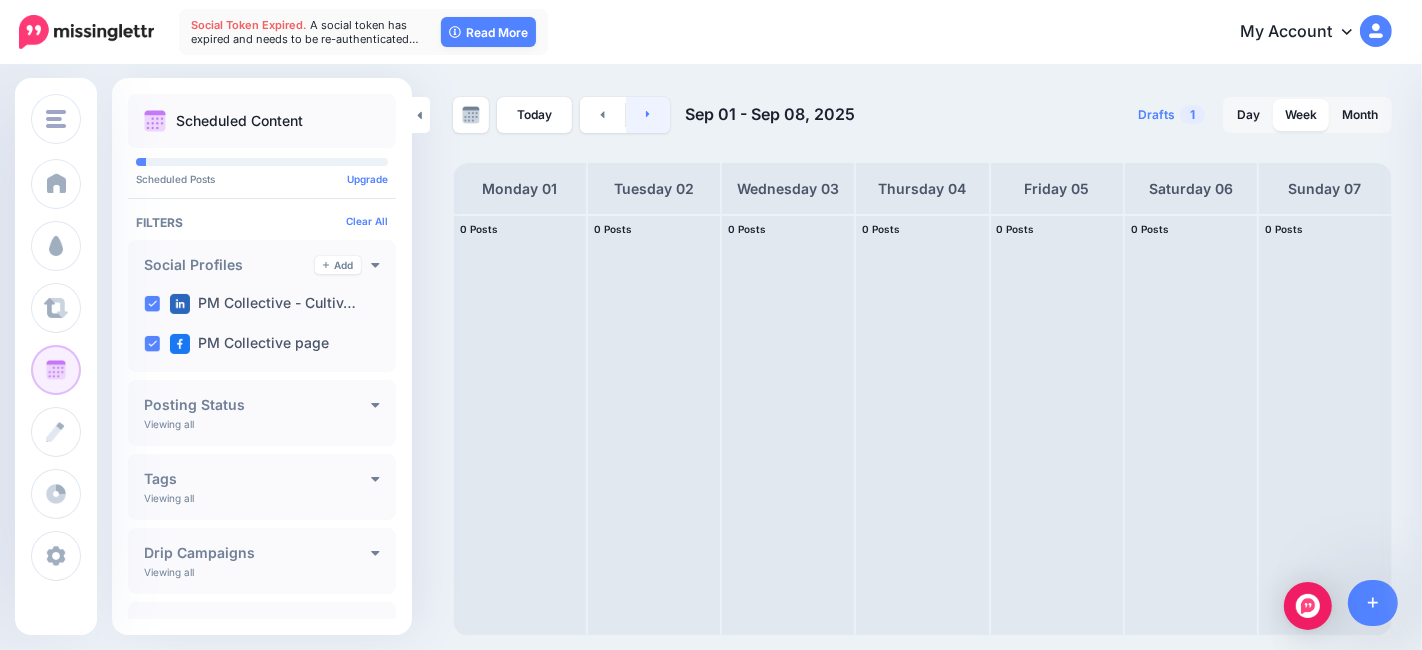 click at bounding box center (648, 115) 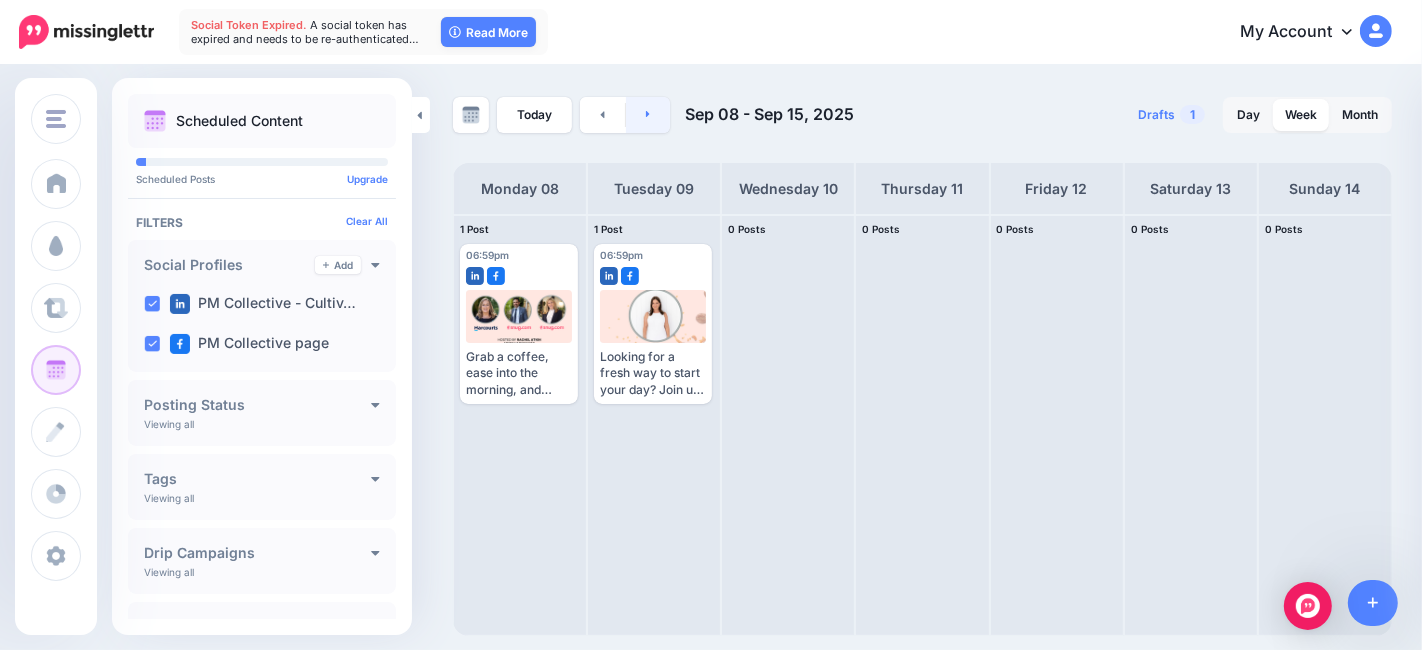 click at bounding box center (648, 115) 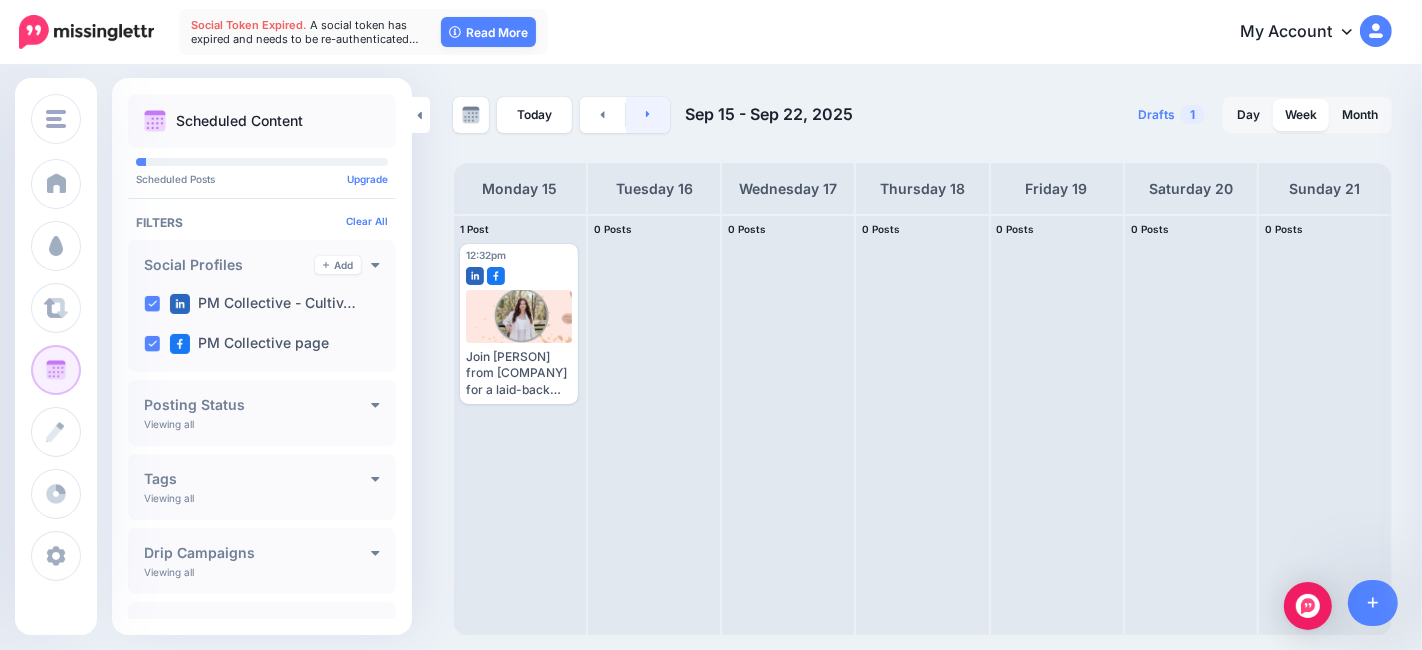 click at bounding box center [648, 115] 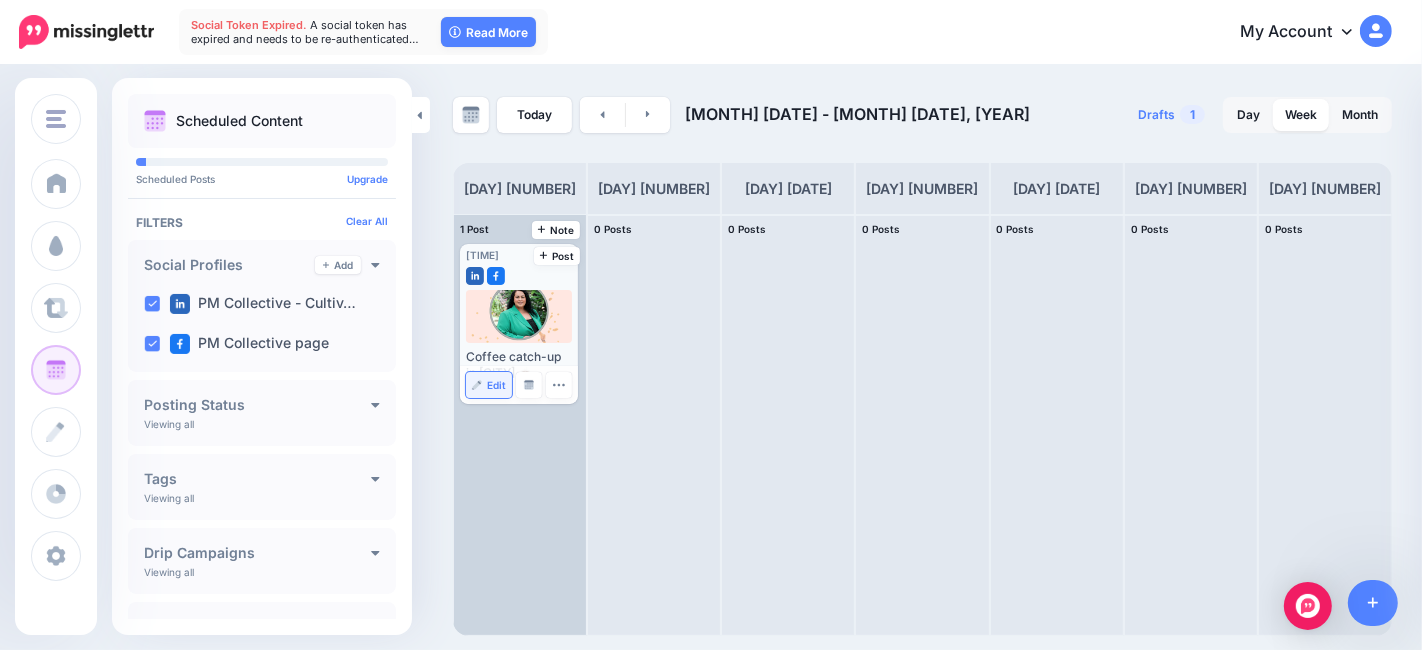 click on "Edit" at bounding box center [496, 385] 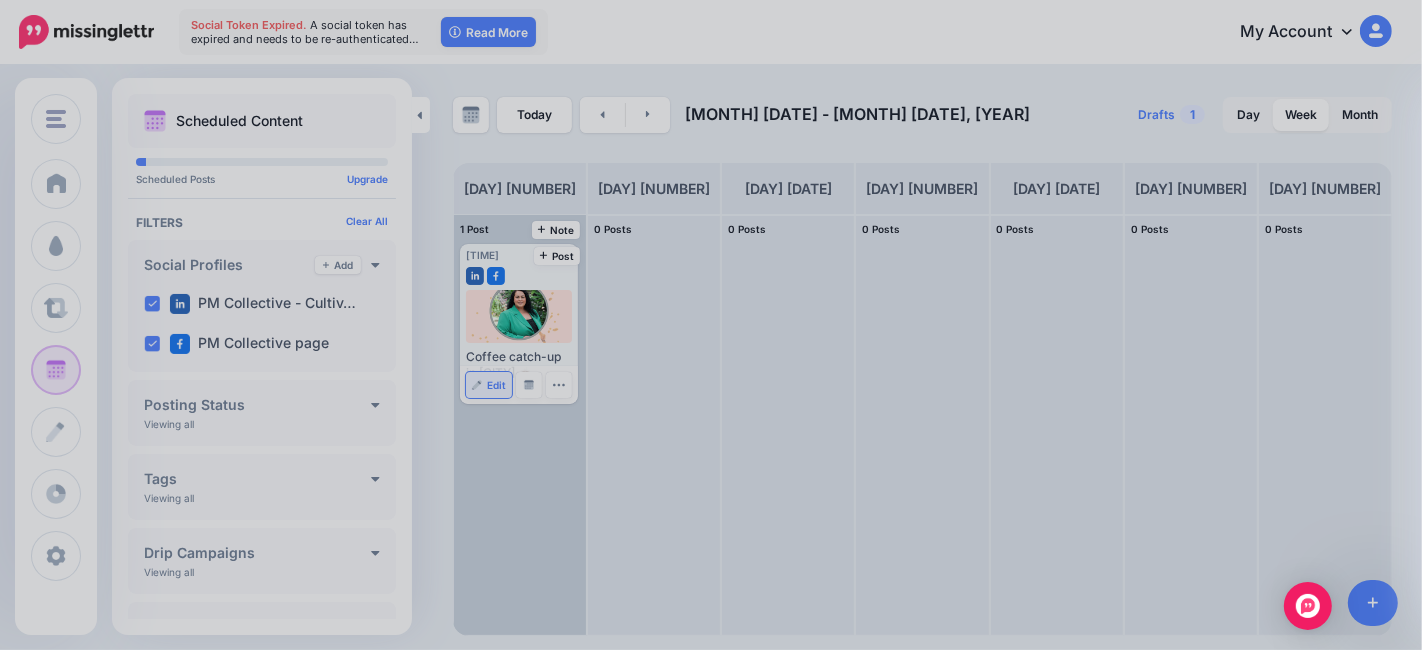 scroll, scrollTop: 0, scrollLeft: 0, axis: both 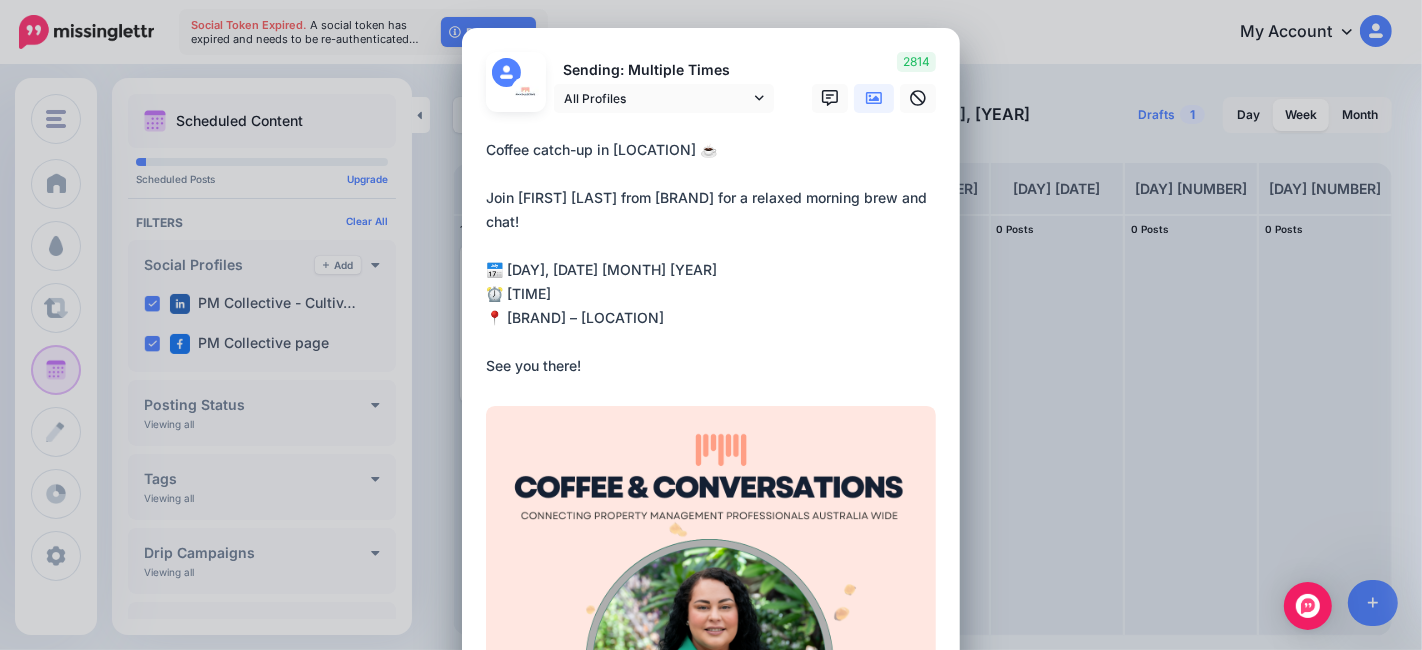 click 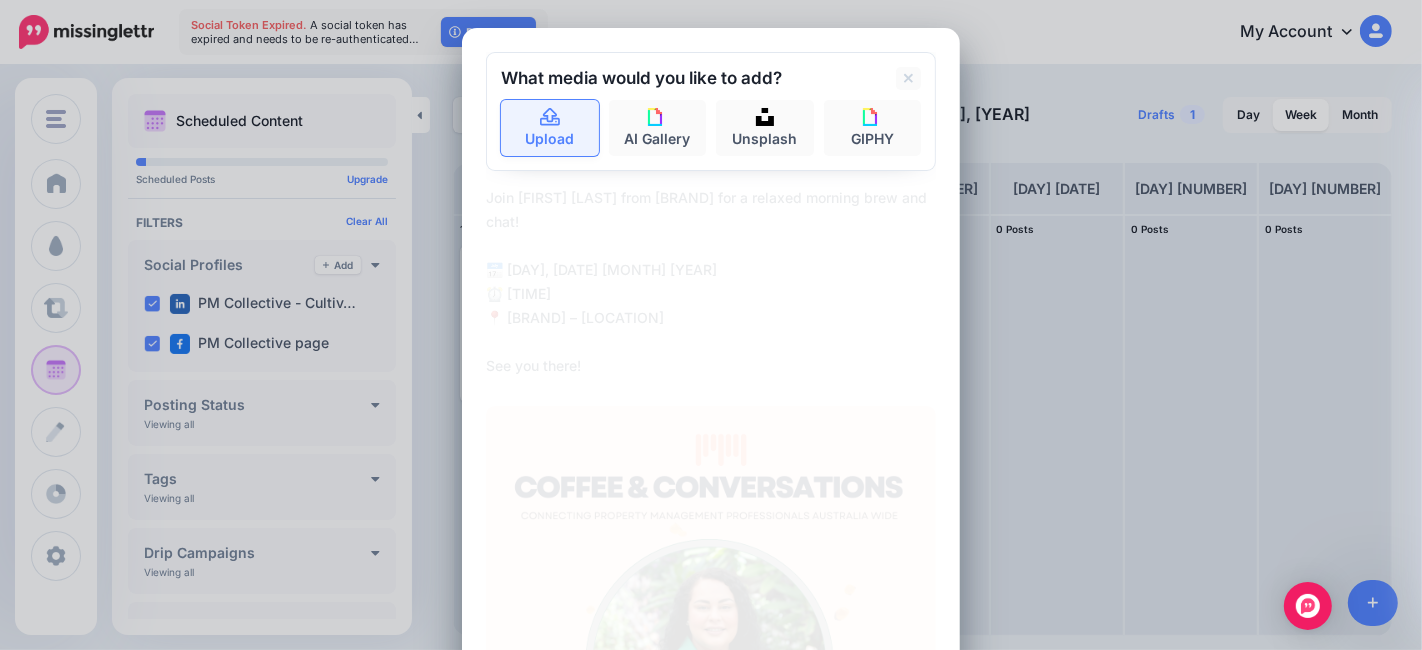 click on "Upload" at bounding box center (550, 128) 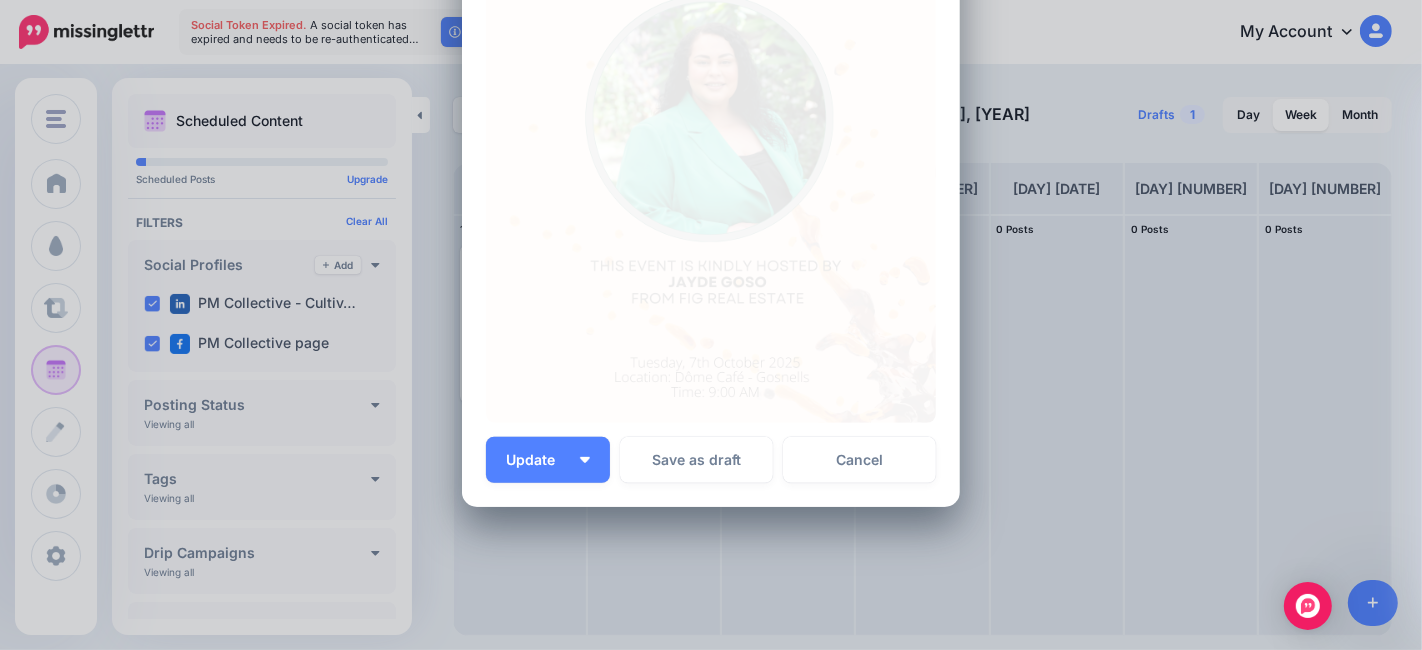 scroll, scrollTop: 555, scrollLeft: 0, axis: vertical 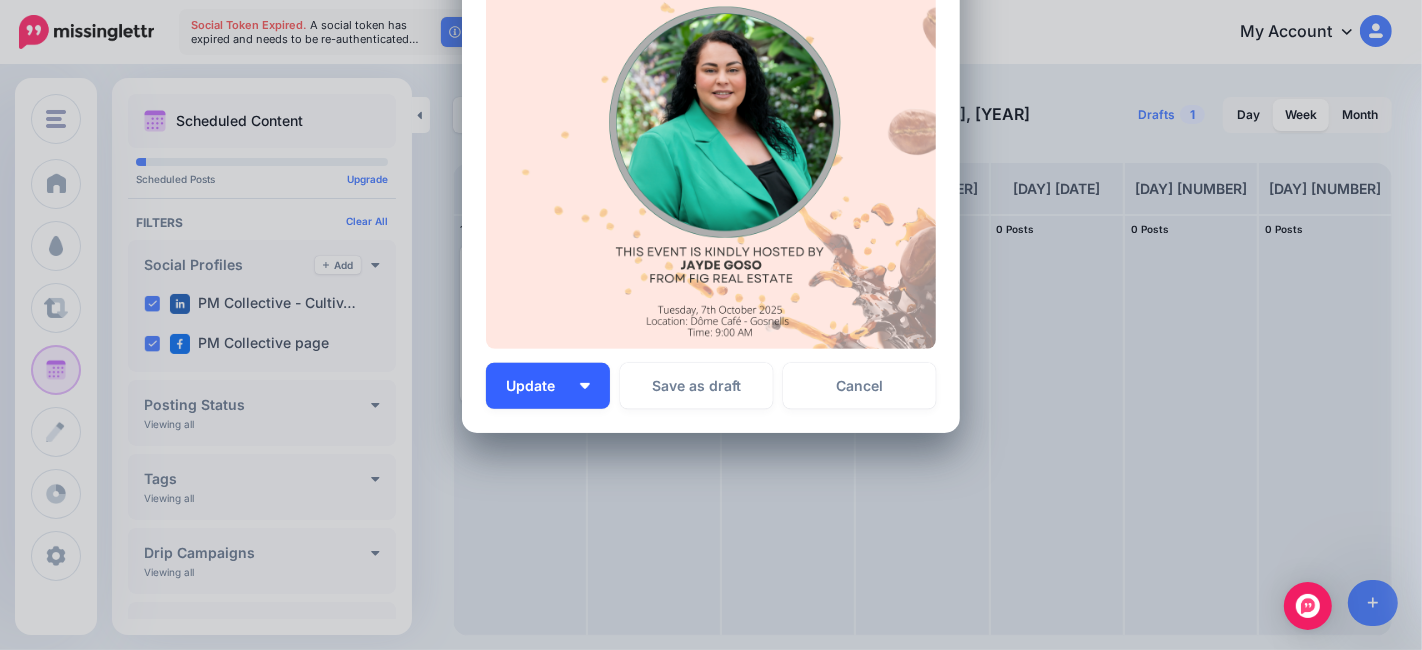 click on "Update" at bounding box center (538, 386) 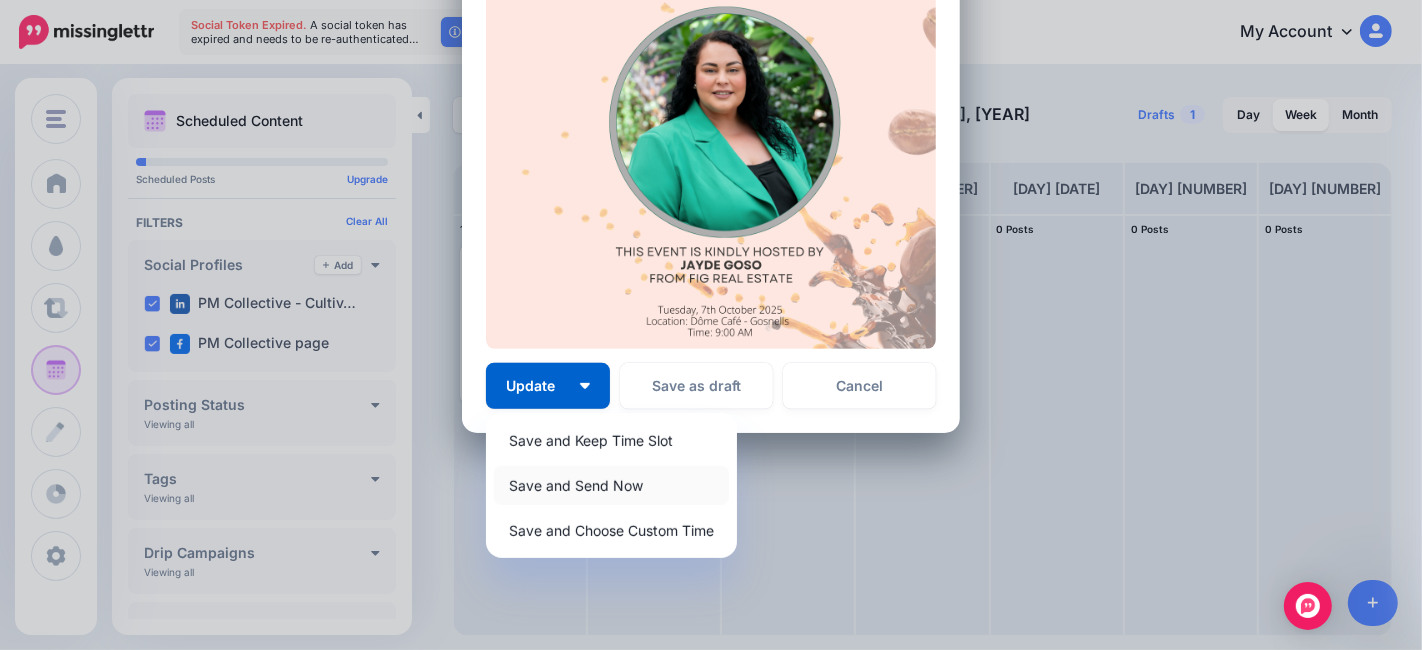 scroll, scrollTop: 505, scrollLeft: 0, axis: vertical 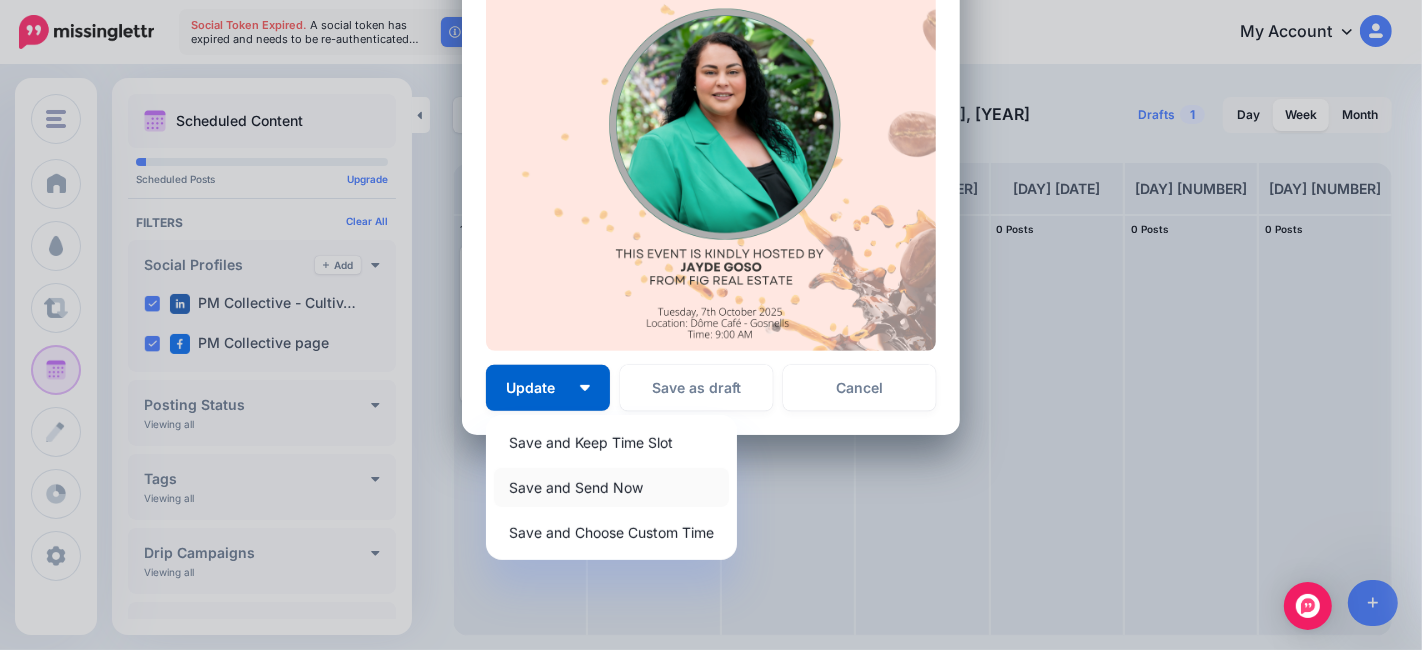 click on "Save and Send Now" at bounding box center [611, 487] 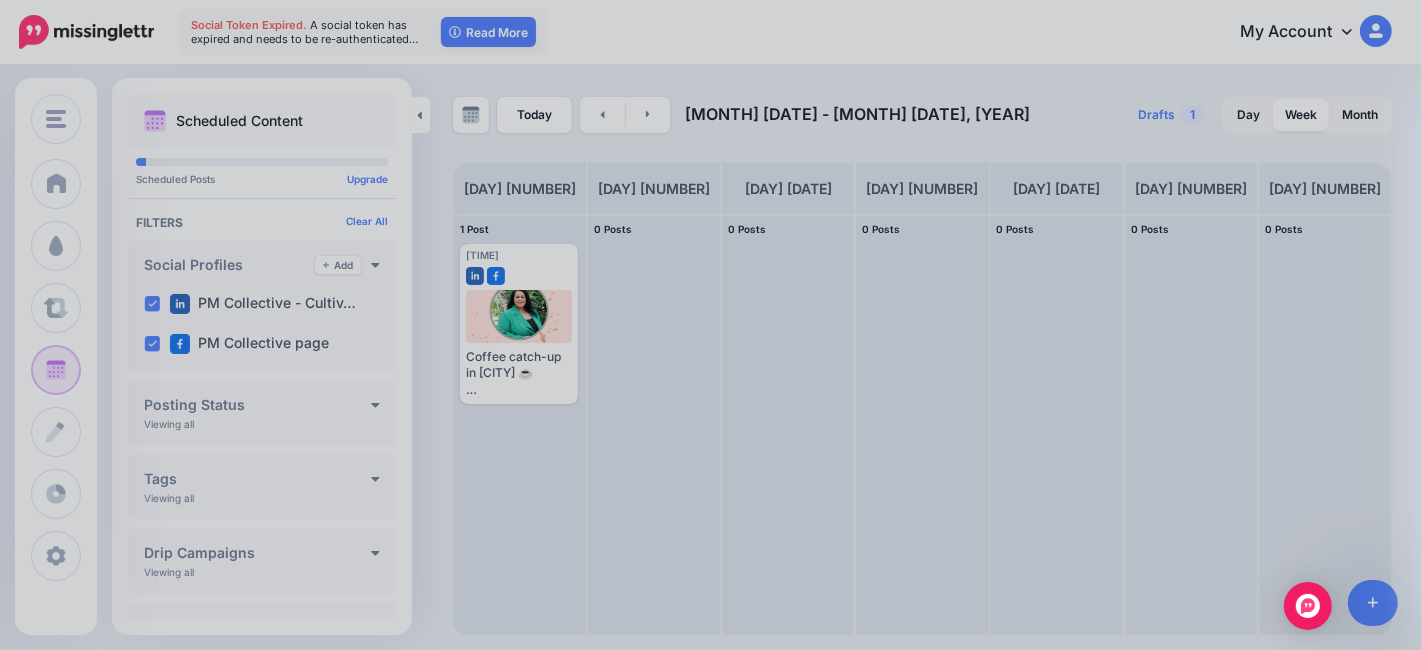 scroll, scrollTop: 0, scrollLeft: 0, axis: both 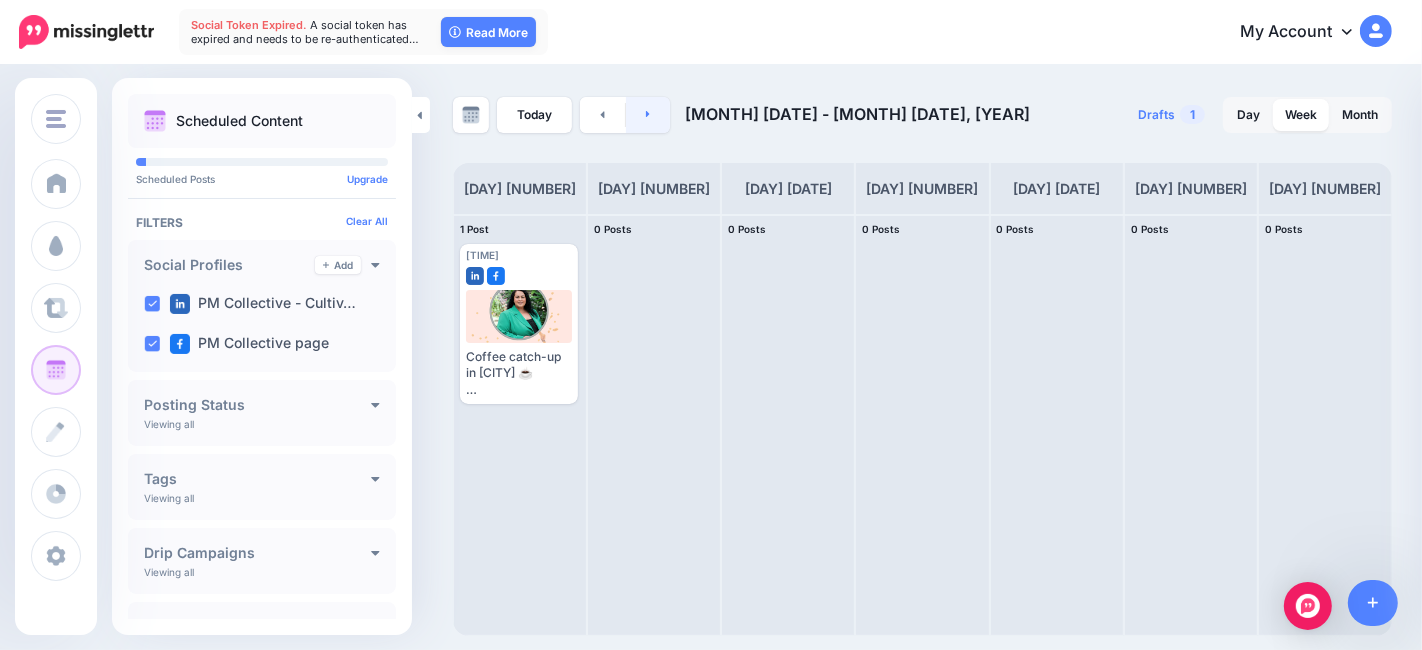 click at bounding box center [648, 115] 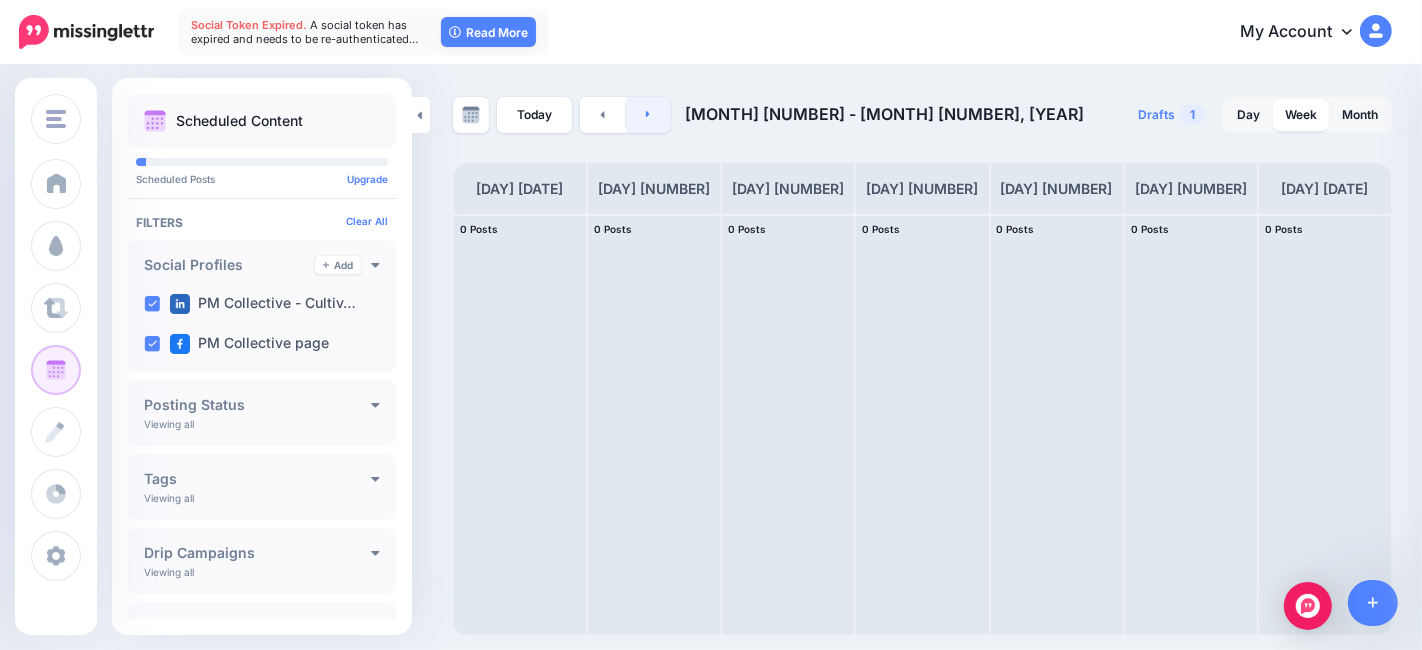 click at bounding box center (648, 115) 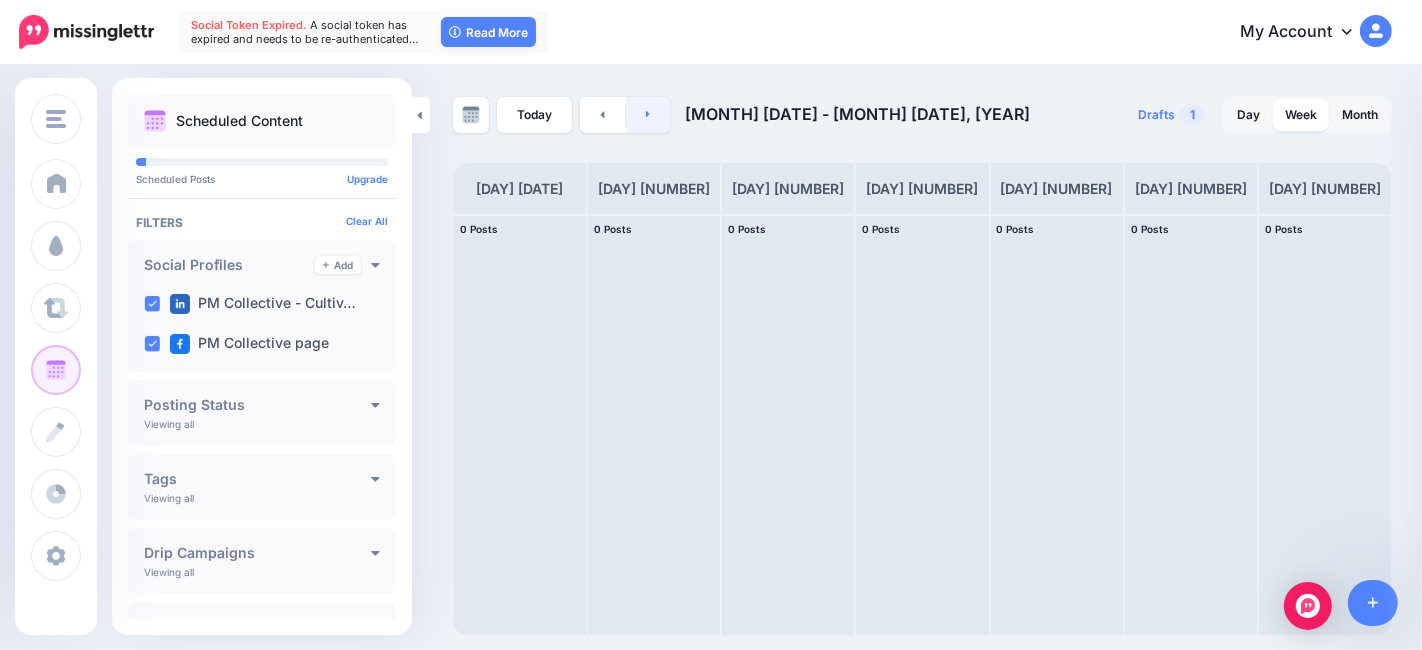 click at bounding box center [648, 115] 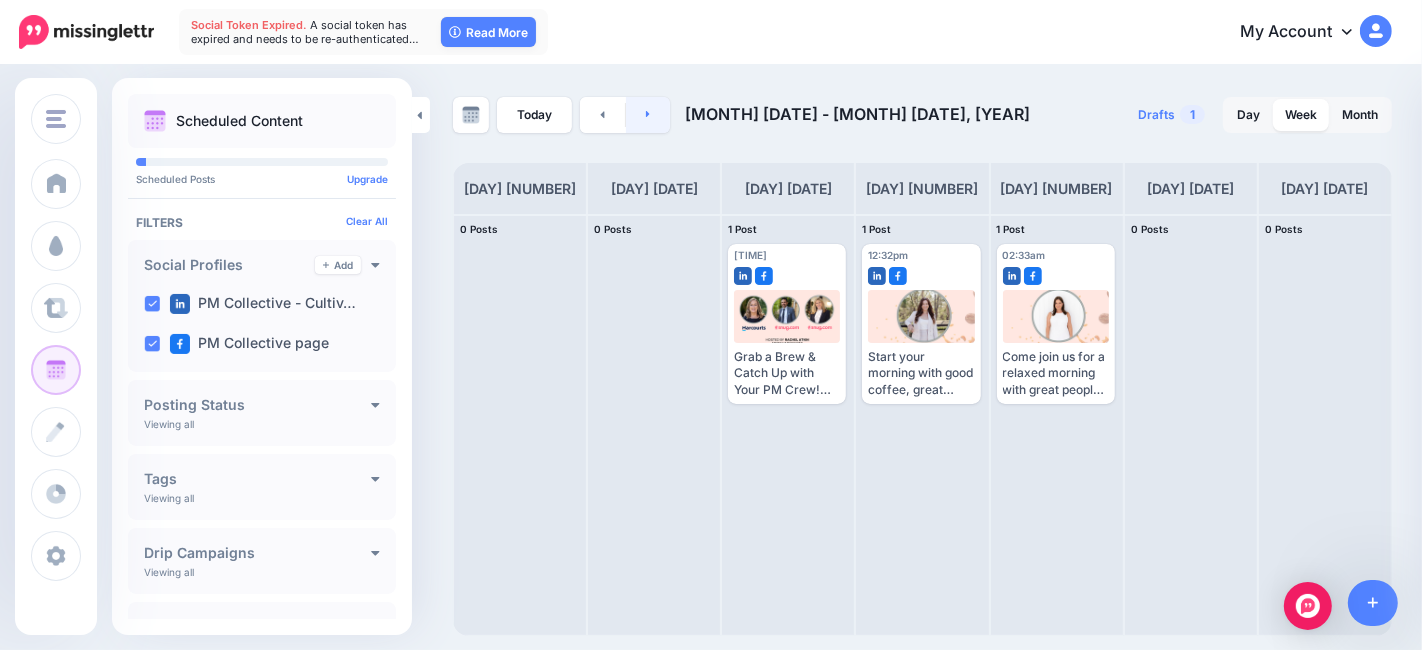 click at bounding box center [648, 115] 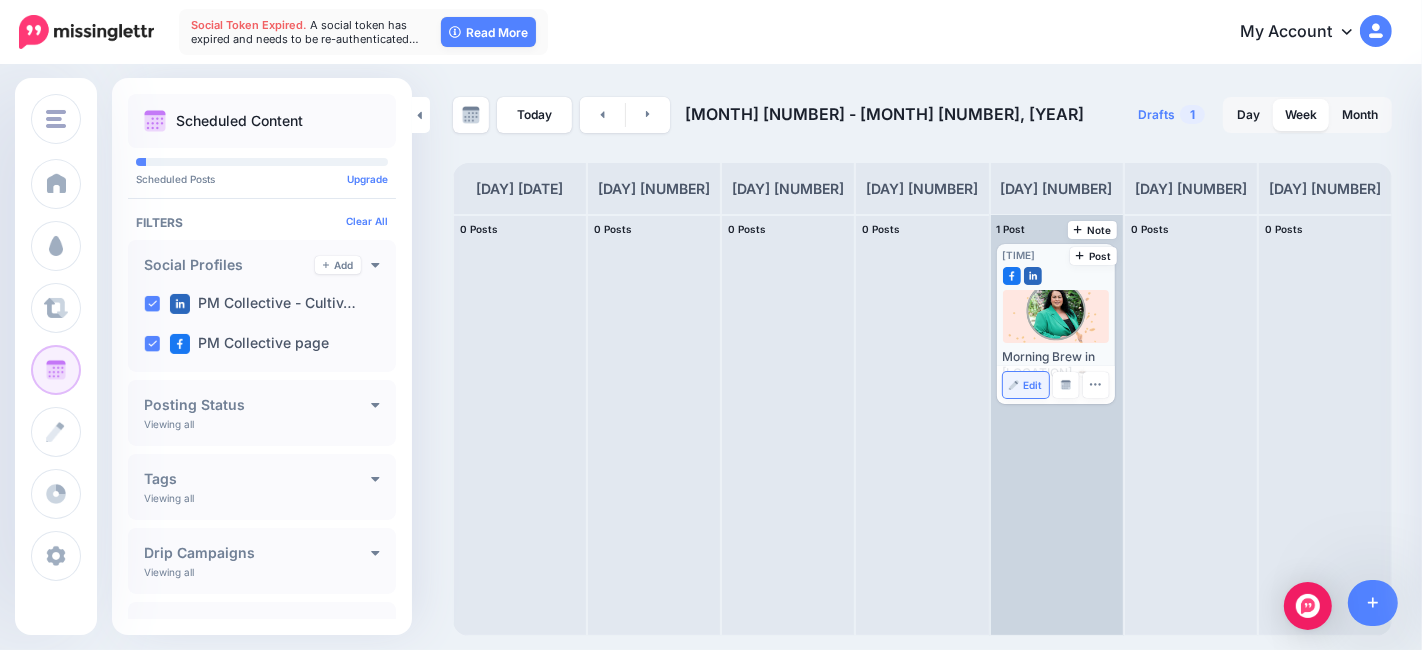 click on "Edit" at bounding box center (1033, 385) 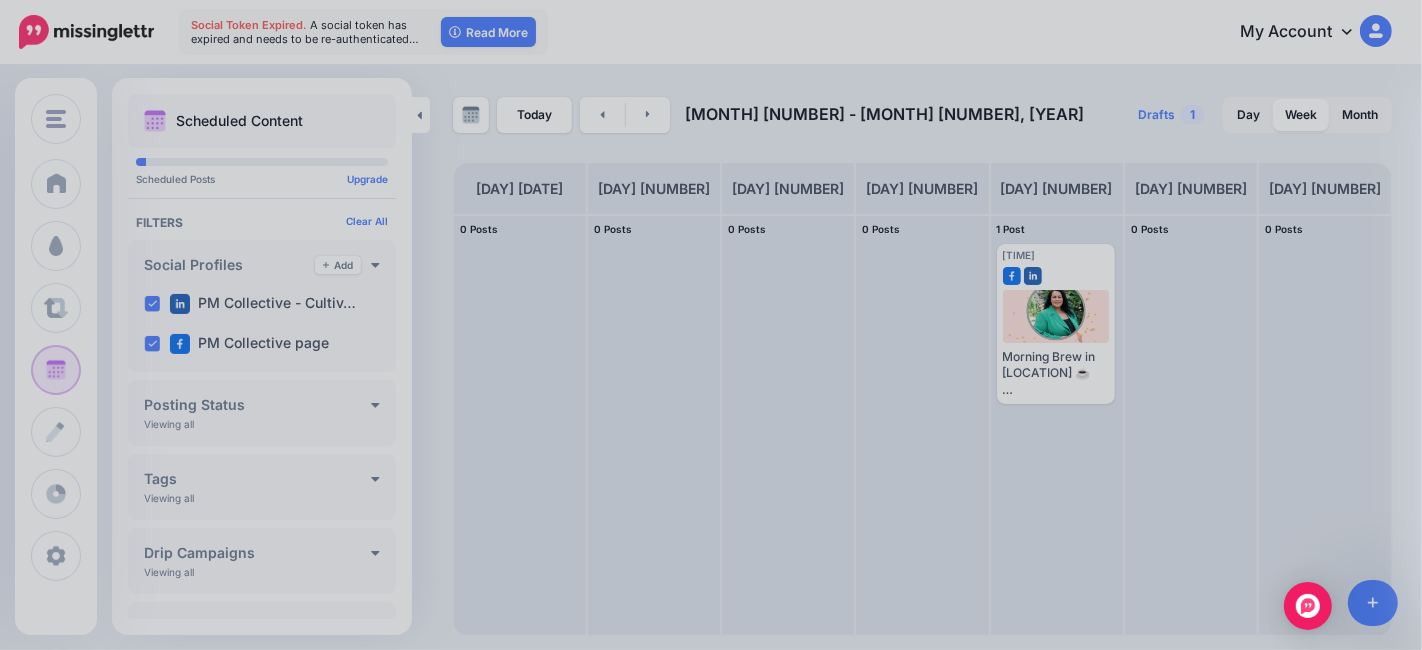 scroll, scrollTop: 0, scrollLeft: 0, axis: both 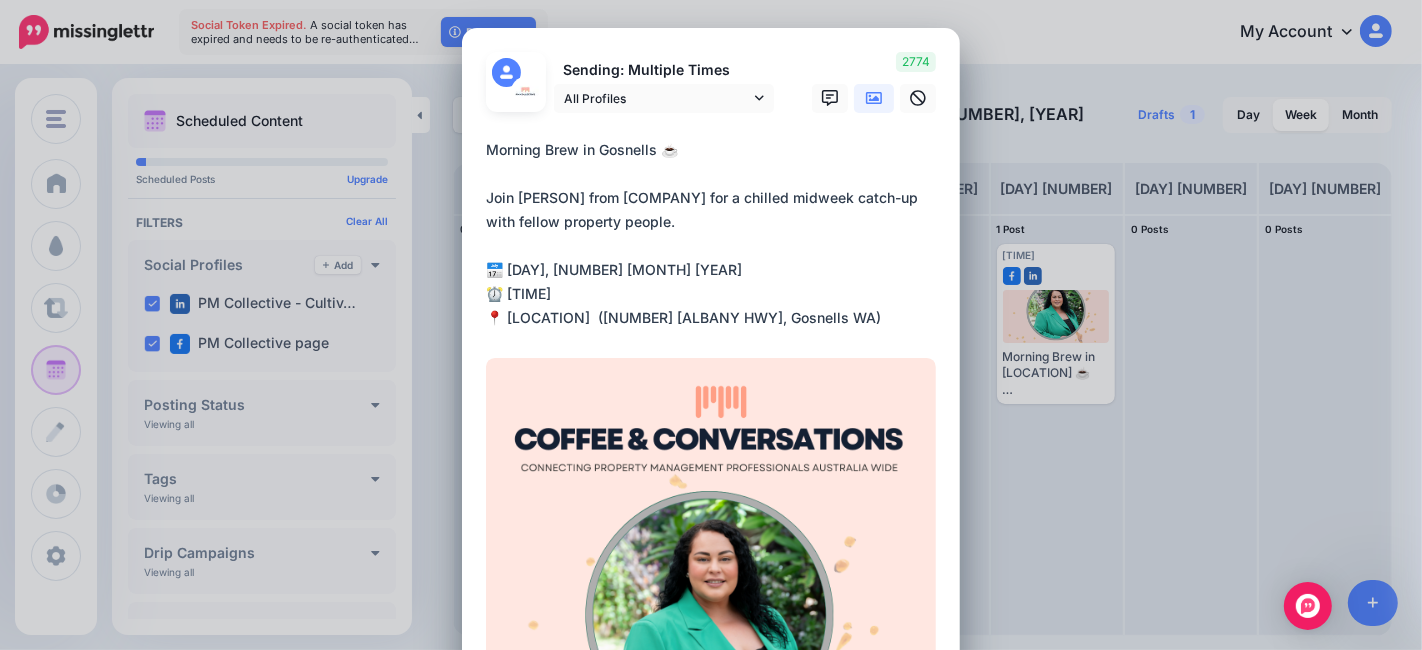 click at bounding box center (874, 98) 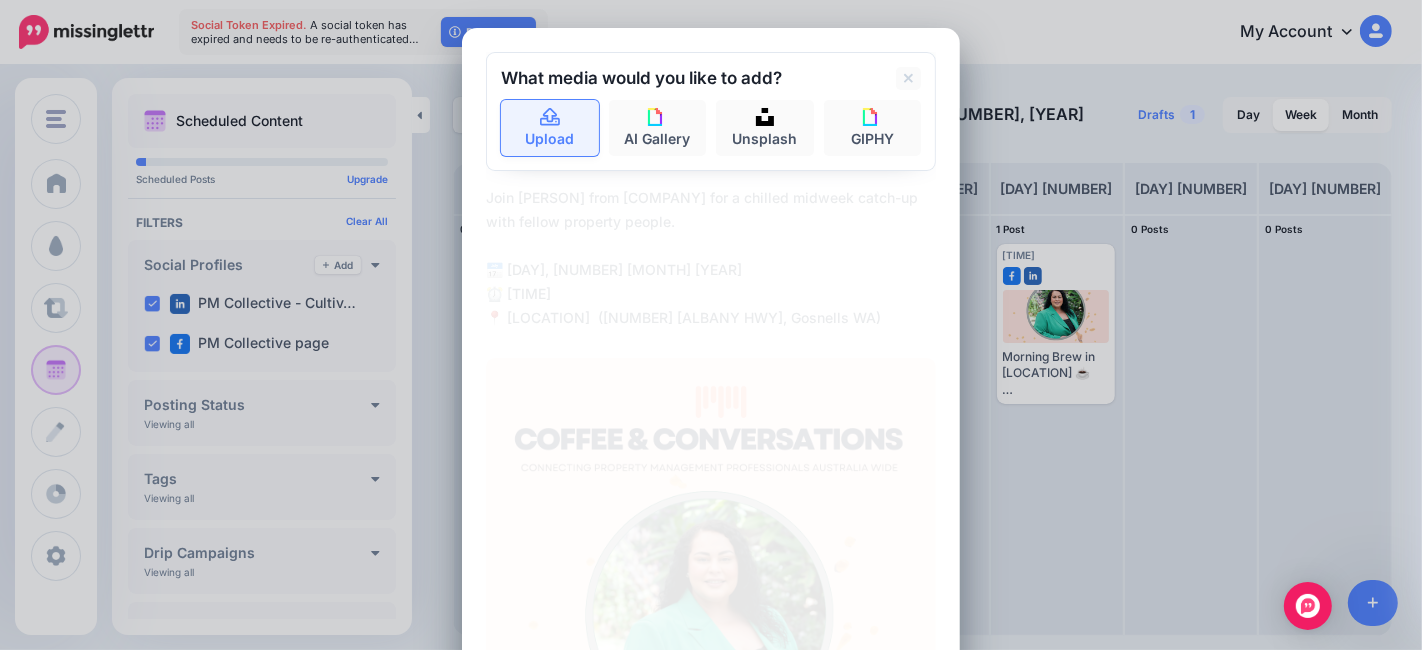 click on "Upload" at bounding box center (550, 128) 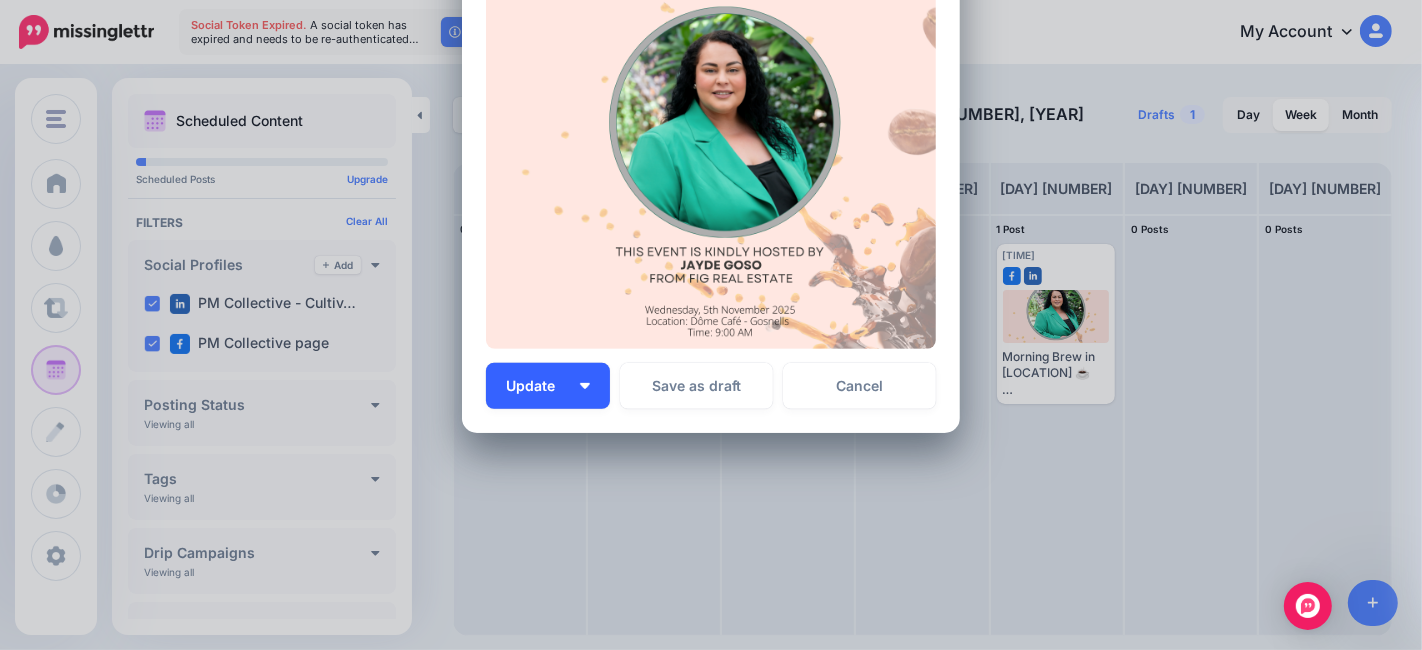 click on "Update" at bounding box center [538, 386] 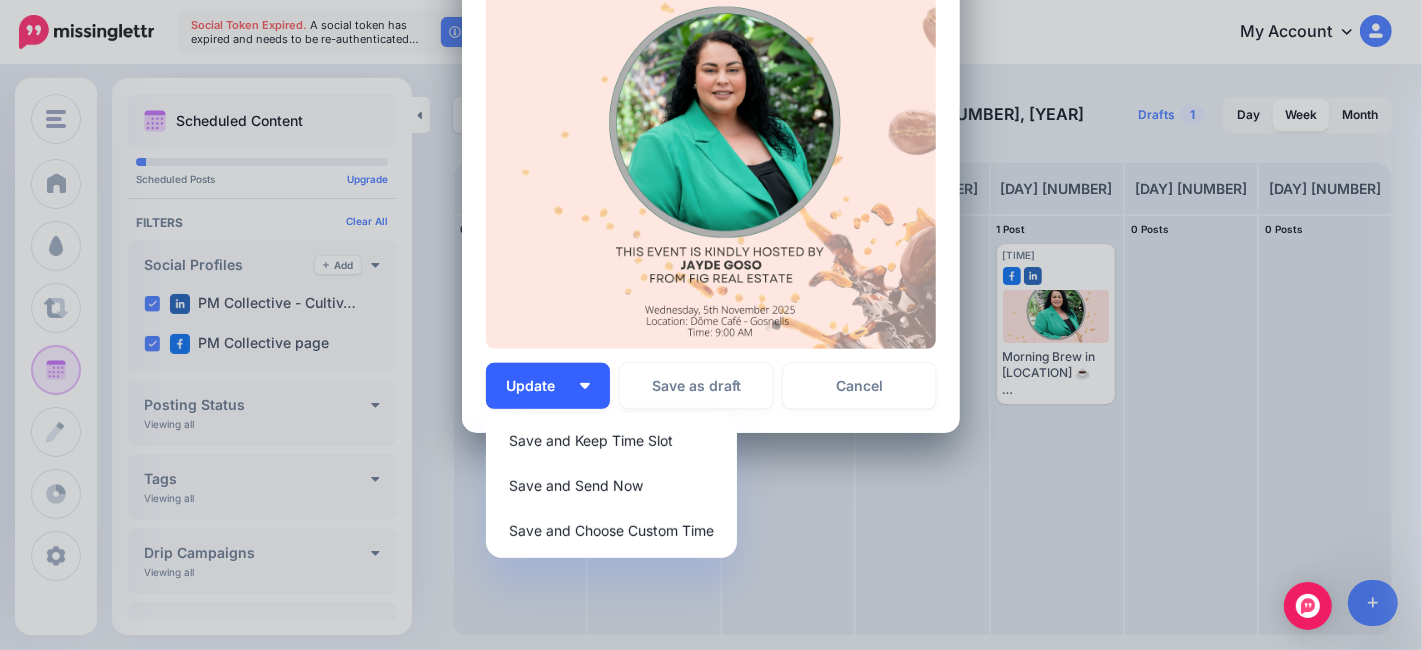 scroll, scrollTop: 457, scrollLeft: 0, axis: vertical 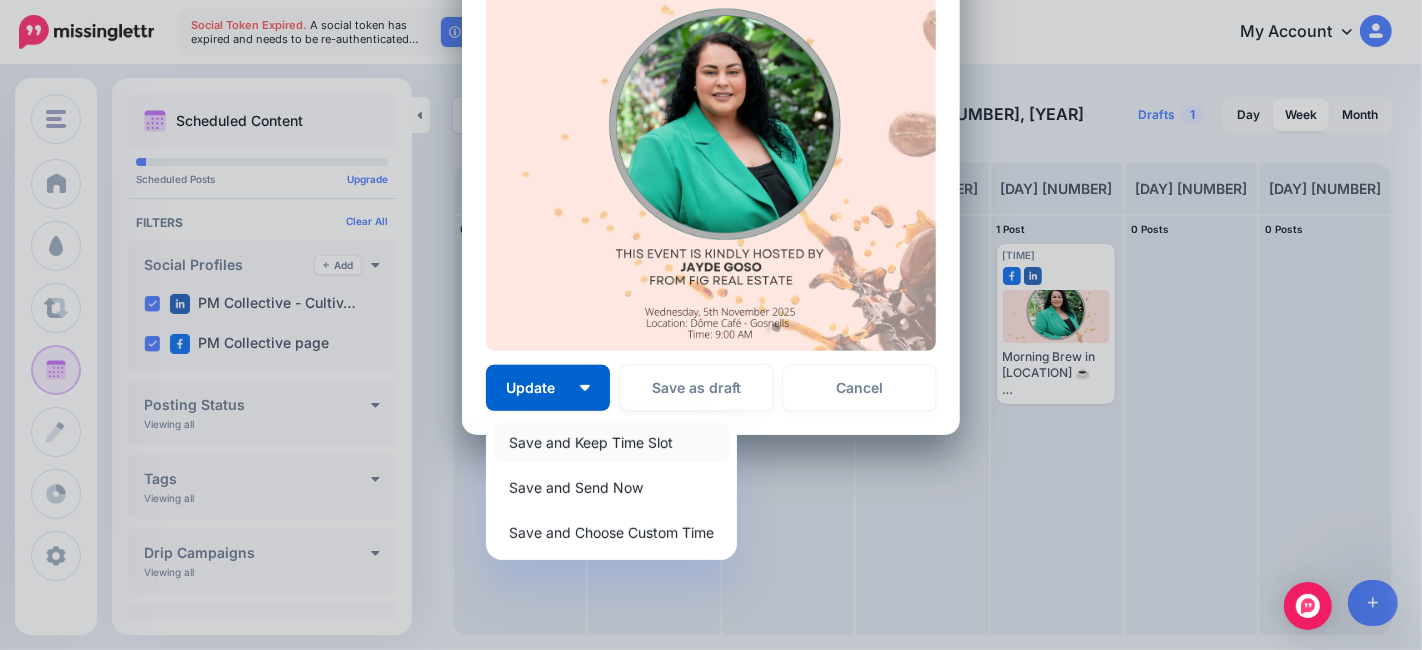 click on "Save and Keep Time Slot" at bounding box center (611, 442) 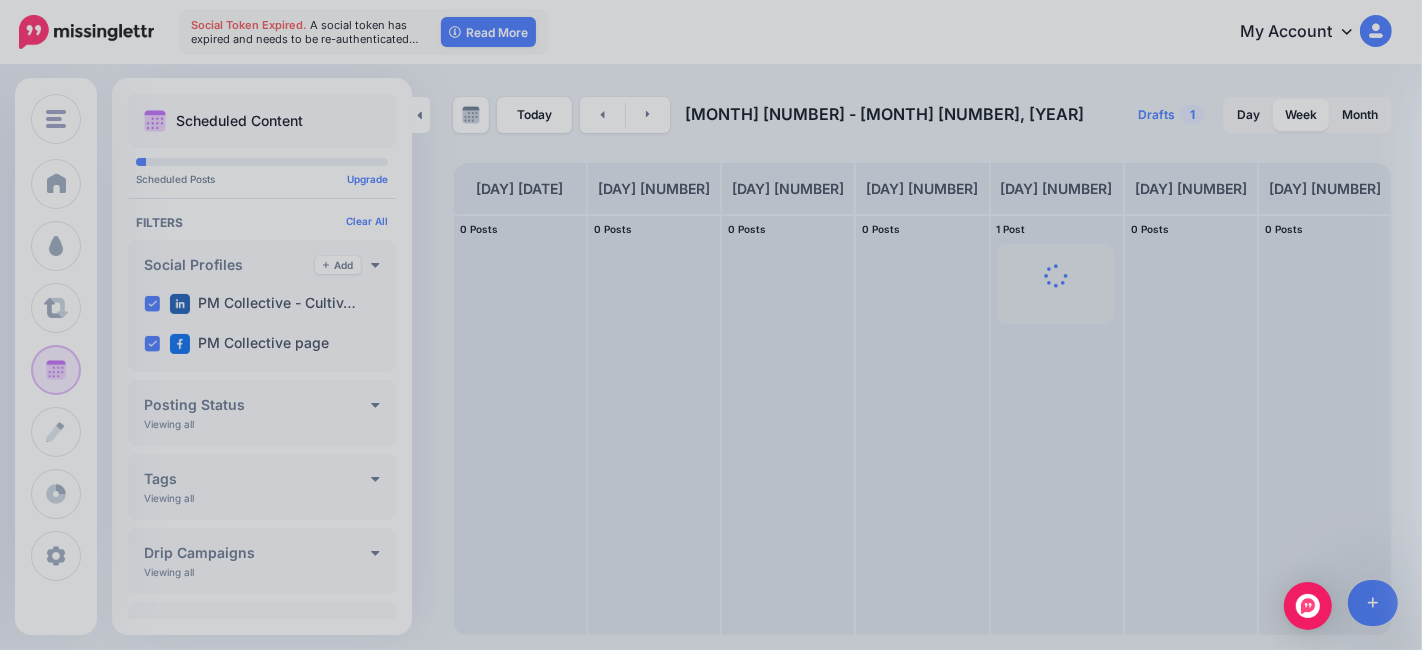 scroll, scrollTop: 0, scrollLeft: 0, axis: both 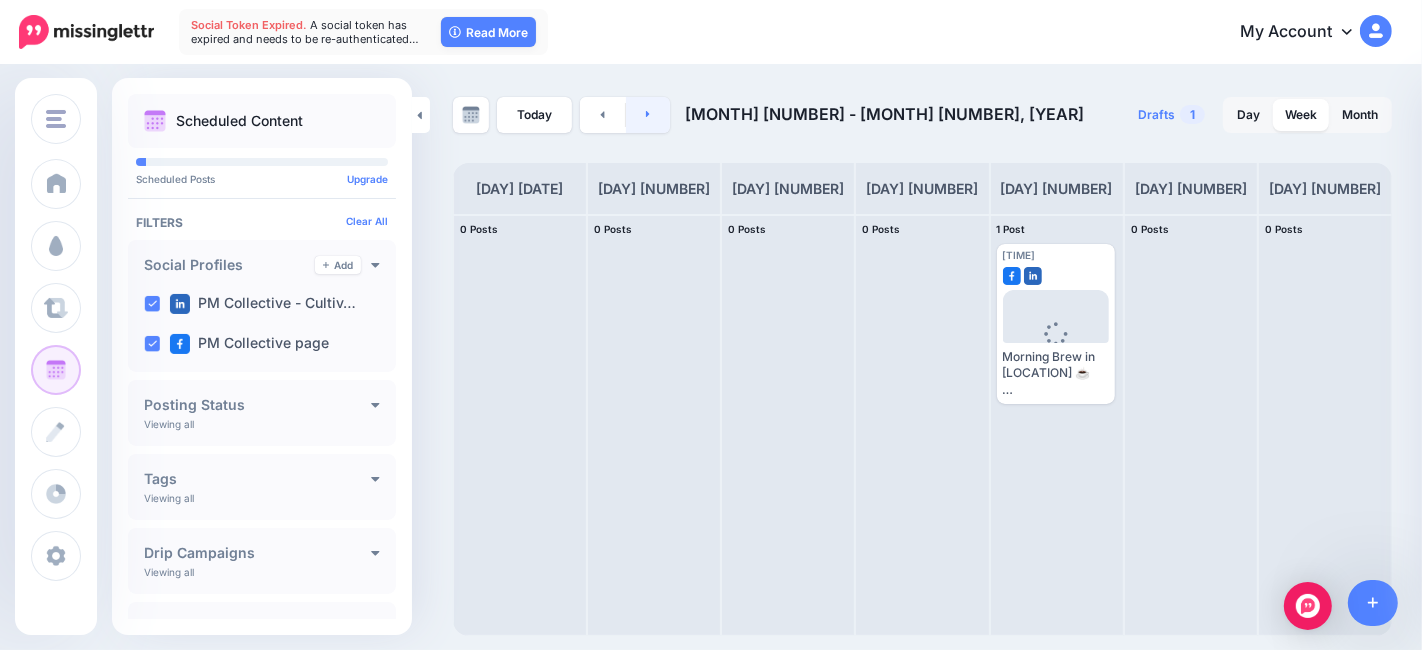 click at bounding box center (648, 115) 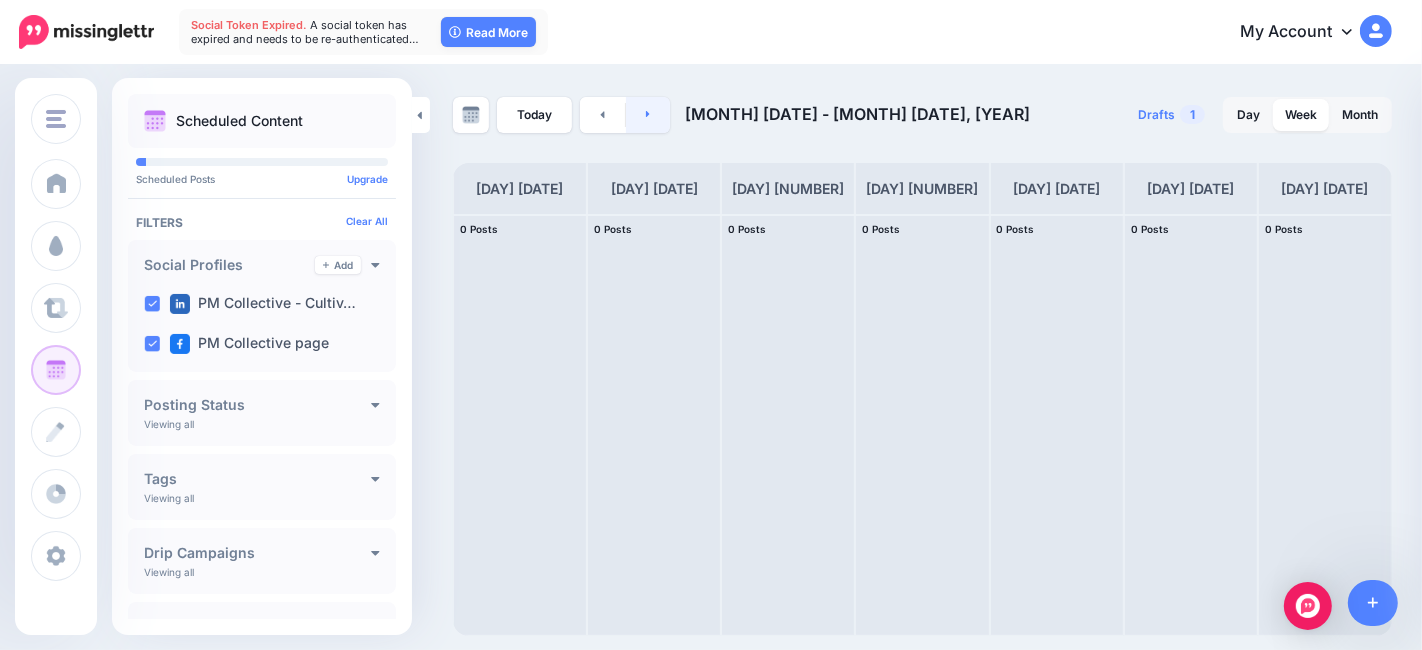 click at bounding box center [648, 115] 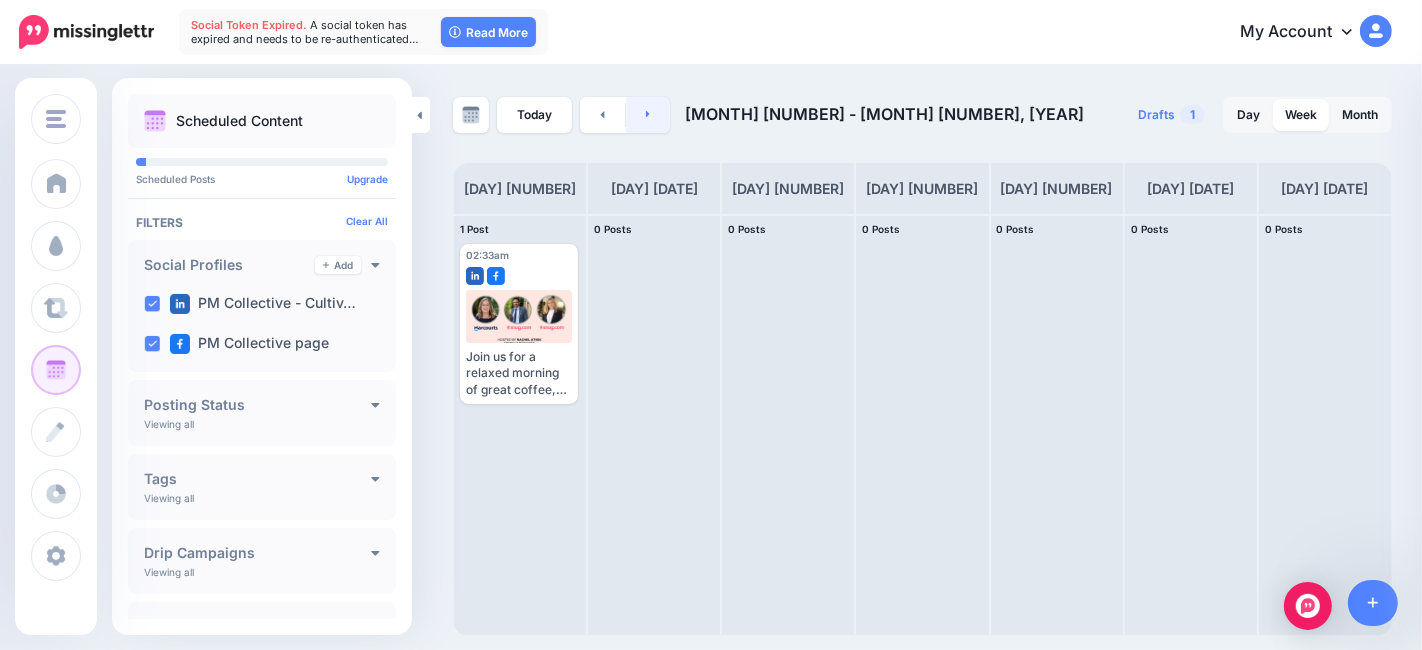 click at bounding box center [648, 115] 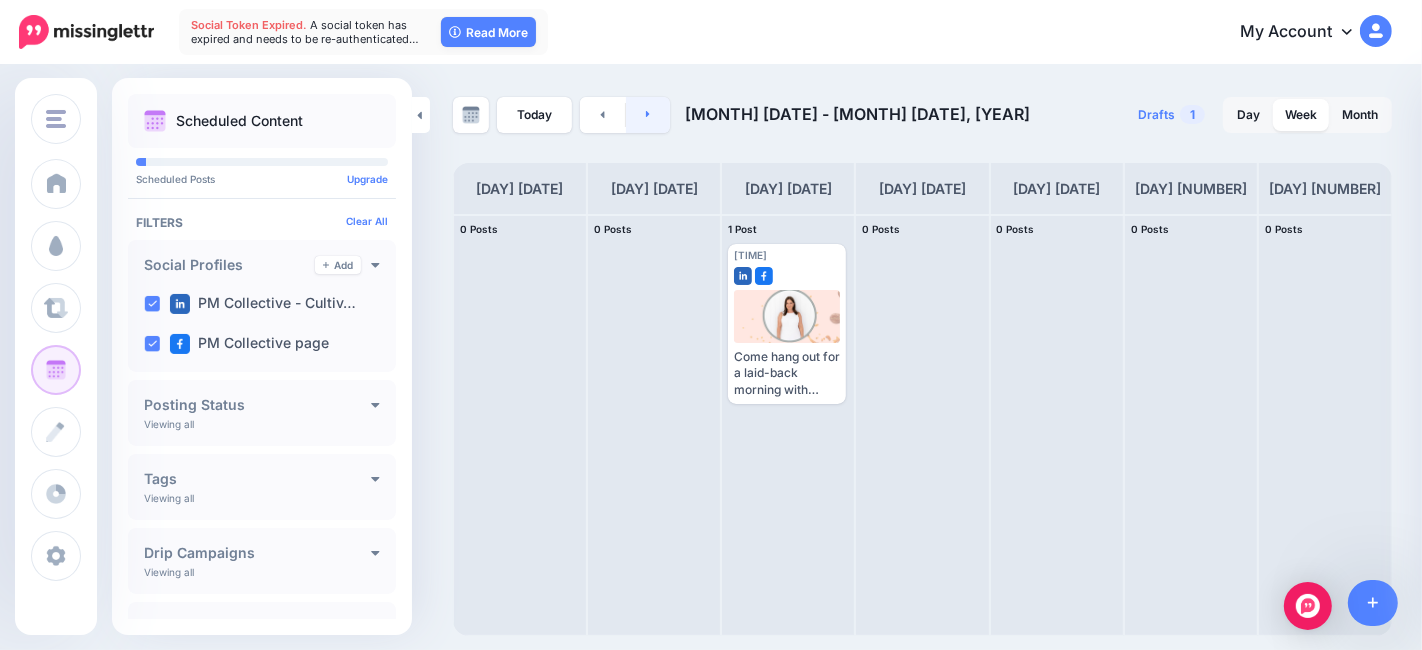 click at bounding box center (648, 115) 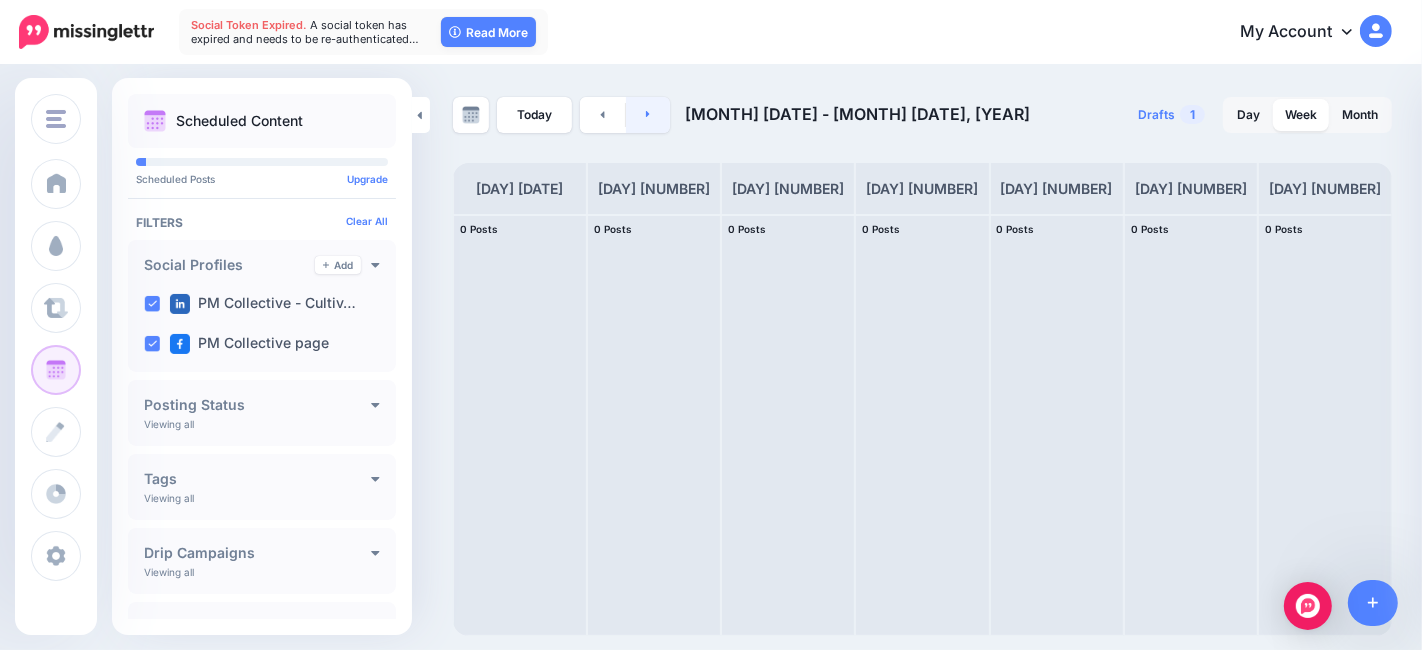 click at bounding box center [648, 115] 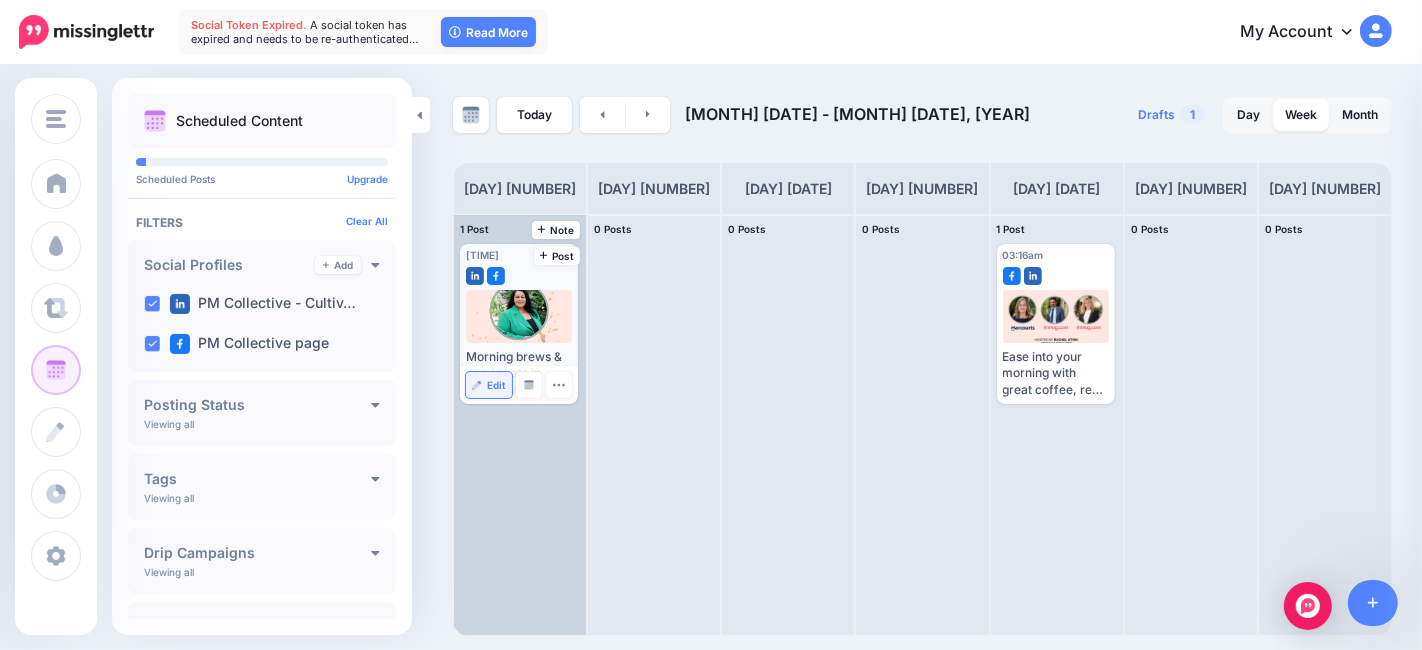 click on "Edit" at bounding box center (496, 385) 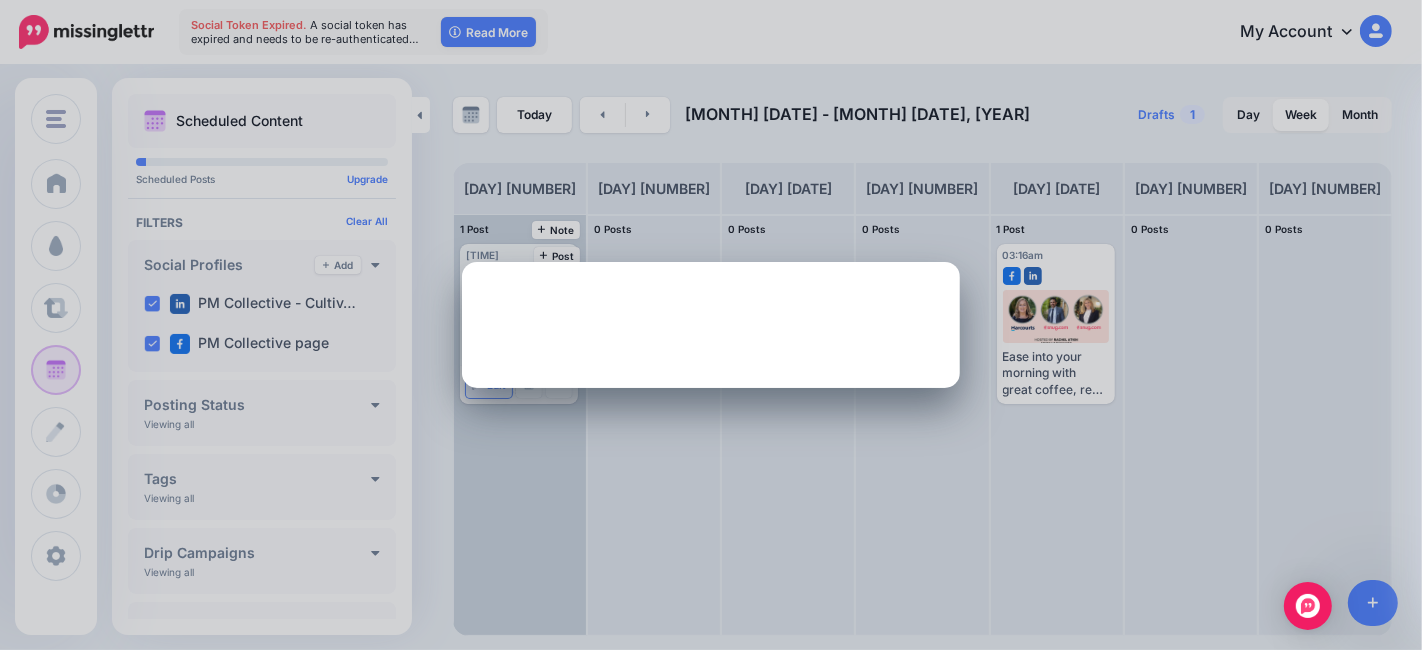 scroll, scrollTop: 0, scrollLeft: 0, axis: both 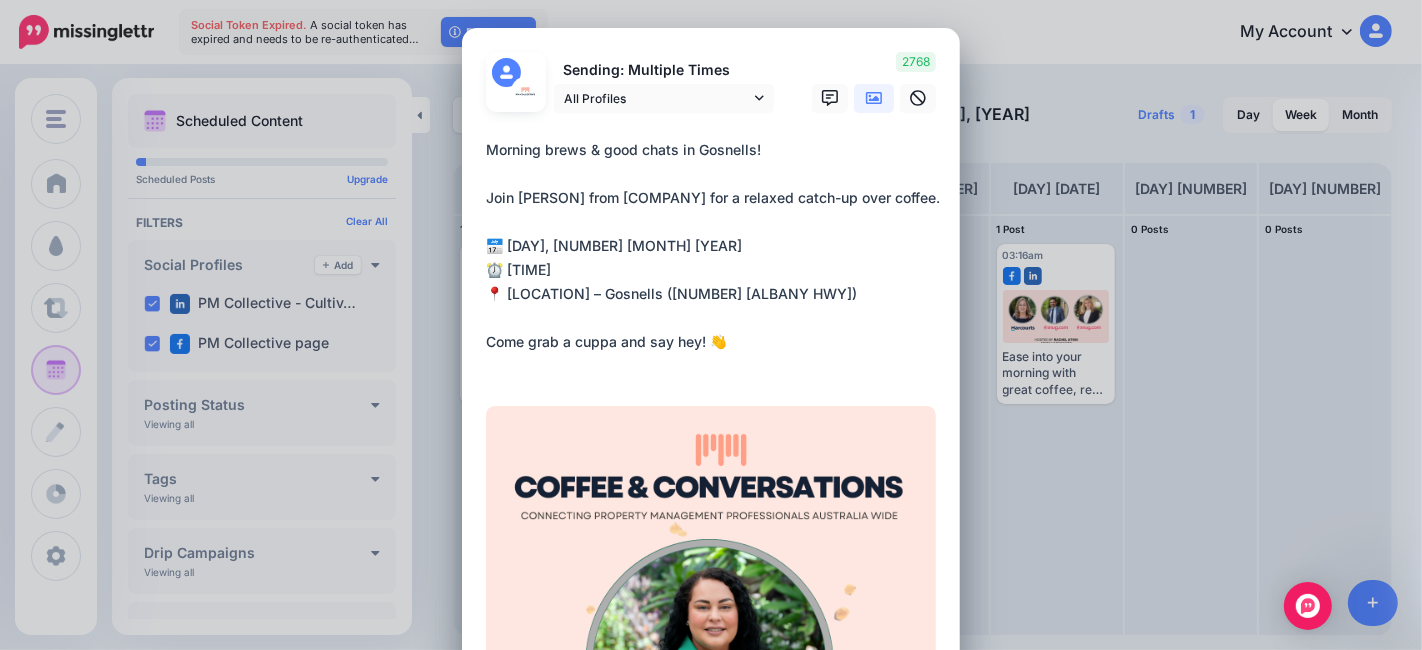click on "Sending: [DATE]
All
Profiles" at bounding box center [711, 510] 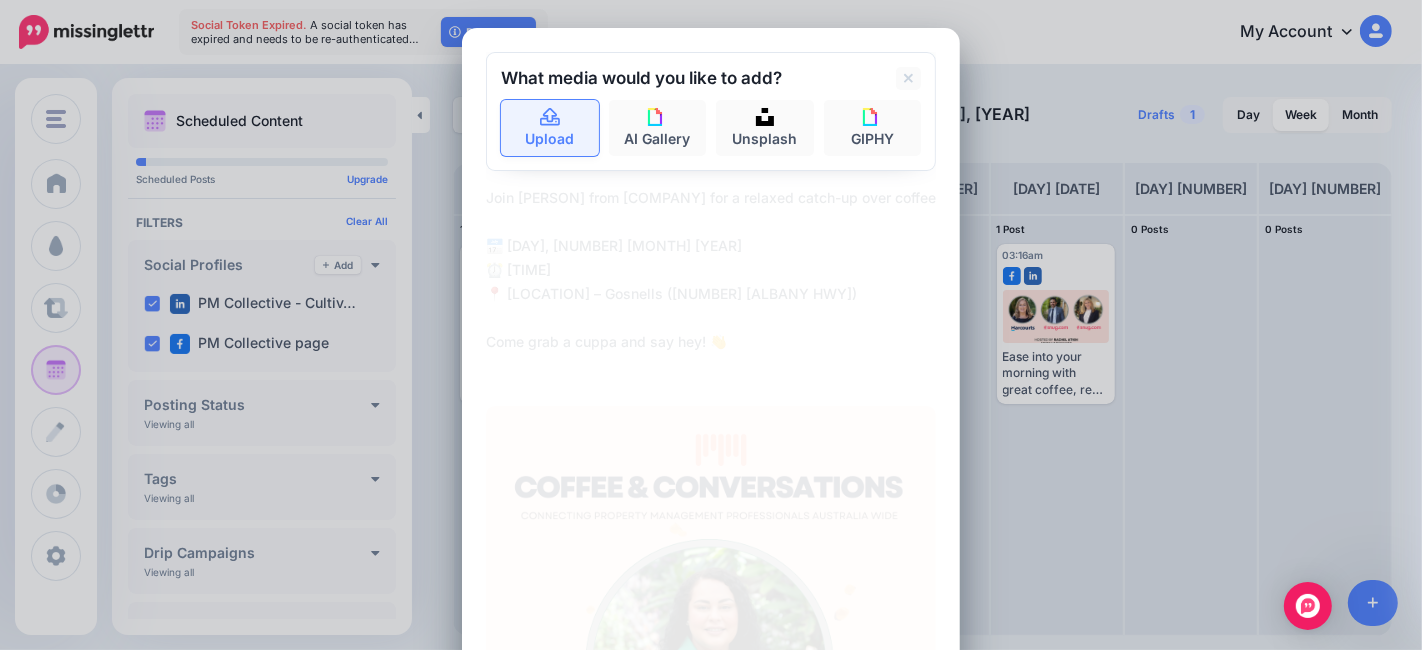 click on "Upload" at bounding box center (550, 128) 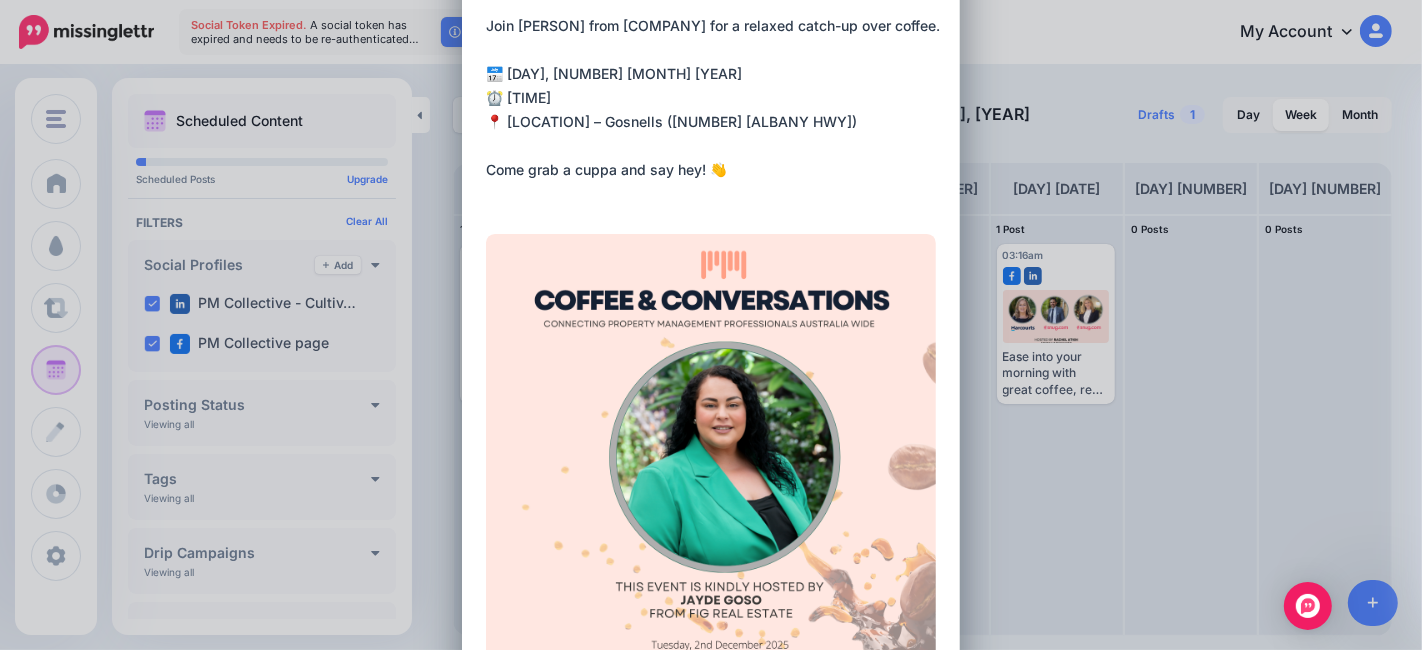 scroll, scrollTop: 505, scrollLeft: 0, axis: vertical 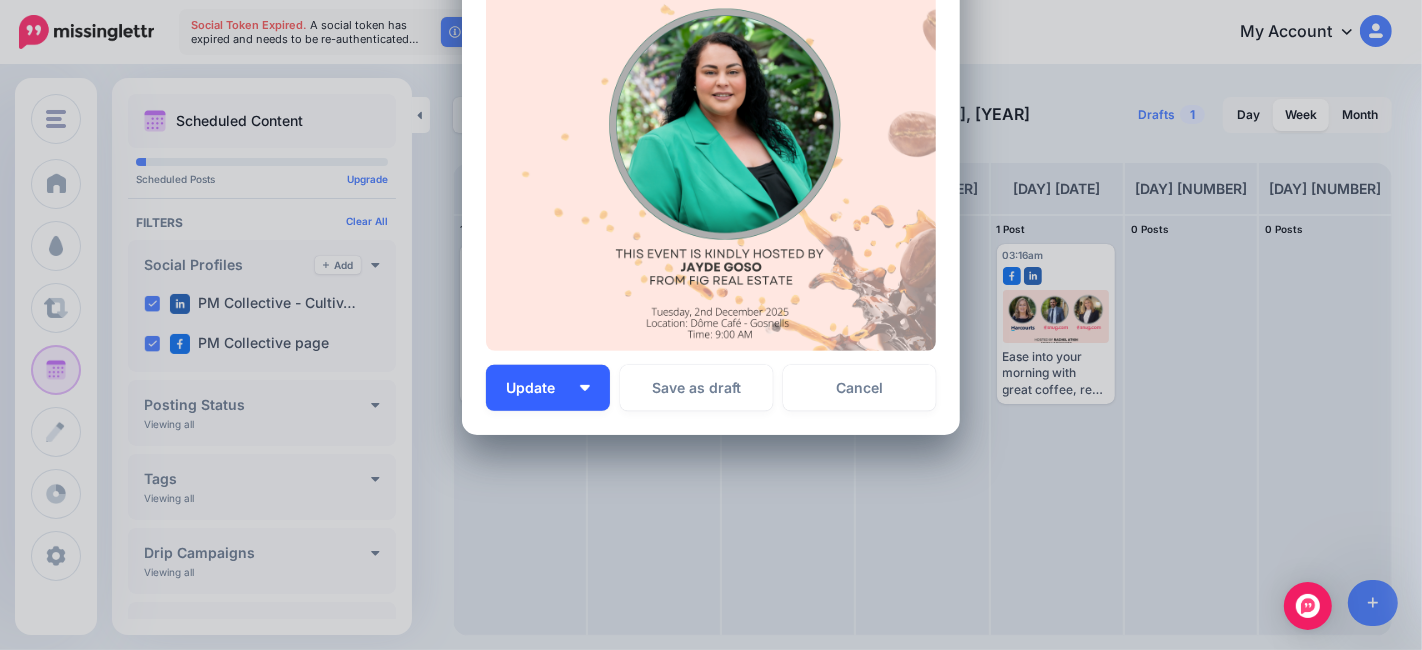 click on "Update" at bounding box center (548, 388) 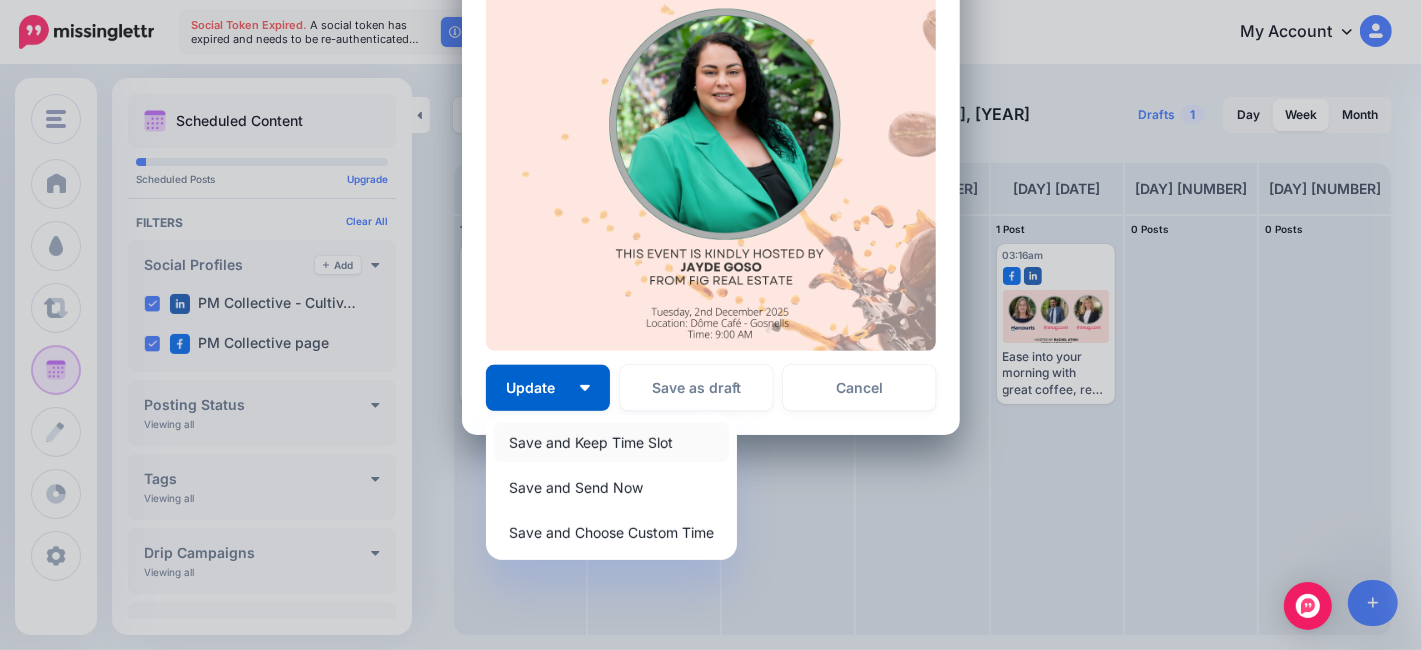 click on "Save and Keep Time Slot" at bounding box center [611, 442] 